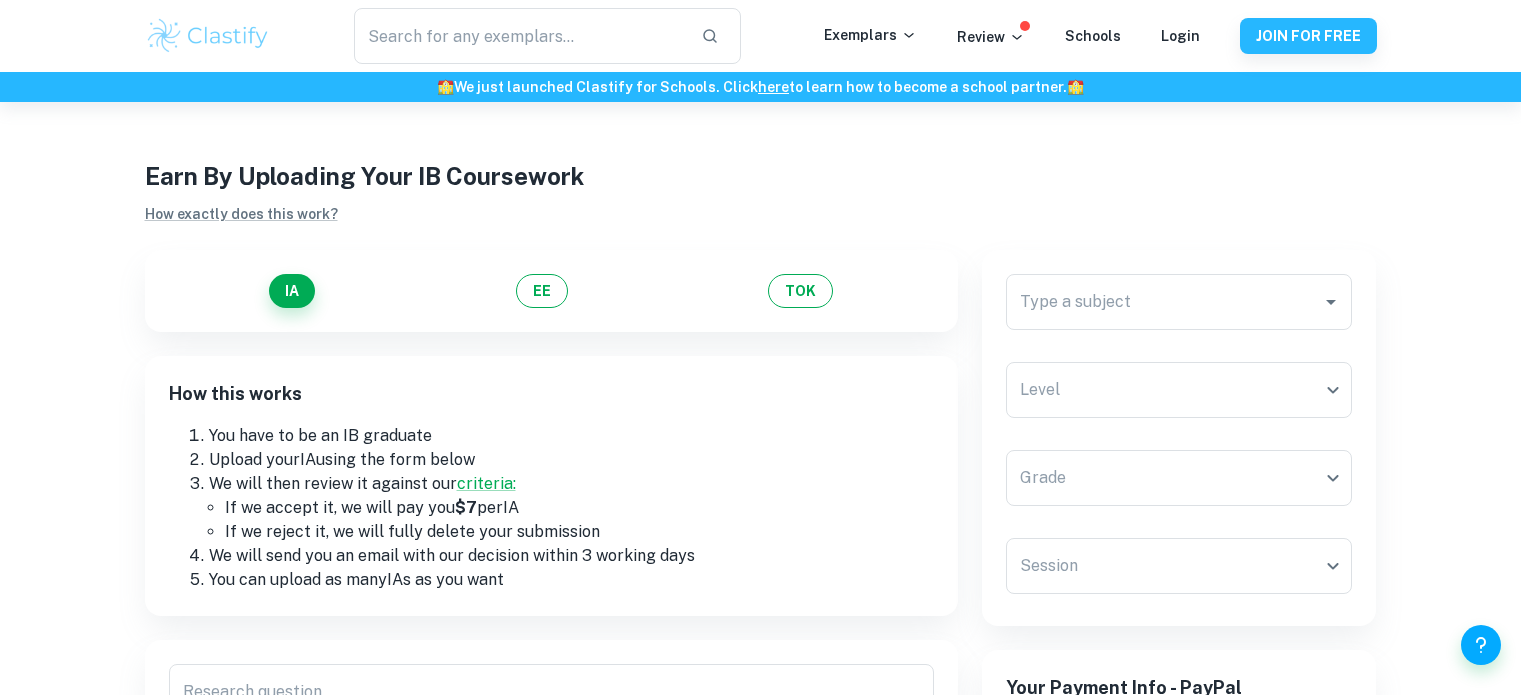 scroll, scrollTop: 364, scrollLeft: 0, axis: vertical 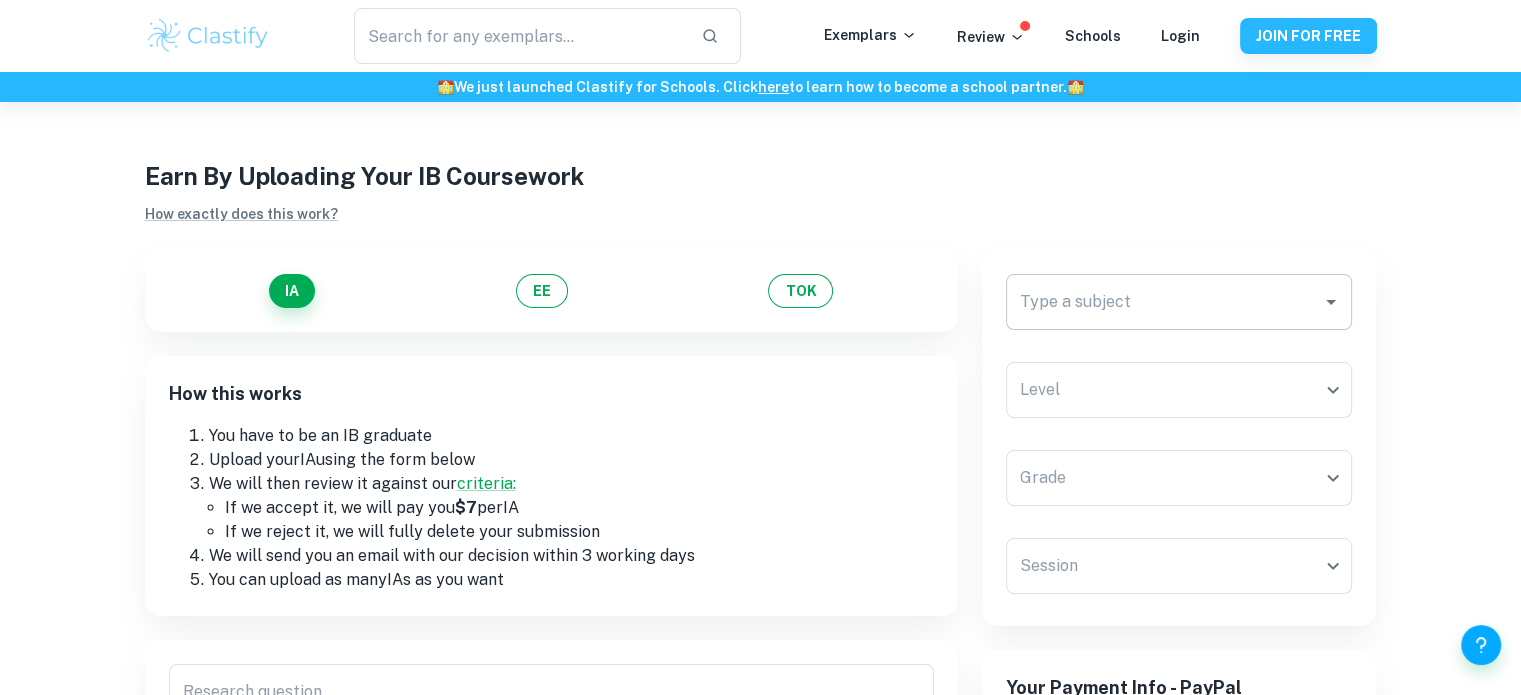 click on "Type a subject Type a subject" at bounding box center [1179, 302] 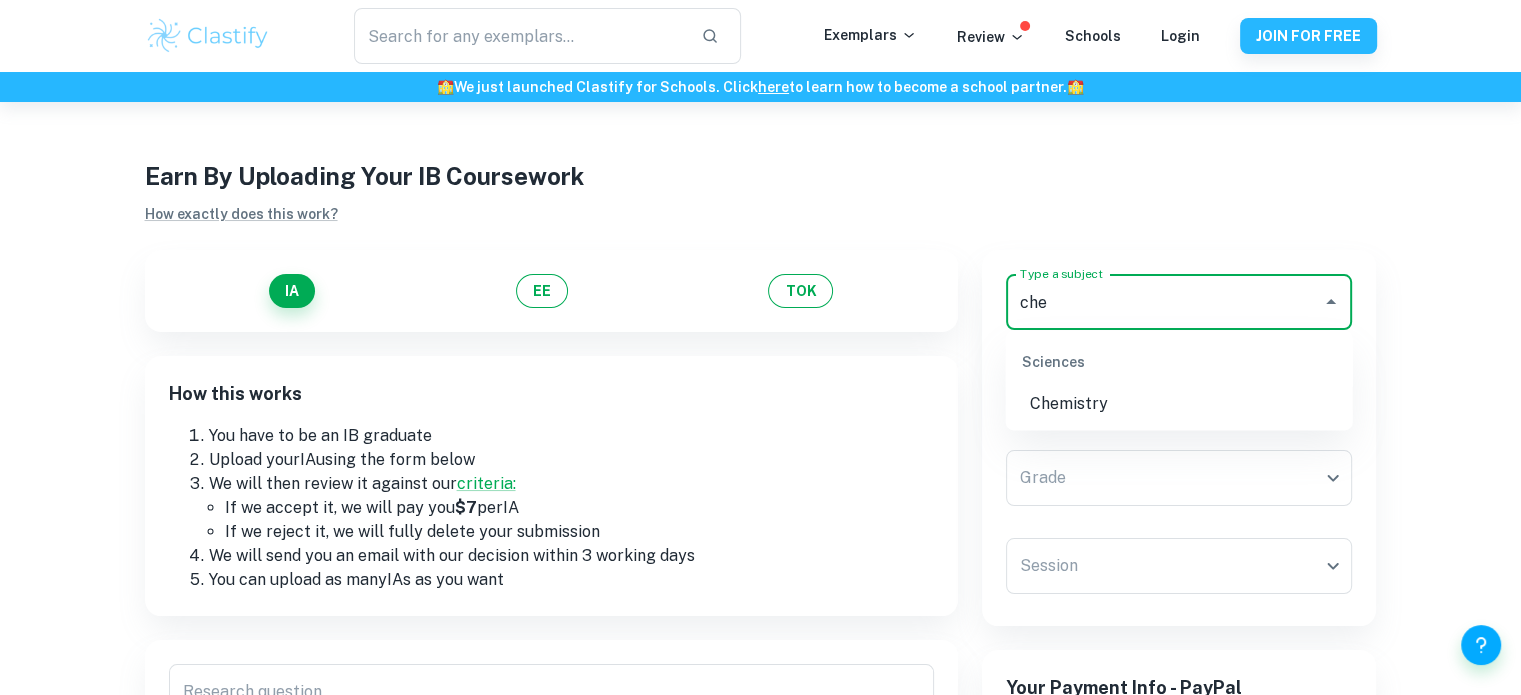click on "Chemistry" at bounding box center (1179, 404) 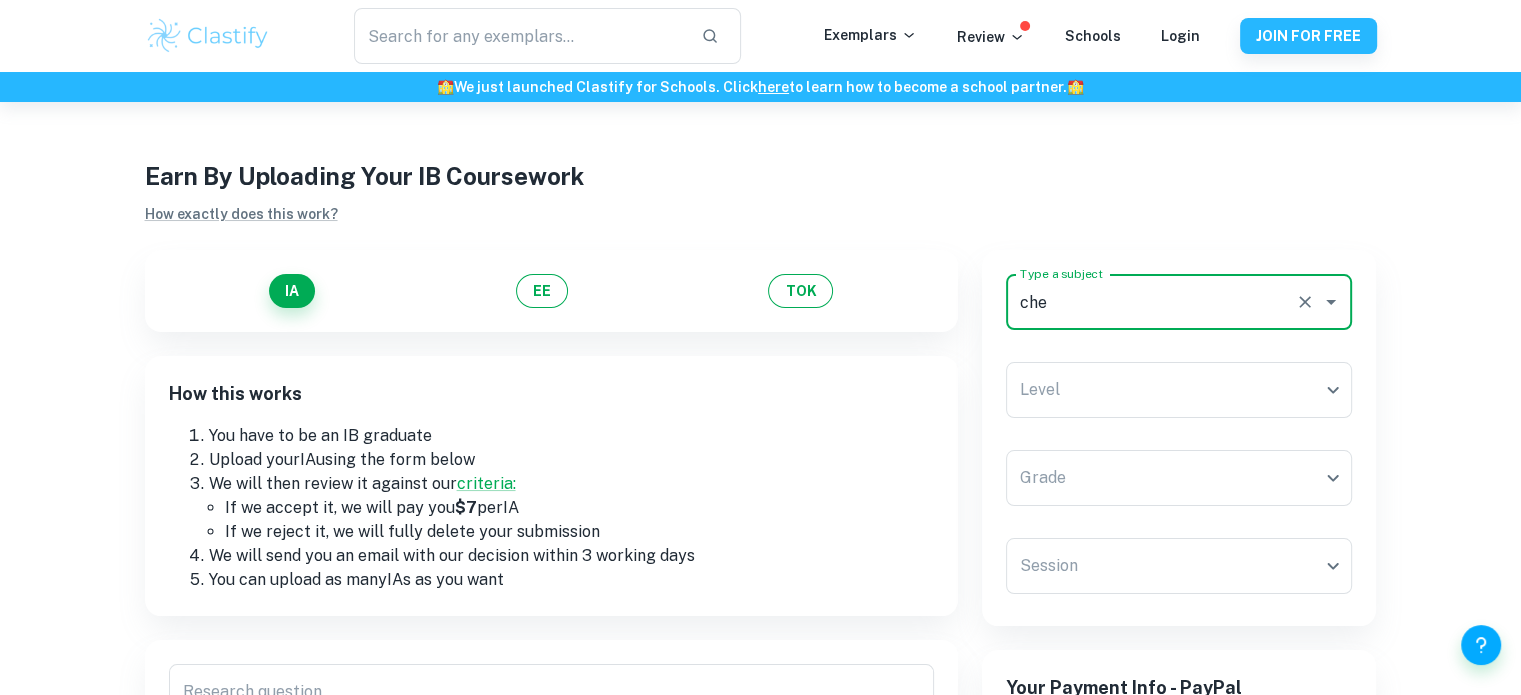 type on "Chemistry" 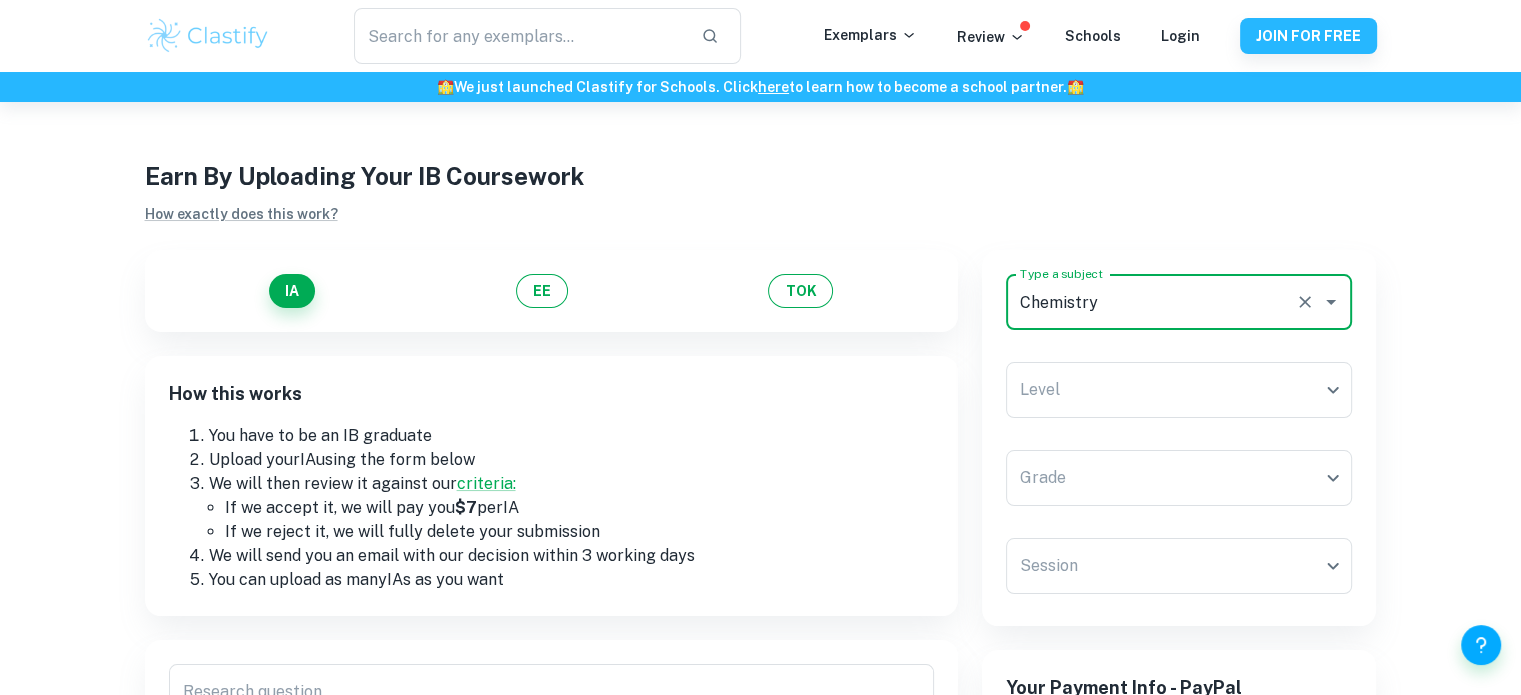 click on "We value your privacy We use cookies to enhance your browsing experience, serve personalised ads or content, and analyse our traffic. By clicking "Accept All", you consent to our use of cookies.   Cookie Policy Customise   Reject All   Accept All   Customise Consent Preferences   We use cookies to help you navigate efficiently and perform certain functions. You will find detailed information about all cookies under each consent category below. The cookies that are categorised as "Necessary" are stored on your browser as they are essential for enabling the basic functionalities of the site. ...  Show more For more information on how Google's third-party cookies operate and handle your data, see:   Google Privacy Policy Necessary Always Active Necessary cookies are required to enable the basic features of this site, such as providing secure log-in or adjusting your consent preferences. These cookies do not store any personally identifiable data. Functional Analytics Performance Advertisement Uncategorised" at bounding box center (760, 449) 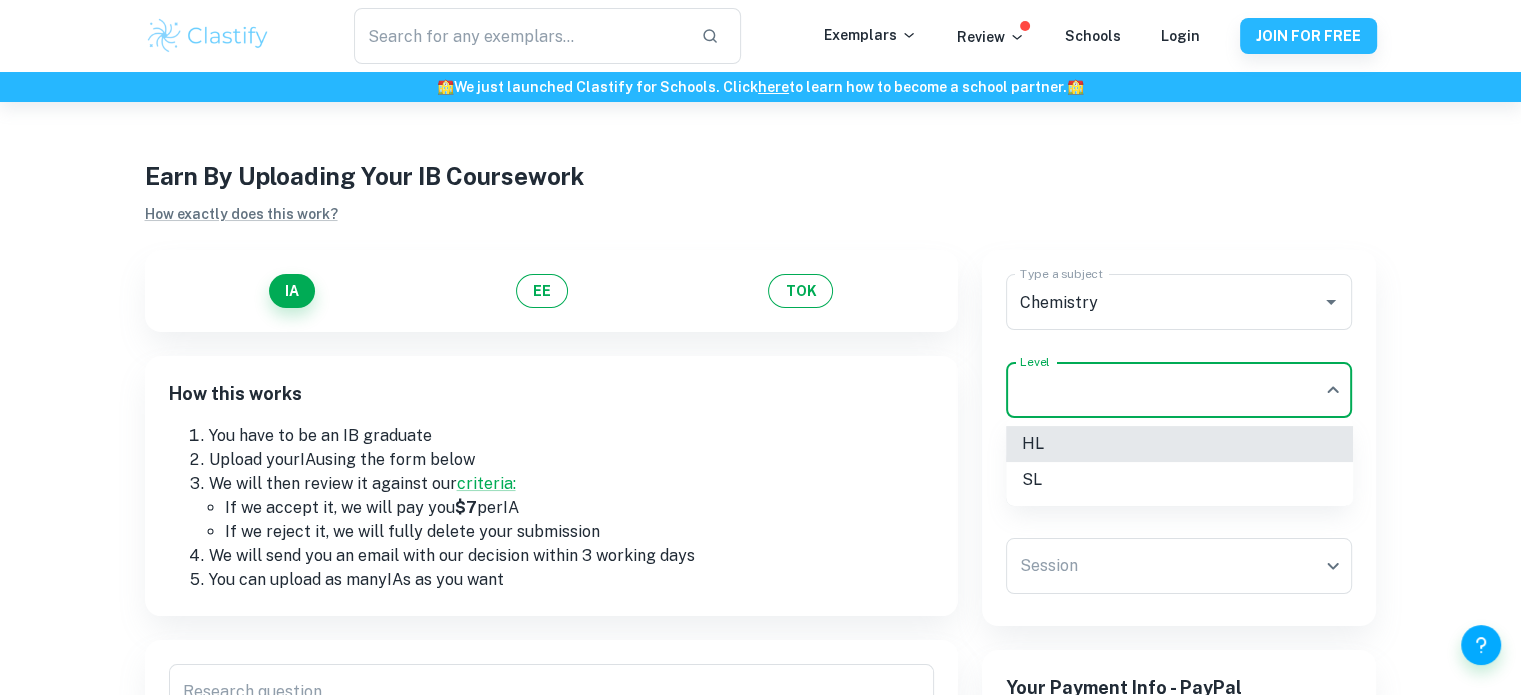 click on "HL" at bounding box center [1179, 444] 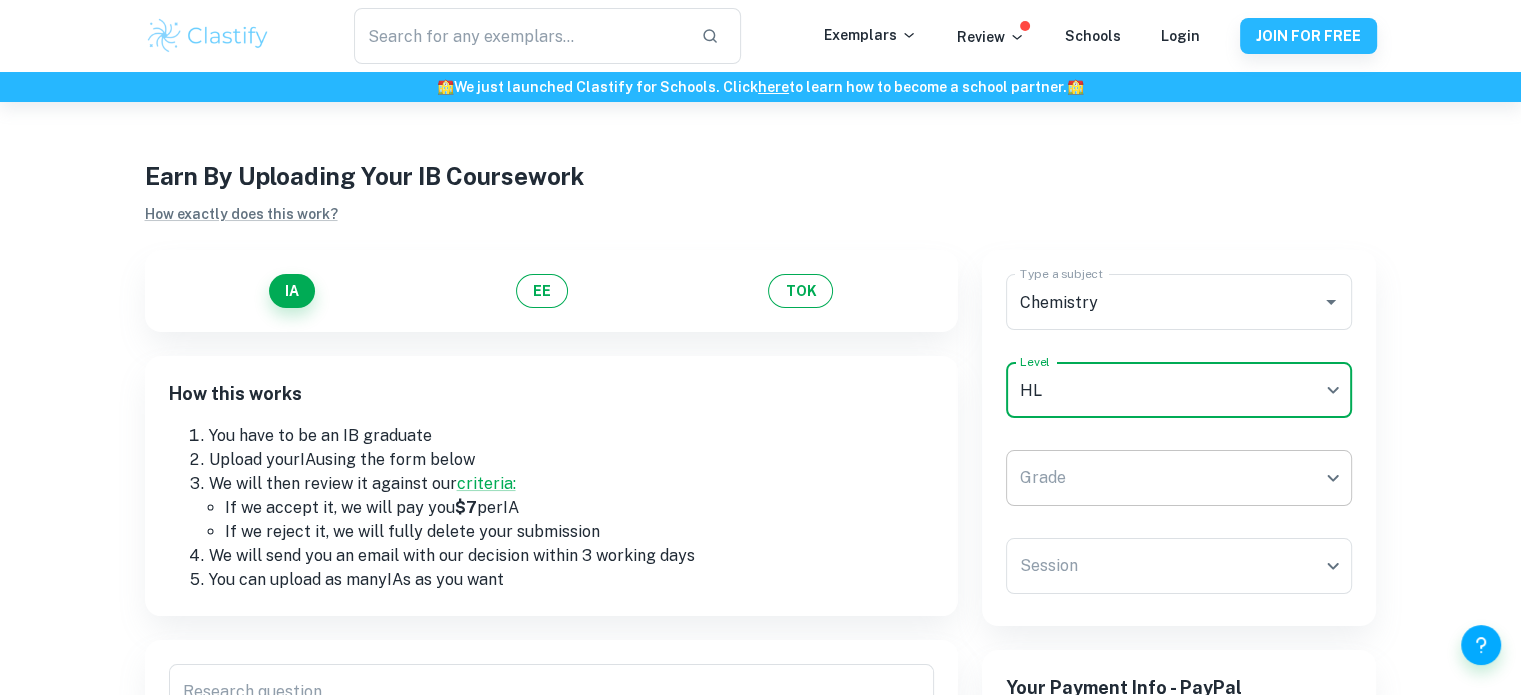 click on "We value your privacy We use cookies to enhance your browsing experience, serve personalised ads or content, and analyse our traffic. By clicking "Accept All", you consent to our use of cookies.   Cookie Policy Customise   Reject All   Accept All   Customise Consent Preferences   We use cookies to help you navigate efficiently and perform certain functions. You will find detailed information about all cookies under each consent category below. The cookies that are categorised as "Necessary" are stored on your browser as they are essential for enabling the basic functionalities of the site. ...  Show more For more information on how Google's third-party cookies operate and handle your data, see:   Google Privacy Policy Necessary Always Active Necessary cookies are required to enable the basic features of this site, such as providing secure log-in or adjusting your consent preferences. These cookies do not store any personally identifiable data. Functional Analytics Performance Advertisement Uncategorised" at bounding box center [760, 449] 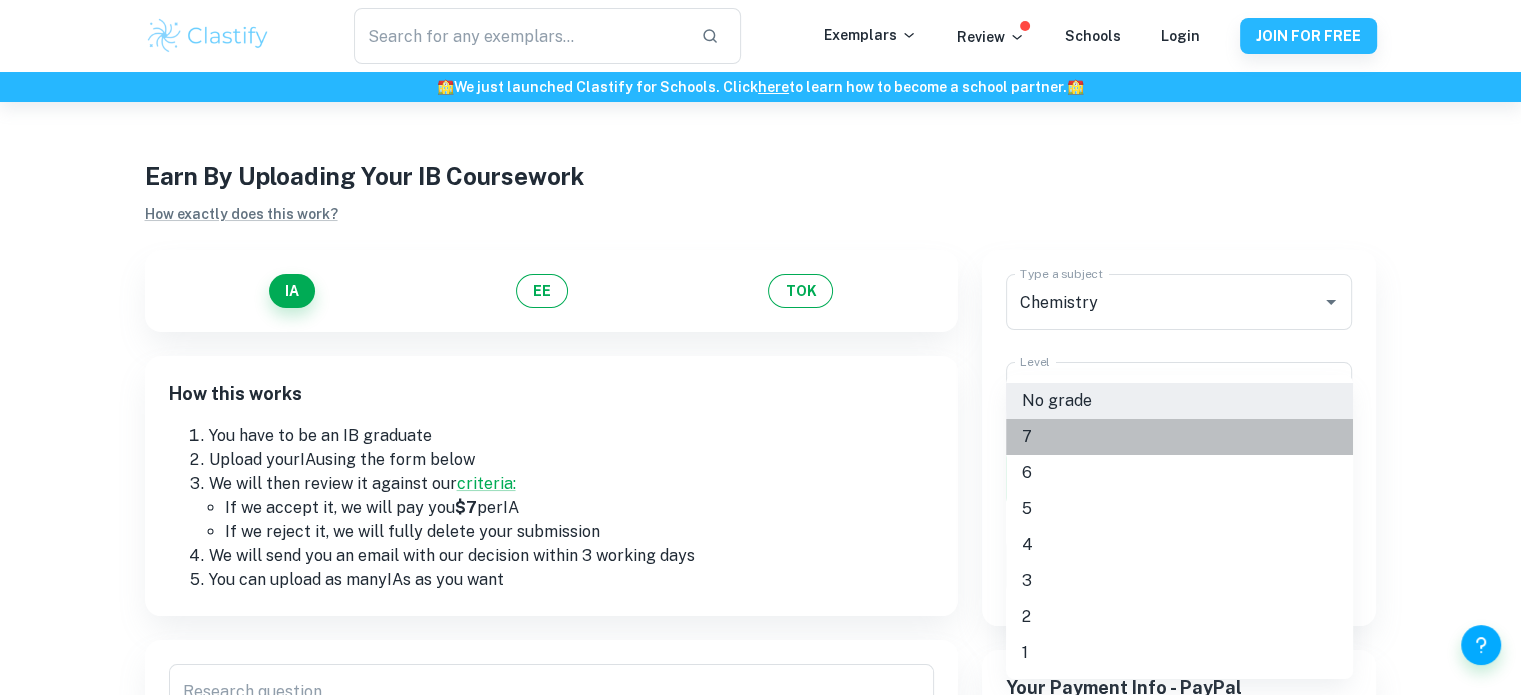 click on "7" at bounding box center [1179, 437] 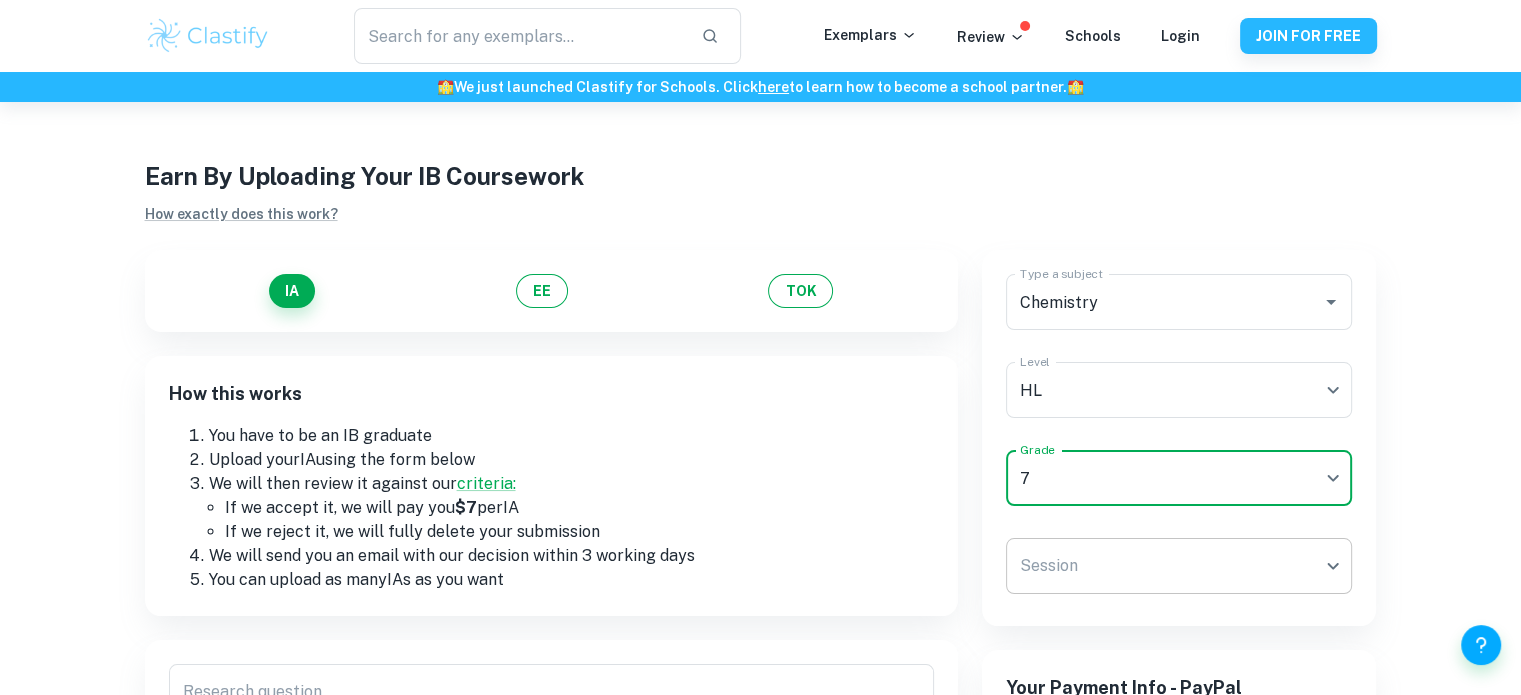 click on "We value your privacy We use cookies to enhance your browsing experience, serve personalised ads or content, and analyse our traffic. By clicking "Accept All", you consent to our use of cookies.   Cookie Policy Customise   Reject All   Accept All   Customise Consent Preferences   We use cookies to help you navigate efficiently and perform certain functions. You will find detailed information about all cookies under each consent category below. The cookies that are categorised as "Necessary" are stored on your browser as they are essential for enabling the basic functionalities of the site. ...  Show more For more information on how Google's third-party cookies operate and handle your data, see:   Google Privacy Policy Necessary Always Active Necessary cookies are required to enable the basic features of this site, such as providing secure log-in or adjusting your consent preferences. These cookies do not store any personally identifiable data. Functional Analytics Performance Advertisement Uncategorised" at bounding box center (760, 449) 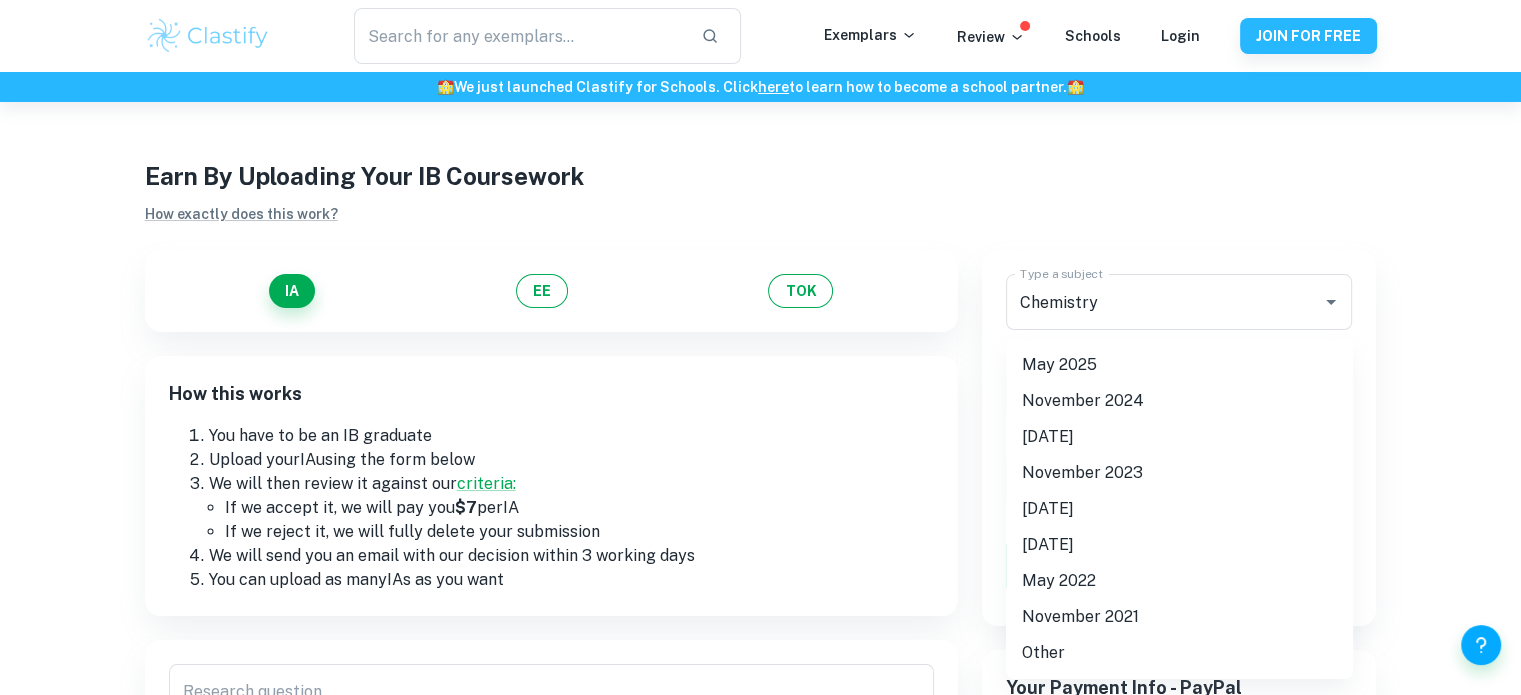 click on "May 2025" at bounding box center [1179, 365] 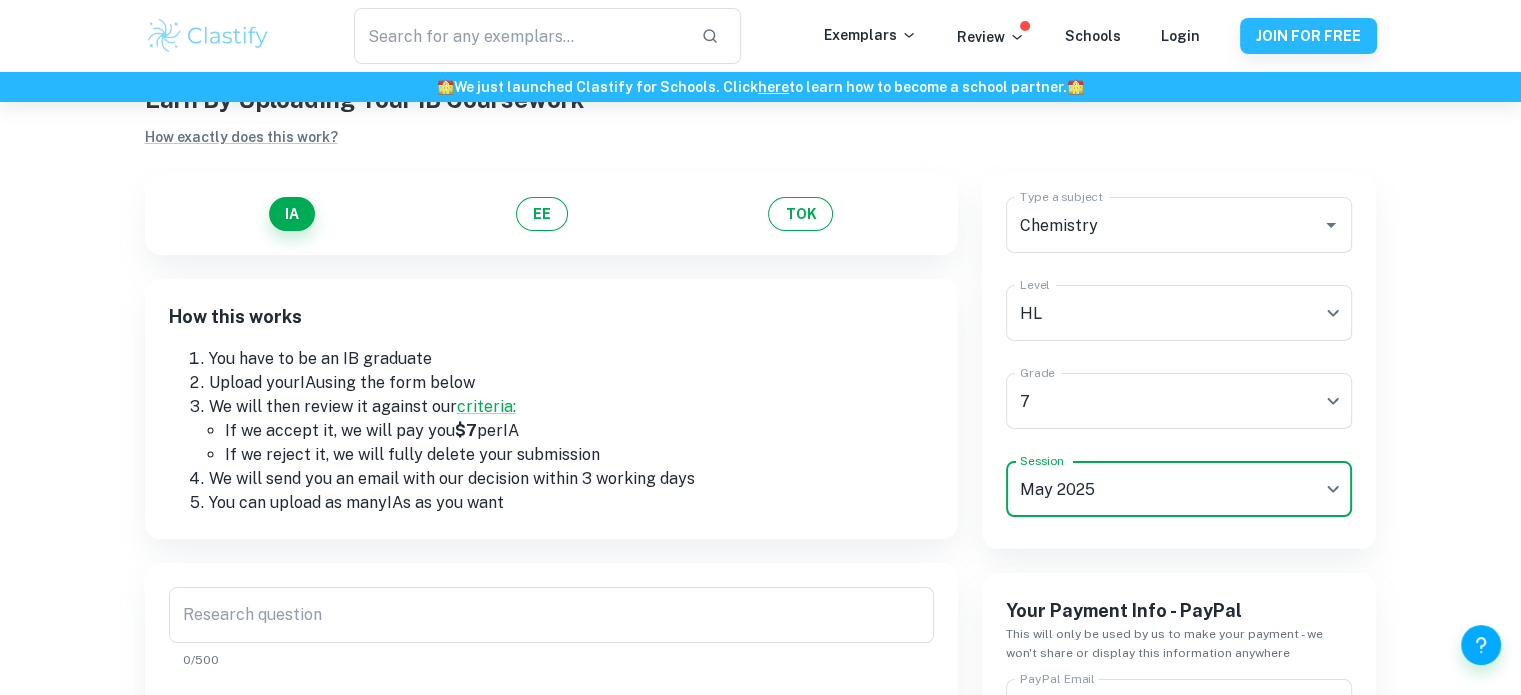 scroll, scrollTop: 300, scrollLeft: 0, axis: vertical 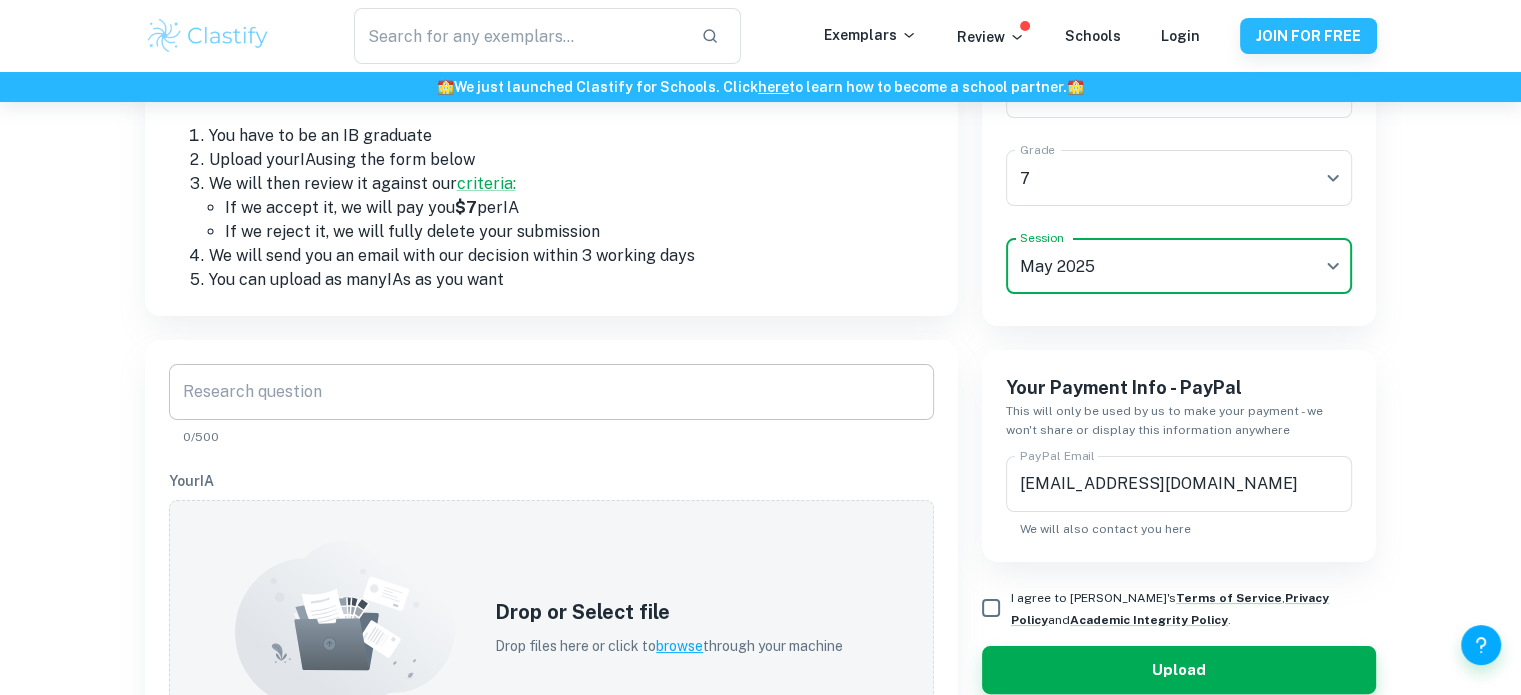 click on "Research question" at bounding box center [551, 392] 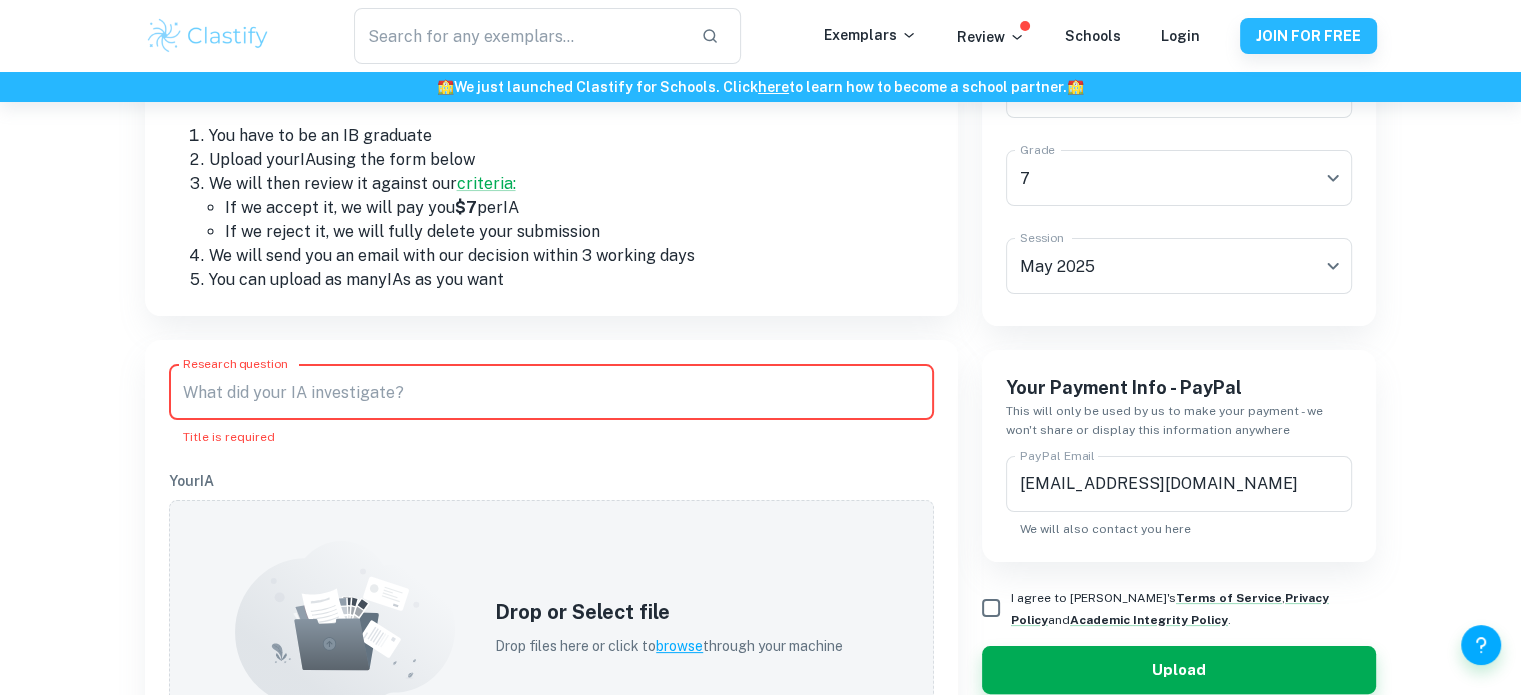 click on "Research question" at bounding box center (551, 392) 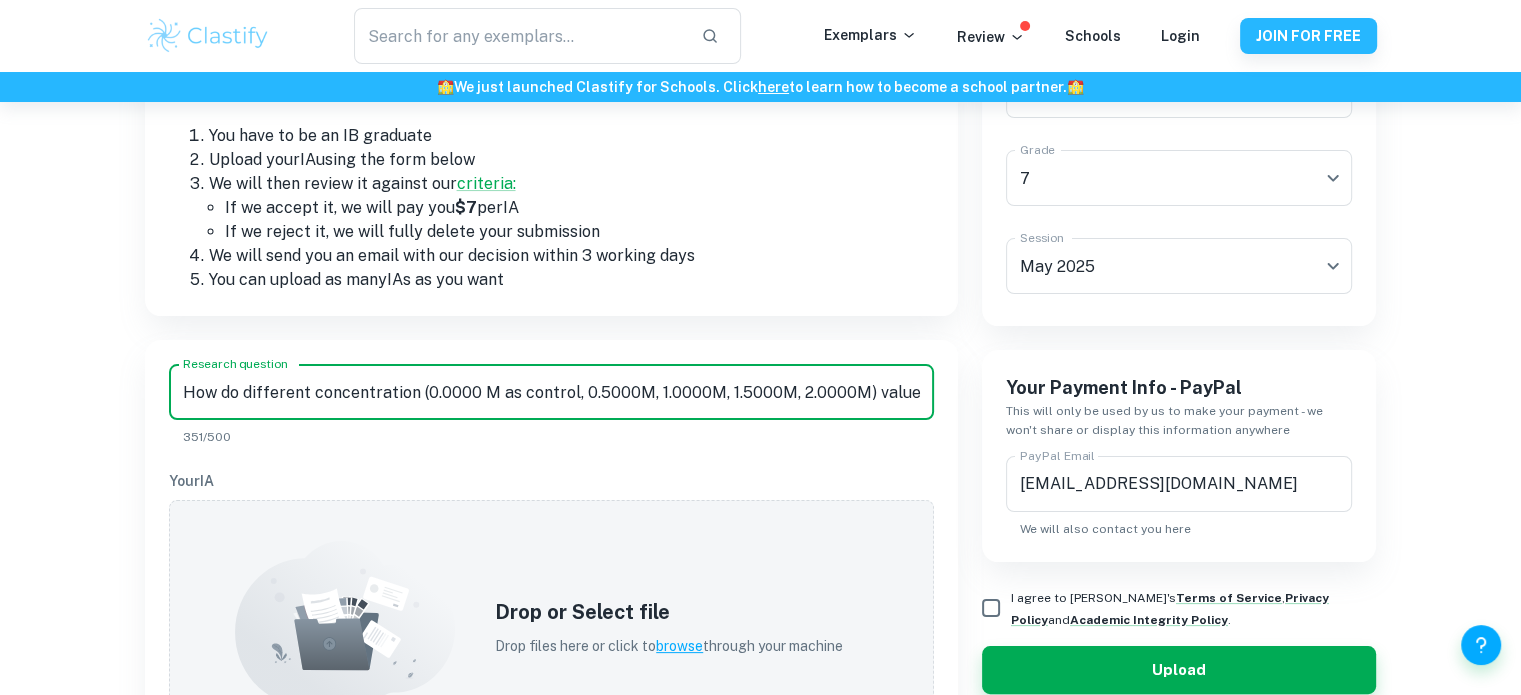 scroll, scrollTop: 0, scrollLeft: 1910, axis: horizontal 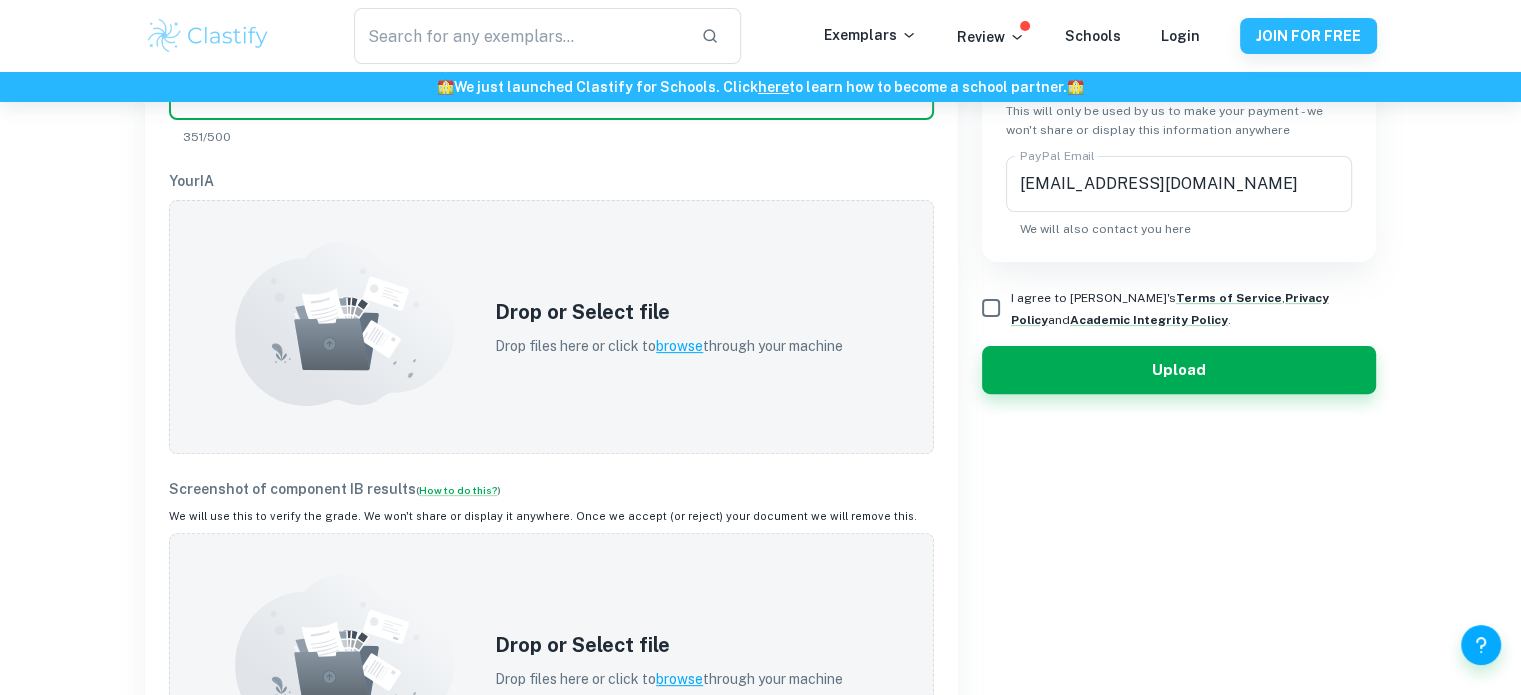 type on "How do different concentration (0.0000 M as control, 0.5000M, 1.0000M, 1.5000M, 2.0000M) values of [MEDICAL_DATA], H2CO3, affect the rate of 8-gram [MEDICAL_DATA], CaCO3, dissolved by measuring the changes in the mass of CaCO3 using digital measuring scale and record the change in turbidity value of the solution using Turbidity metre after 6 days?" 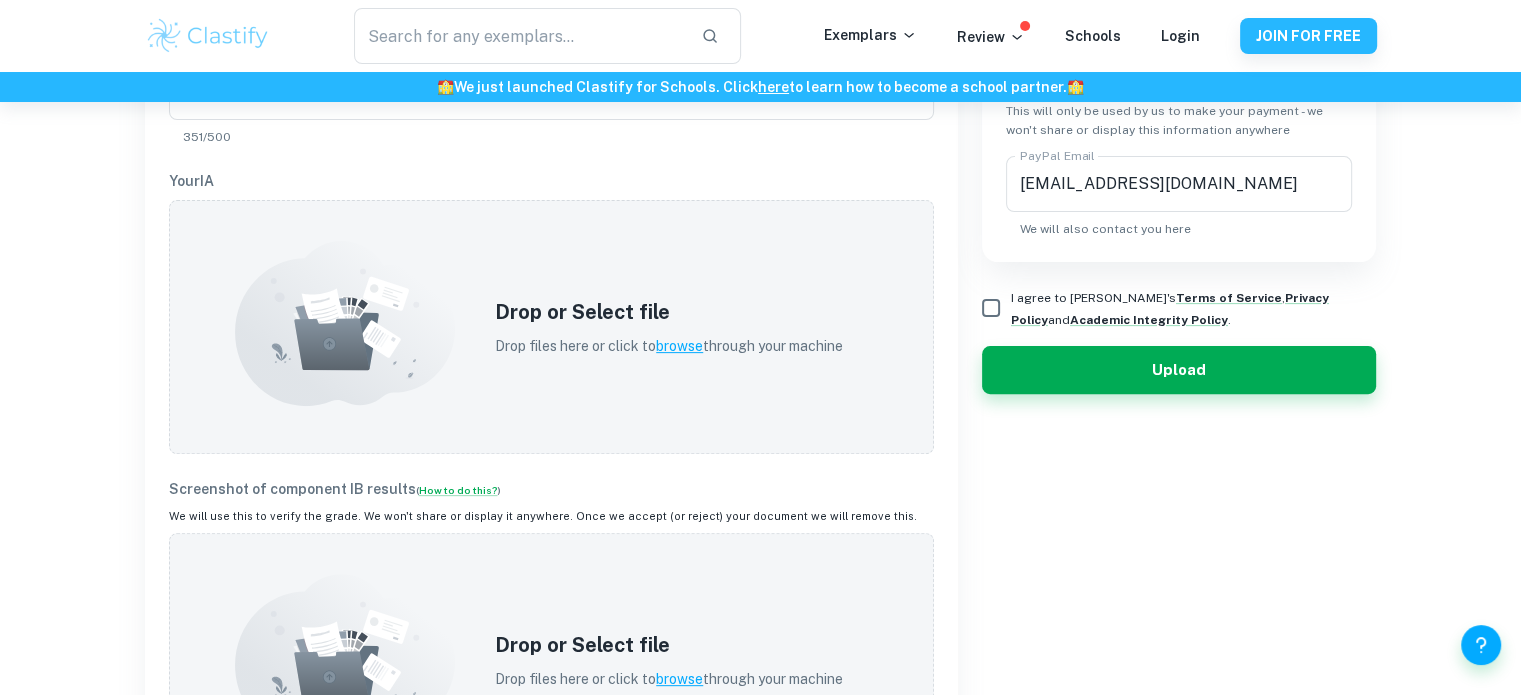 scroll, scrollTop: 0, scrollLeft: 0, axis: both 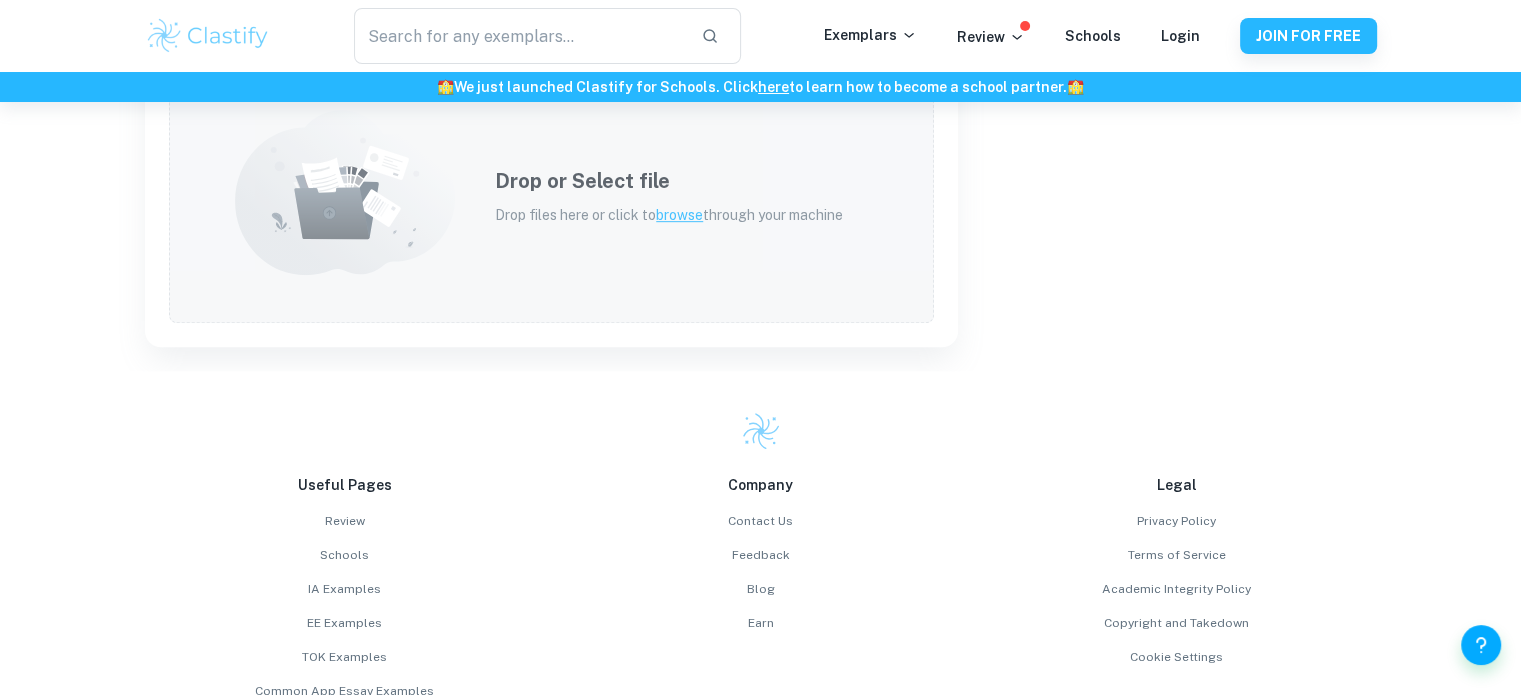 click on "Drop files here or click to  browse  through your machine" at bounding box center (669, 215) 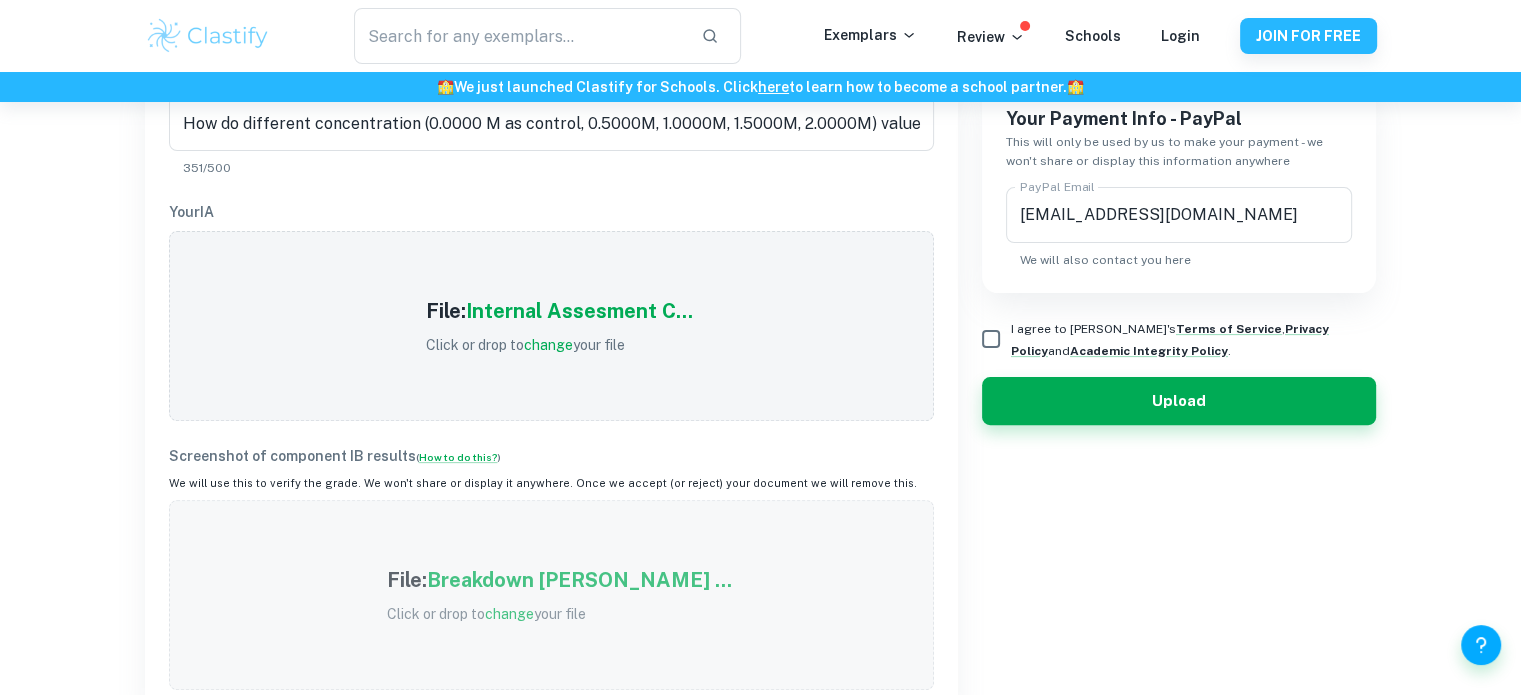 scroll, scrollTop: 500, scrollLeft: 0, axis: vertical 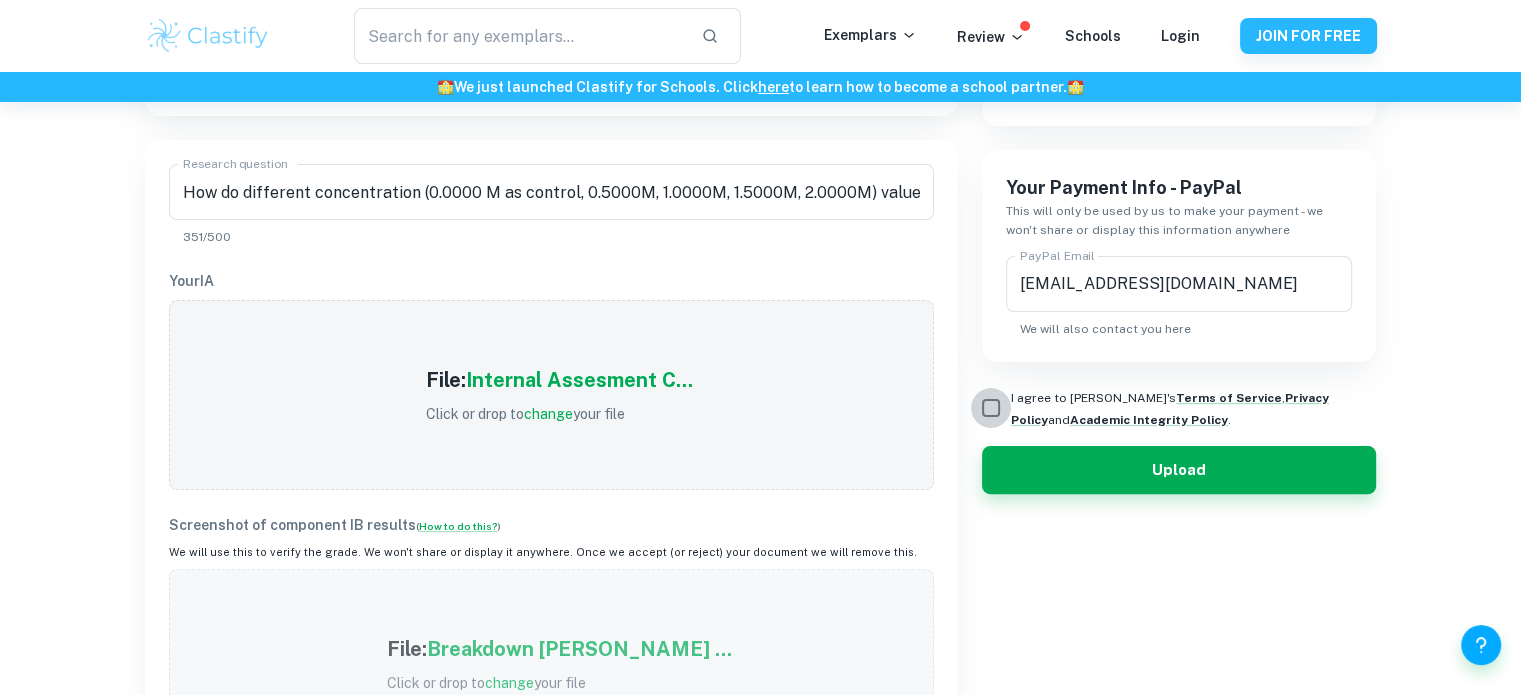 click on "I agree to [PERSON_NAME]'s  Terms of Service ,  Privacy Policy  and  Academic Integrity Policy ." at bounding box center (991, 408) 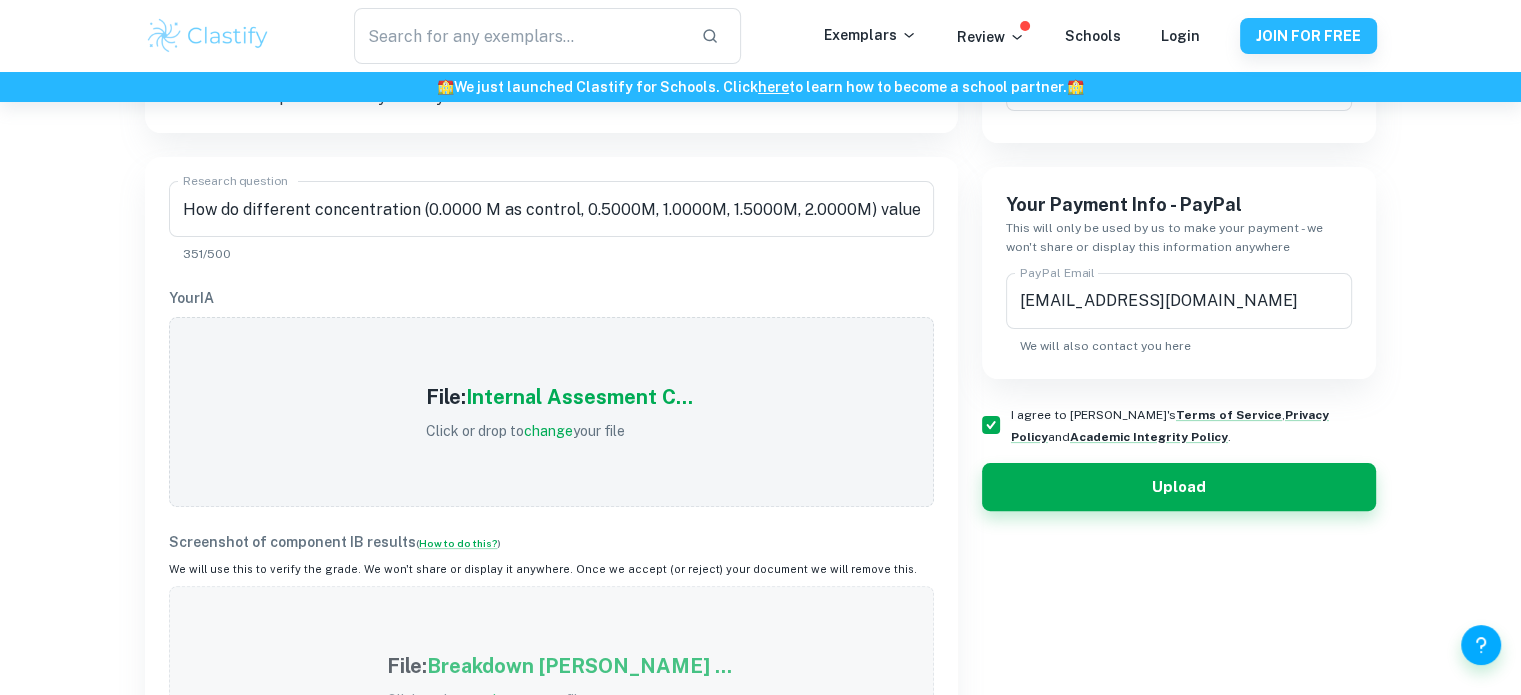 scroll, scrollTop: 500, scrollLeft: 0, axis: vertical 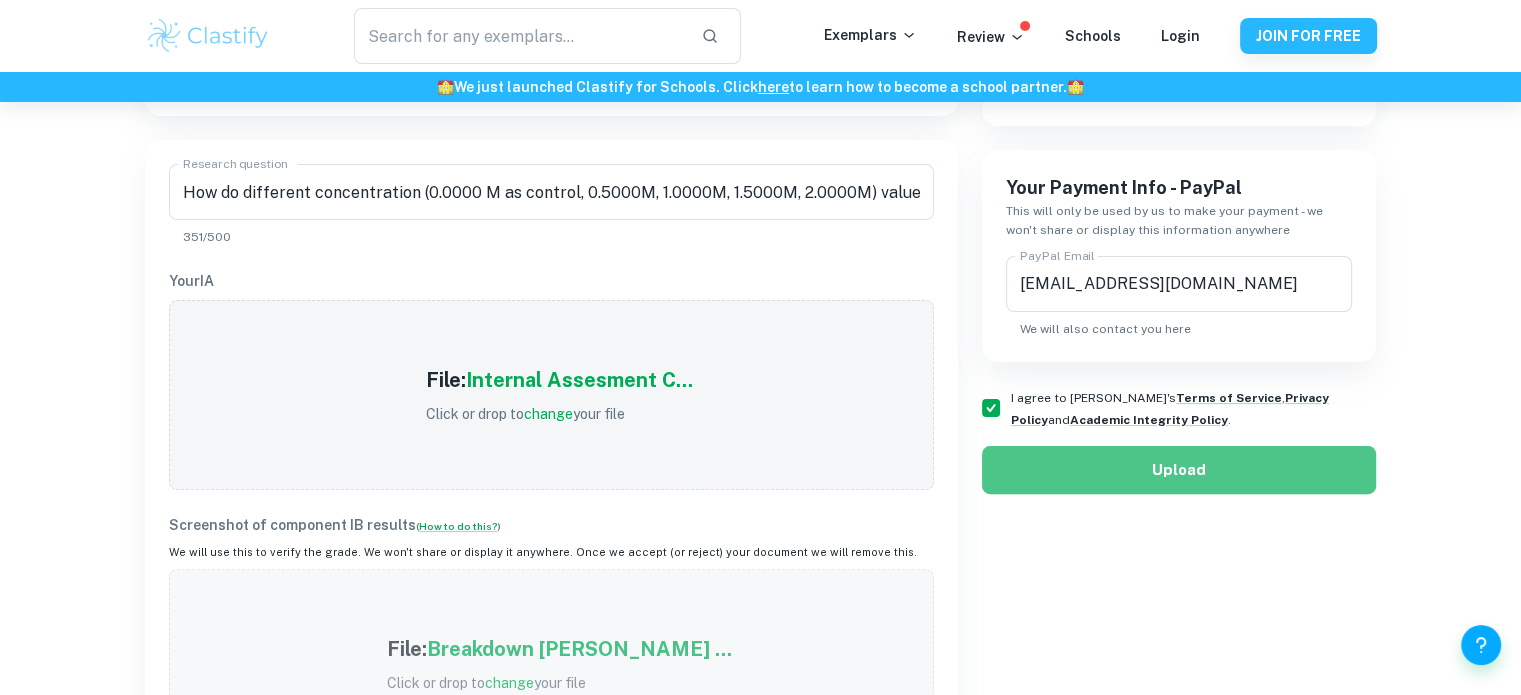 click on "Upload" at bounding box center [1179, 470] 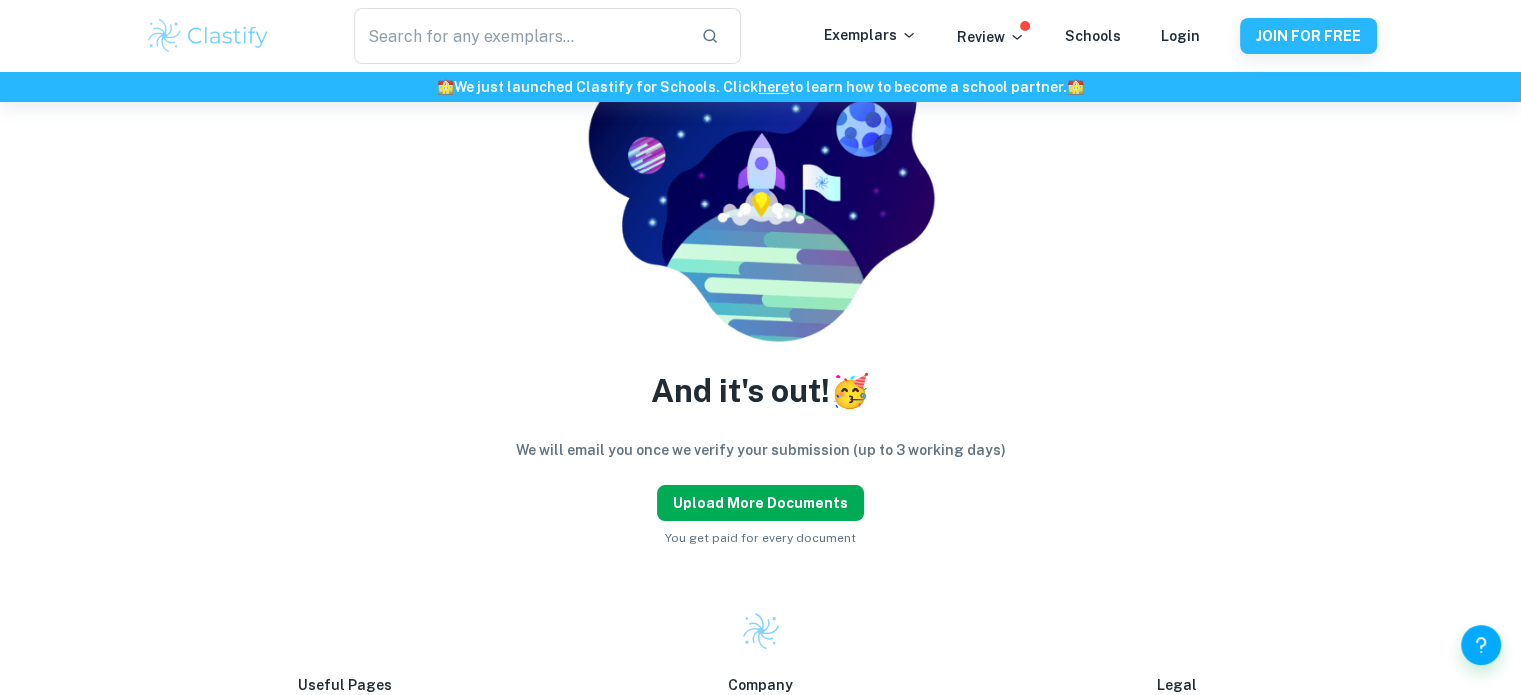 scroll, scrollTop: 300, scrollLeft: 0, axis: vertical 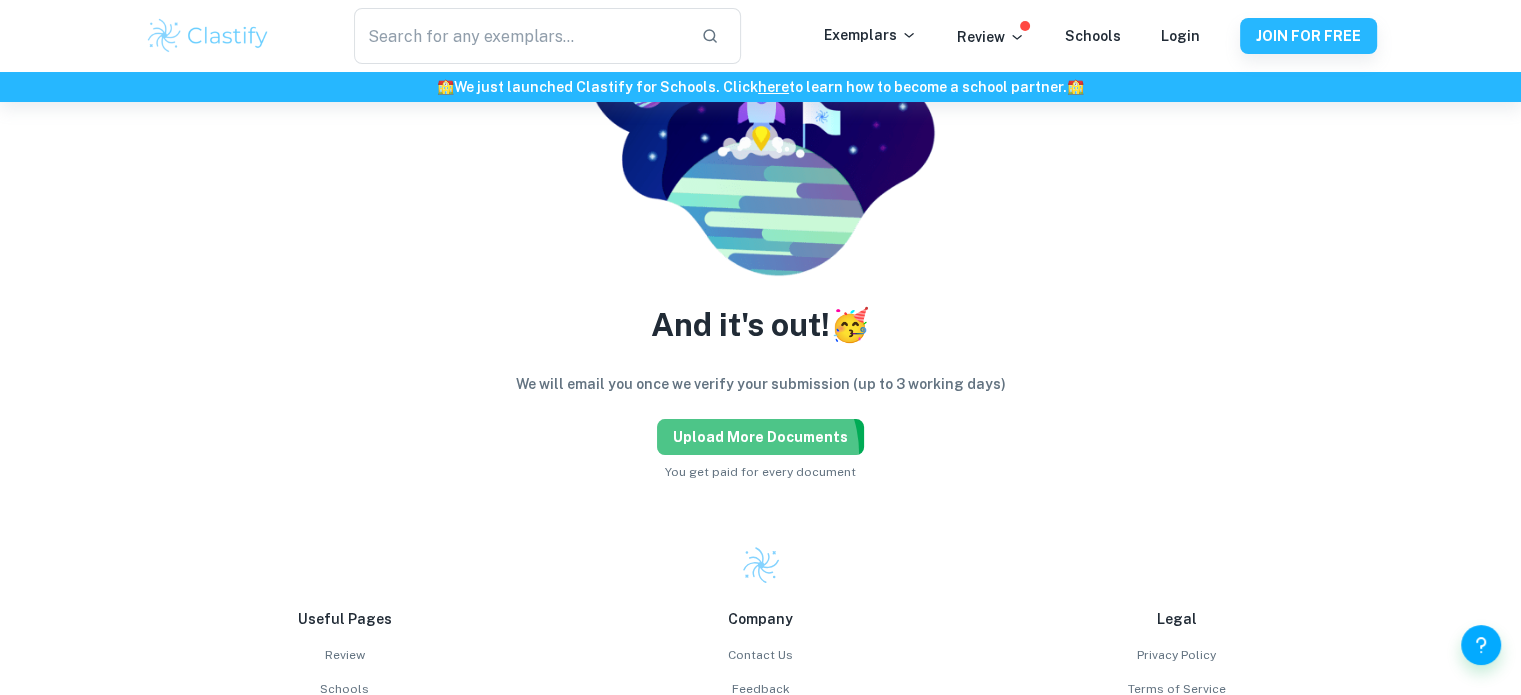 click on "Upload more documents" at bounding box center (760, 437) 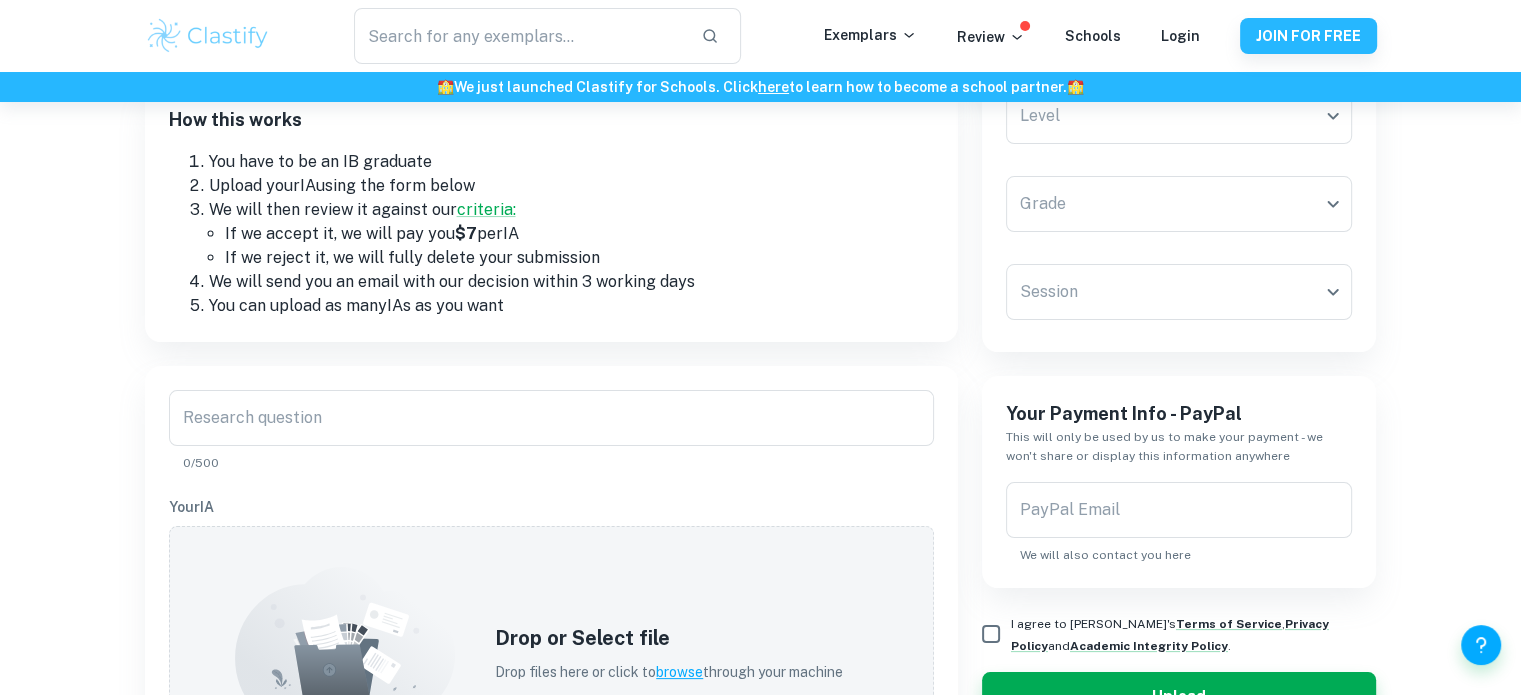 scroll, scrollTop: 100, scrollLeft: 0, axis: vertical 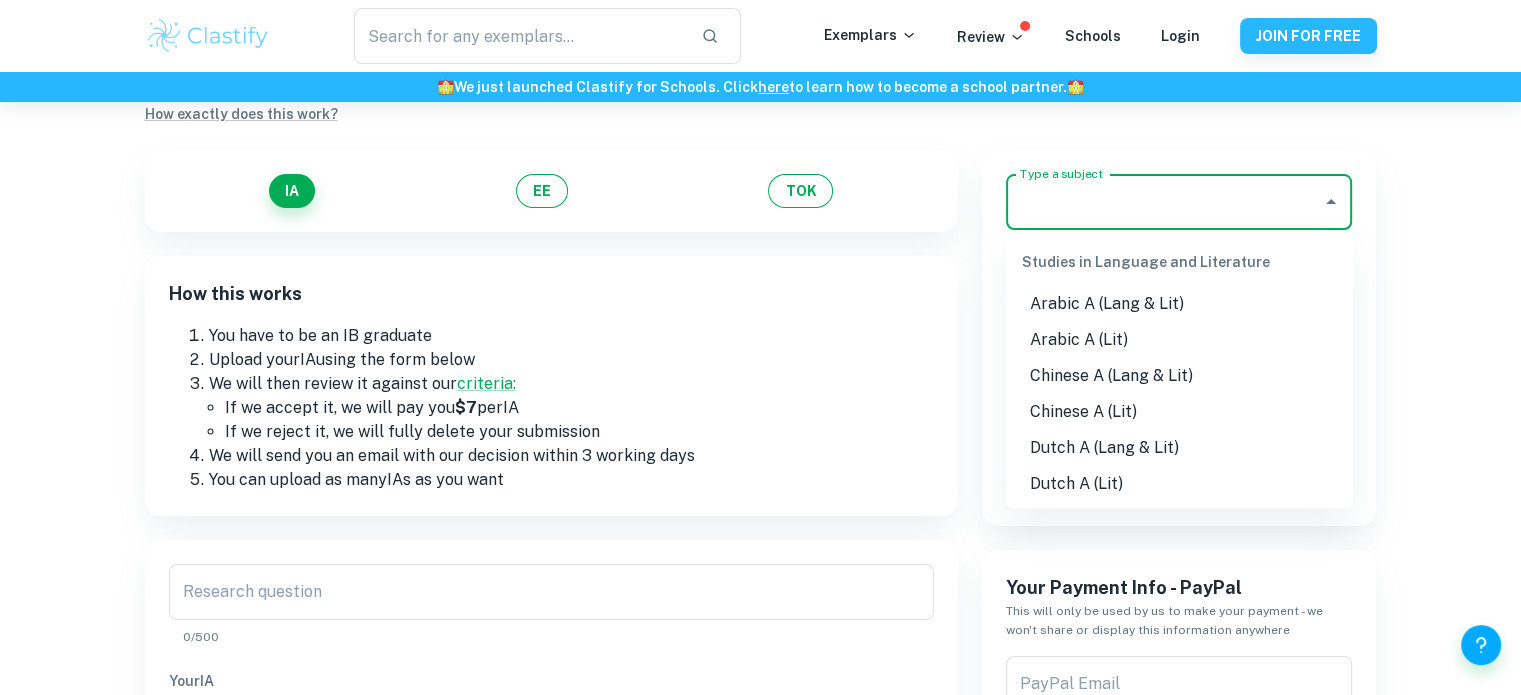 click on "Type a subject" at bounding box center (1164, 202) 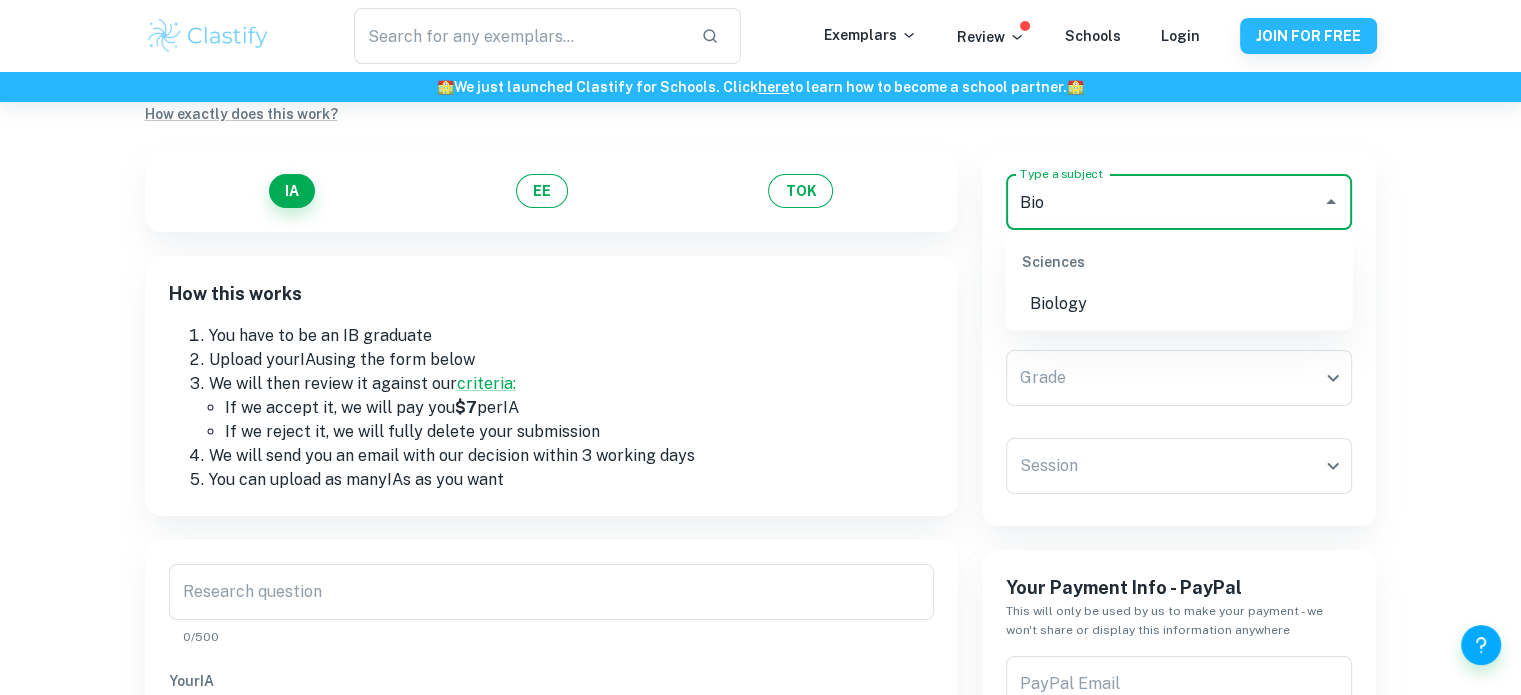 click on "Biology" at bounding box center [1179, 304] 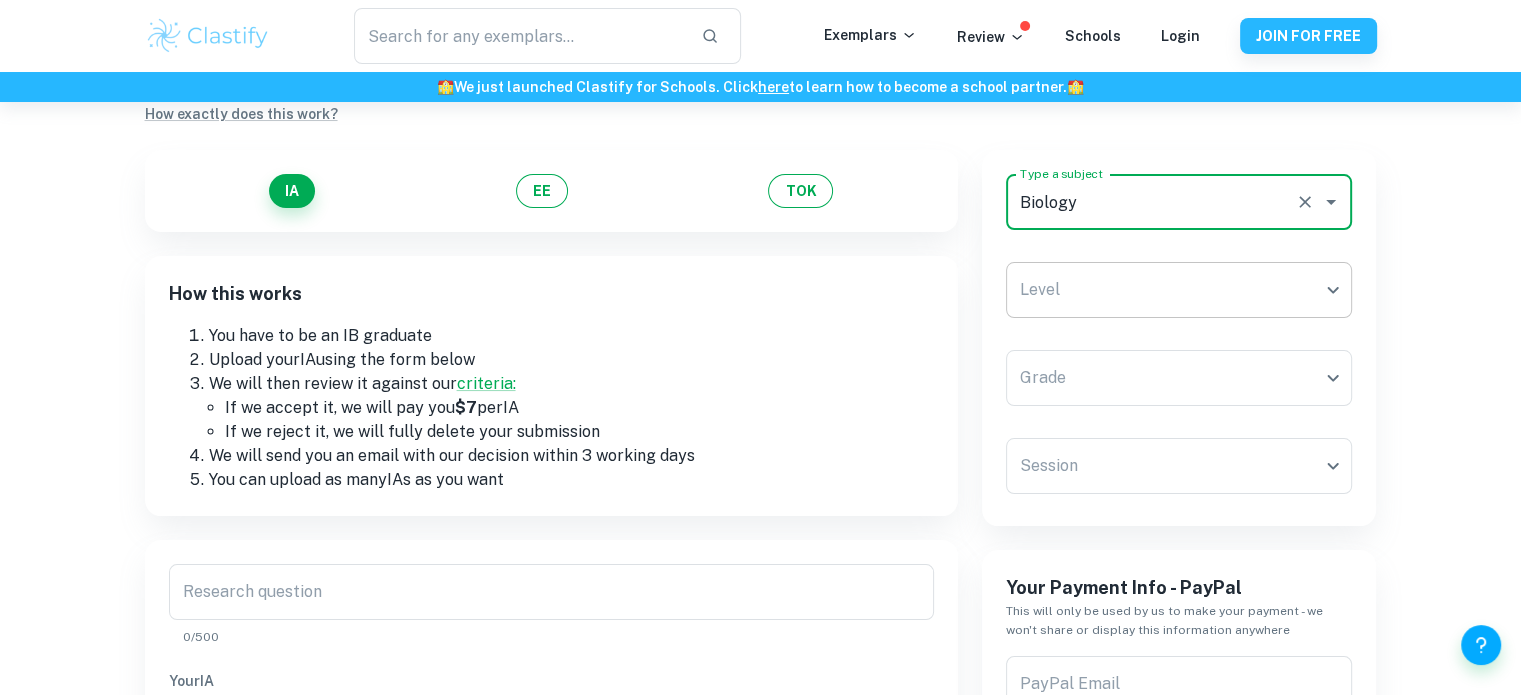 type on "Biology" 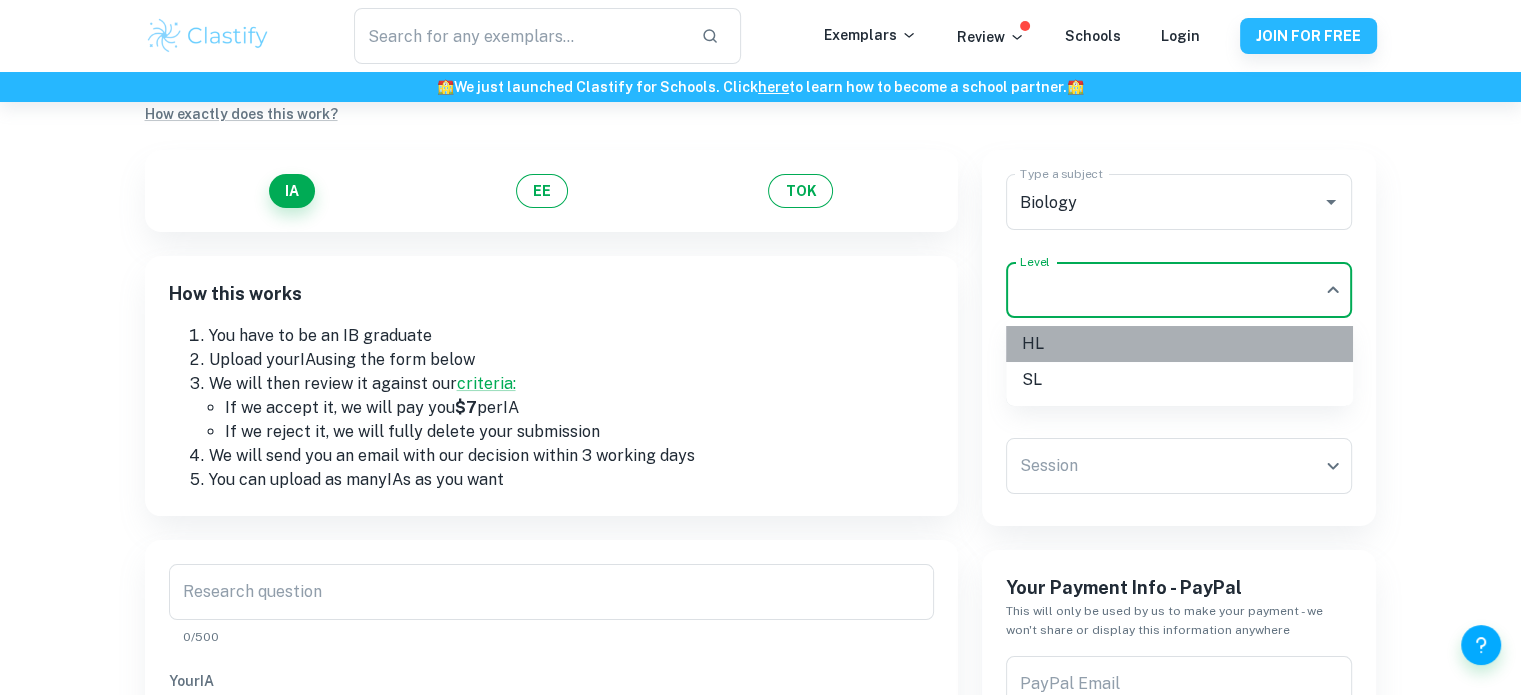 click on "HL" at bounding box center (1179, 344) 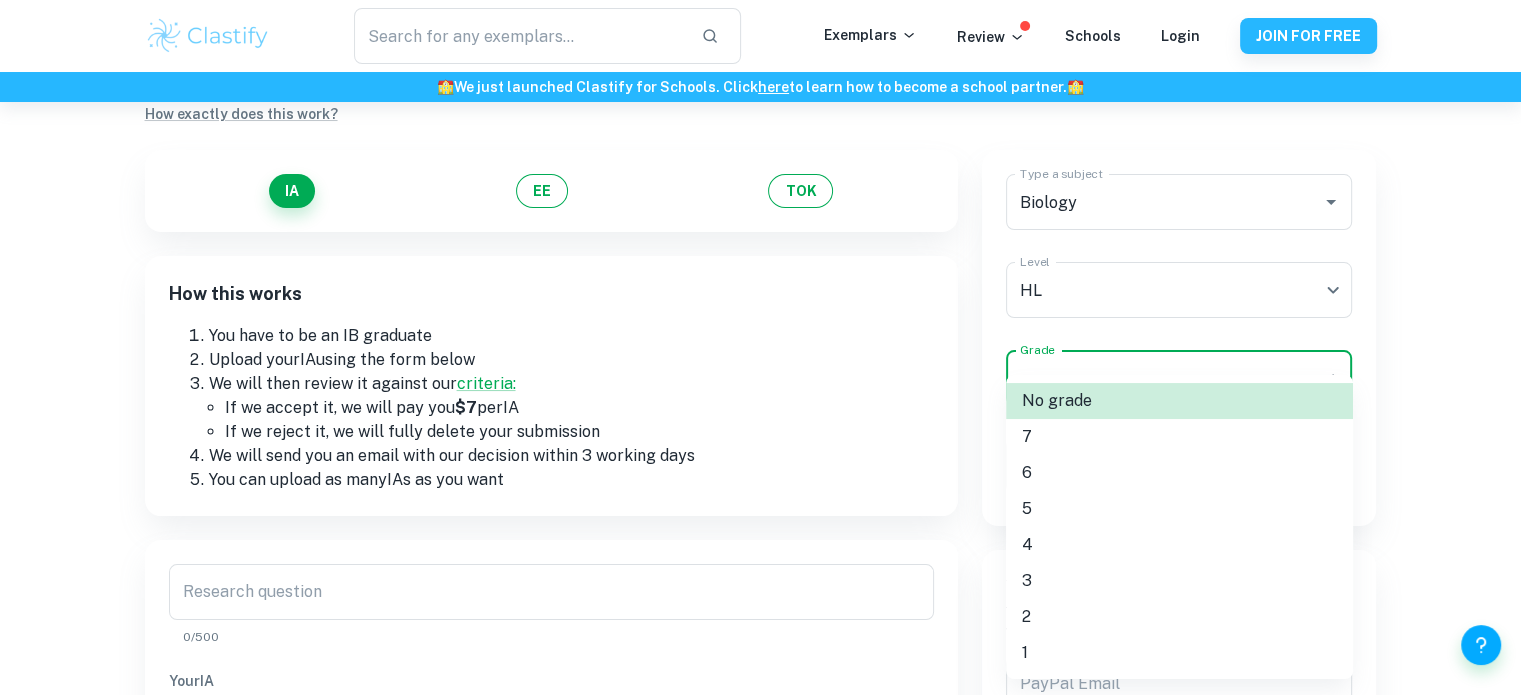 click on "We value your privacy We use cookies to enhance your browsing experience, serve personalised ads or content, and analyse our traffic. By clicking "Accept All", you consent to our use of cookies.   Cookie Policy Customise   Reject All   Accept All   Customise Consent Preferences   We use cookies to help you navigate efficiently and perform certain functions. You will find detailed information about all cookies under each consent category below. The cookies that are categorised as "Necessary" are stored on your browser as they are essential for enabling the basic functionalities of the site. ...  Show more For more information on how Google's third-party cookies operate and handle your data, see:   Google Privacy Policy Necessary Always Active Necessary cookies are required to enable the basic features of this site, such as providing secure log-in or adjusting your consent preferences. These cookies do not store any personally identifiable data. Functional Analytics Performance Advertisement Uncategorised" at bounding box center (760, 349) 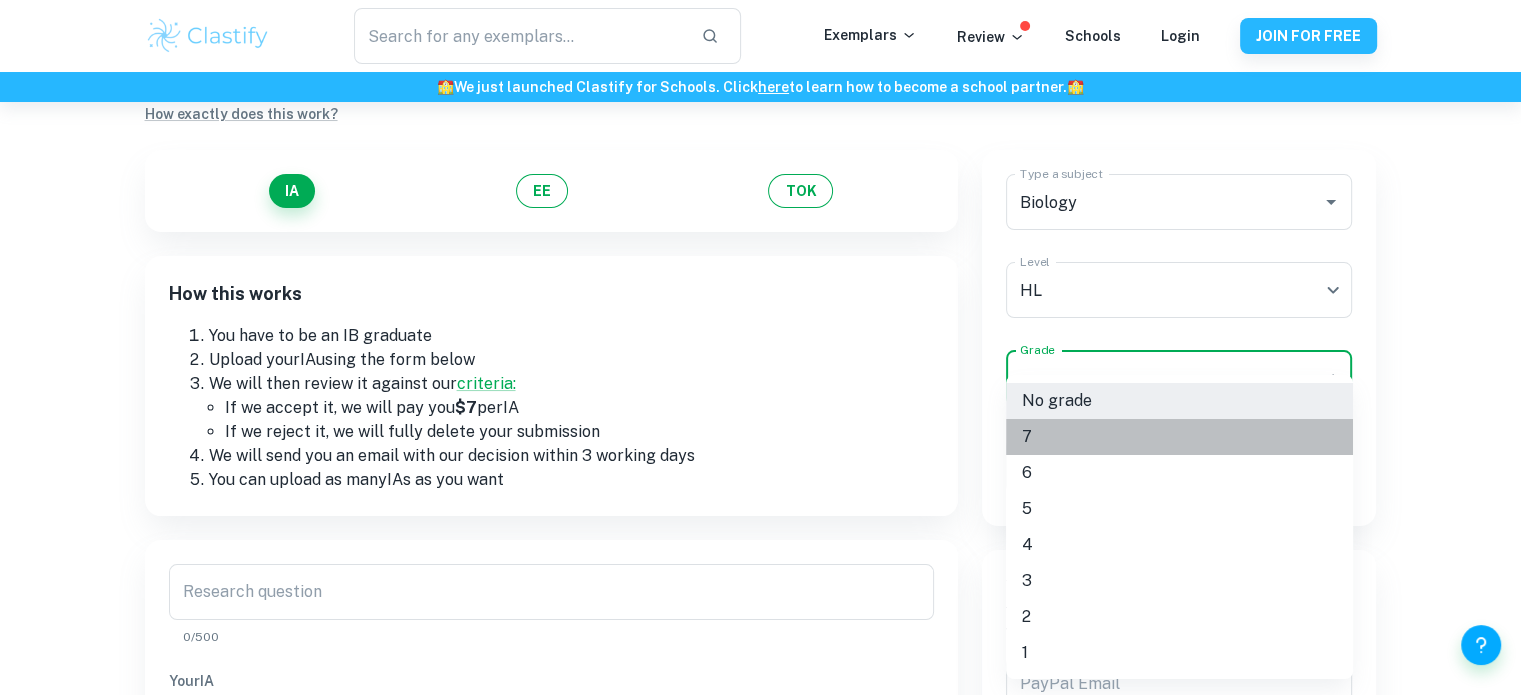 click on "7" at bounding box center (1179, 437) 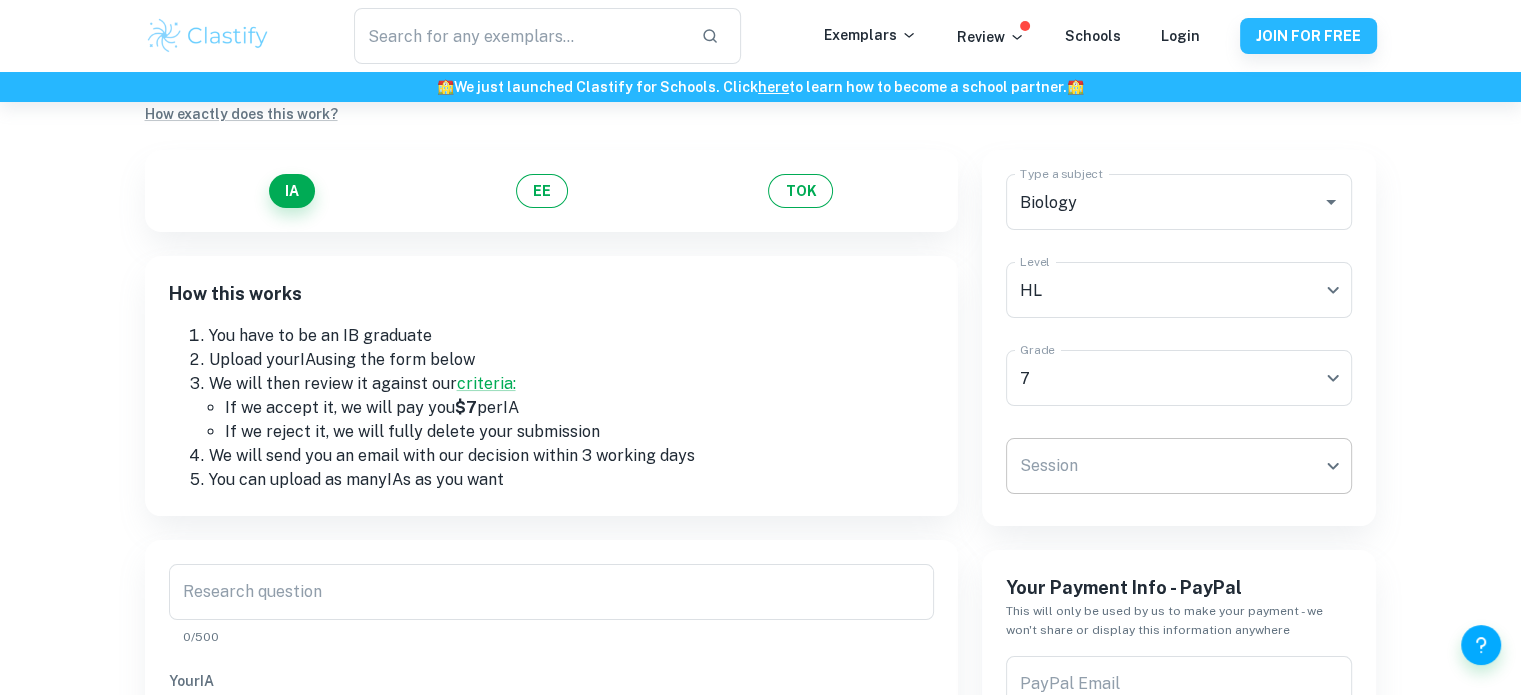 click on "We value your privacy We use cookies to enhance your browsing experience, serve personalised ads or content, and analyse our traffic. By clicking "Accept All", you consent to our use of cookies.   Cookie Policy Customise   Reject All   Accept All   Customise Consent Preferences   We use cookies to help you navigate efficiently and perform certain functions. You will find detailed information about all cookies under each consent category below. The cookies that are categorised as "Necessary" are stored on your browser as they are essential for enabling the basic functionalities of the site. ...  Show more For more information on how Google's third-party cookies operate and handle your data, see:   Google Privacy Policy Necessary Always Active Necessary cookies are required to enable the basic features of this site, such as providing secure log-in or adjusting your consent preferences. These cookies do not store any personally identifiable data. Functional Analytics Performance Advertisement Uncategorised" at bounding box center (760, 349) 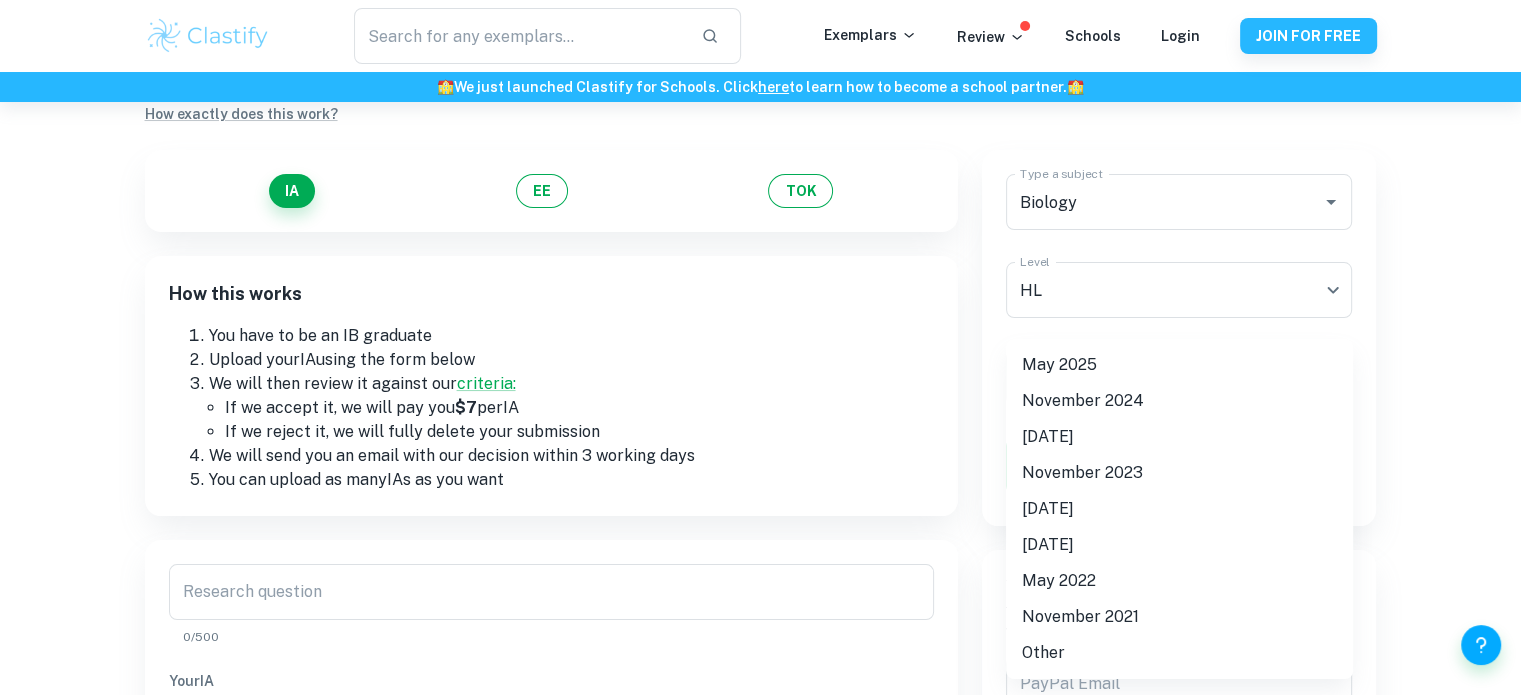 click on "May 2025" at bounding box center (1179, 365) 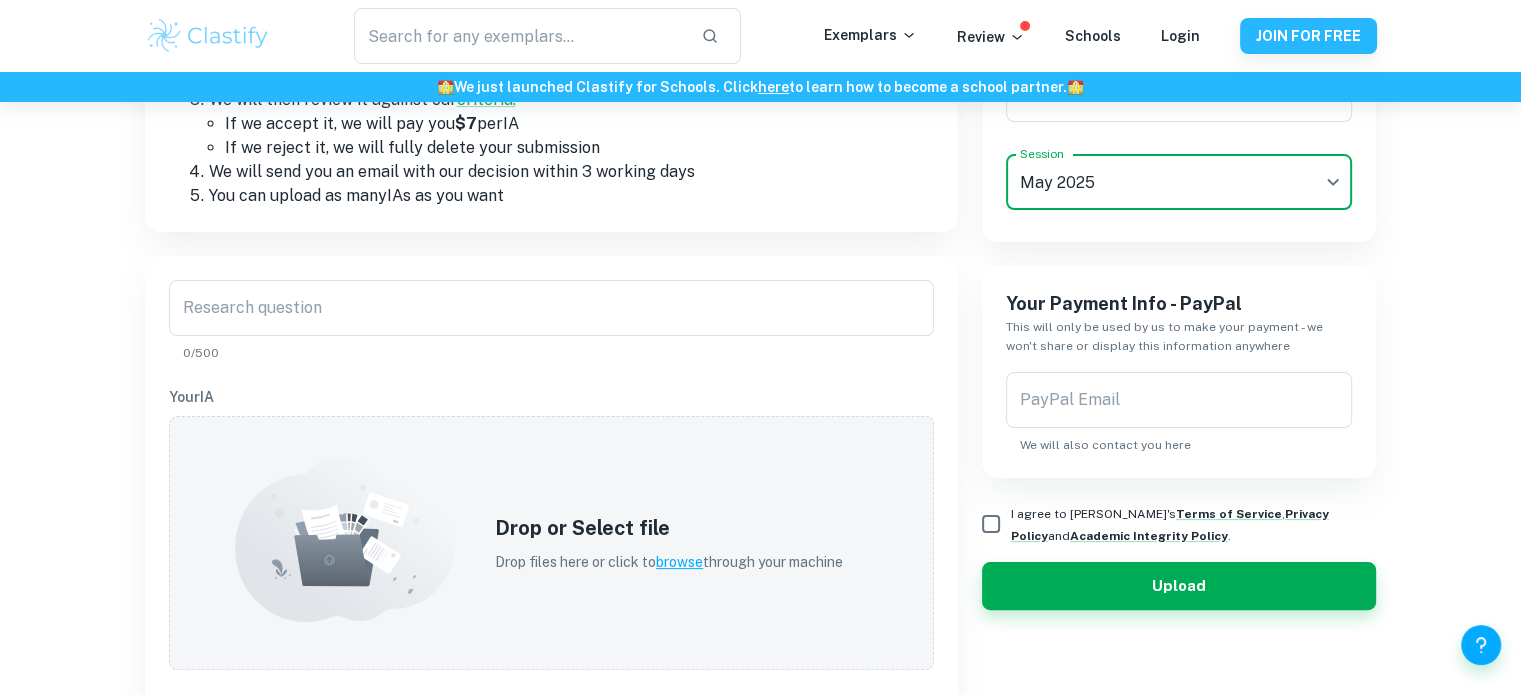 scroll, scrollTop: 400, scrollLeft: 0, axis: vertical 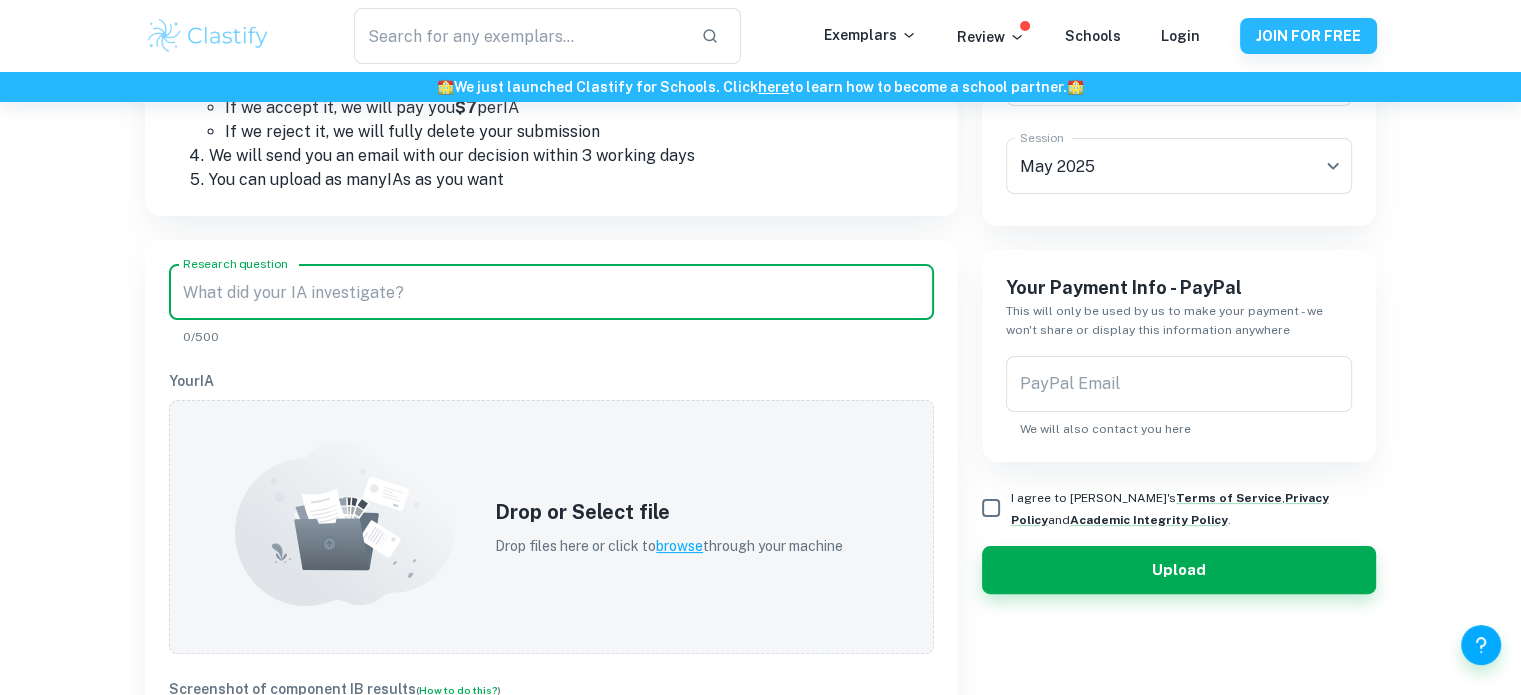 click on "Research question" at bounding box center [551, 292] 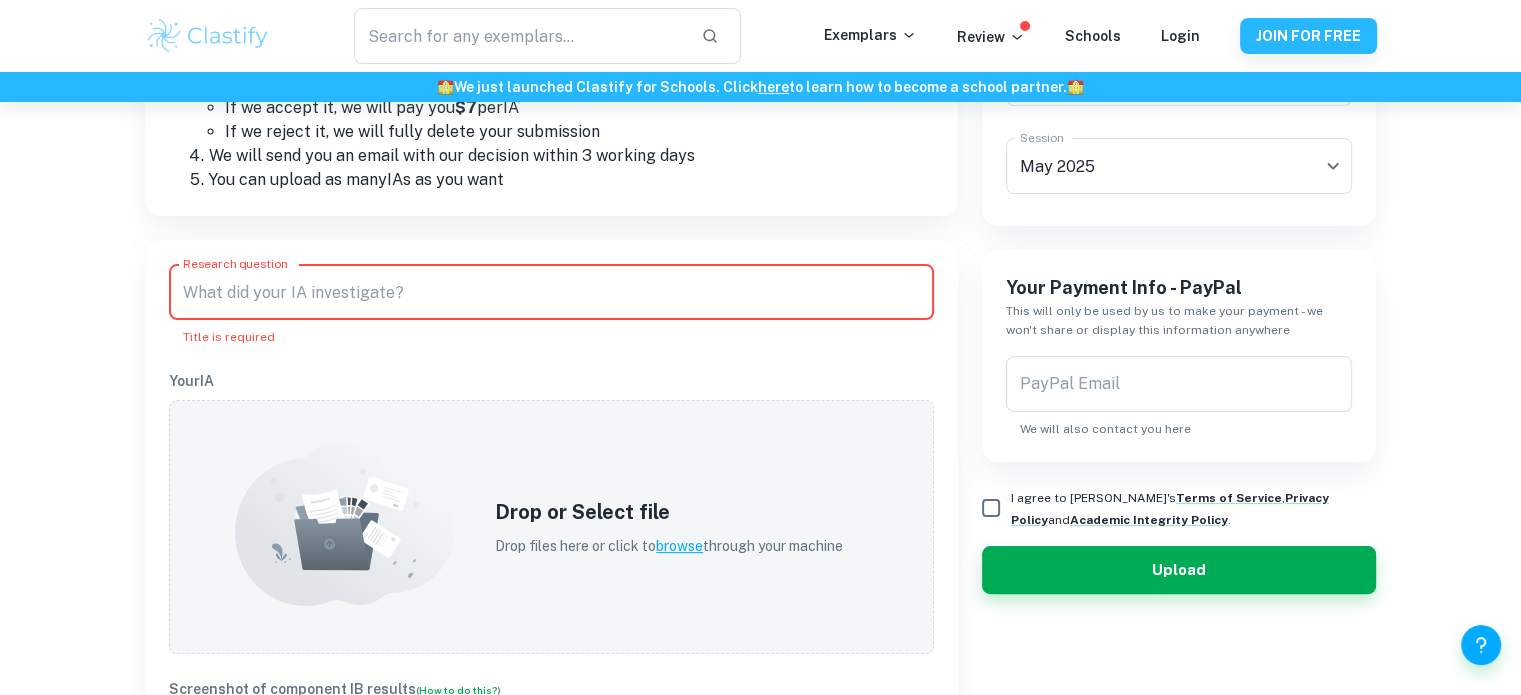 click on "Research question" at bounding box center (551, 292) 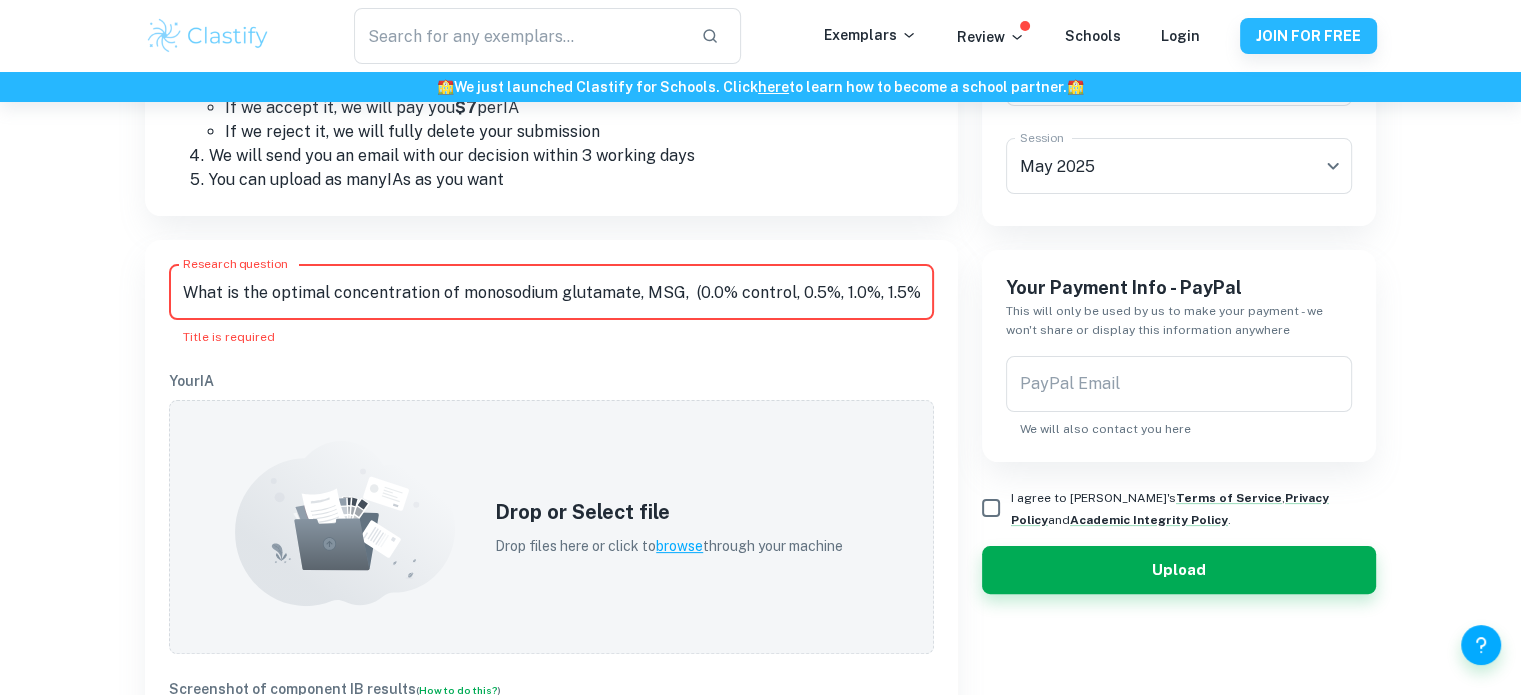 scroll, scrollTop: 0, scrollLeft: 1900, axis: horizontal 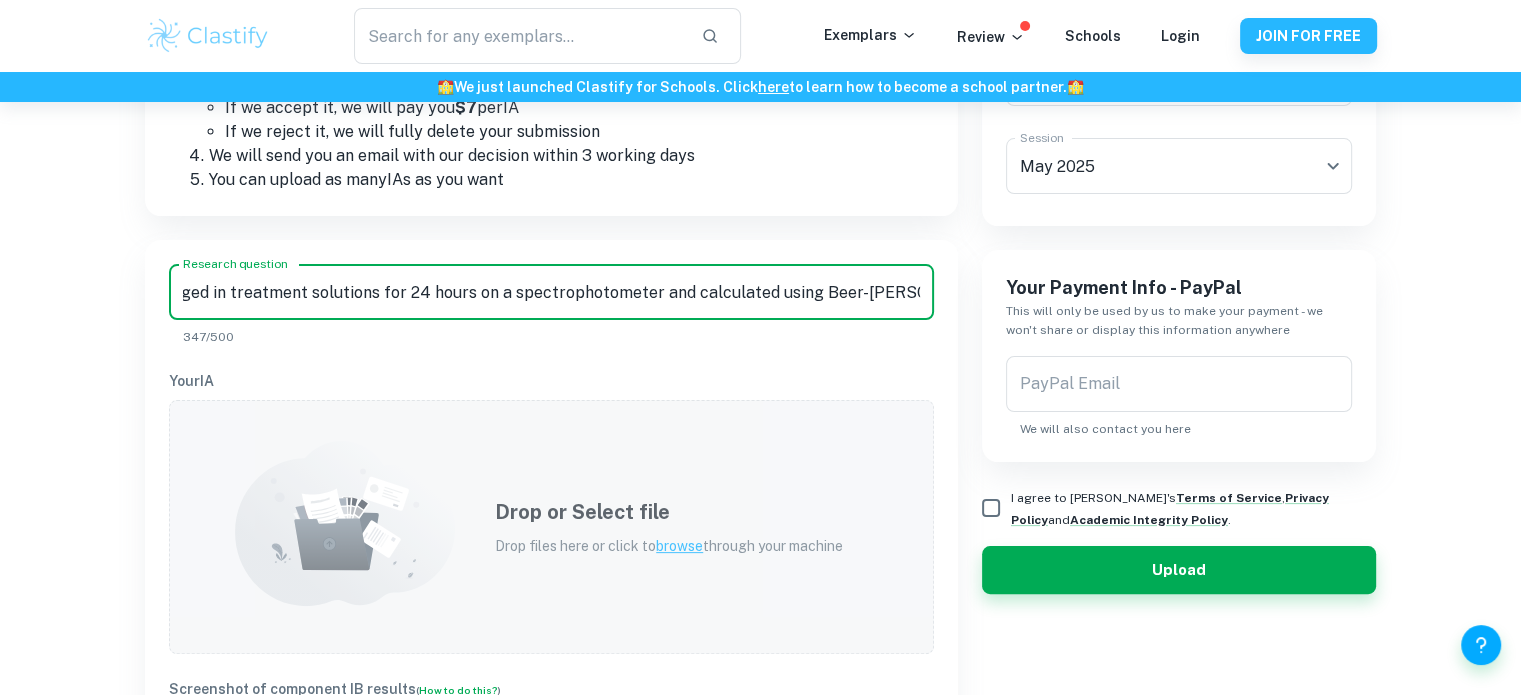 type on "What is the optimal concentration of monosodium glutamate, MSG,  (0.0% control, 0.5%, 1.0%, 1.5%, 2.0%) as supplements for enhancing Ipomoea aquatica (water spinach) plant growth by measuring the chlorophyll concentration of the leaf after submerged in treatment solutions for 24 hours on a spectrophotometer and calculated using Beer-[PERSON_NAME] law?" 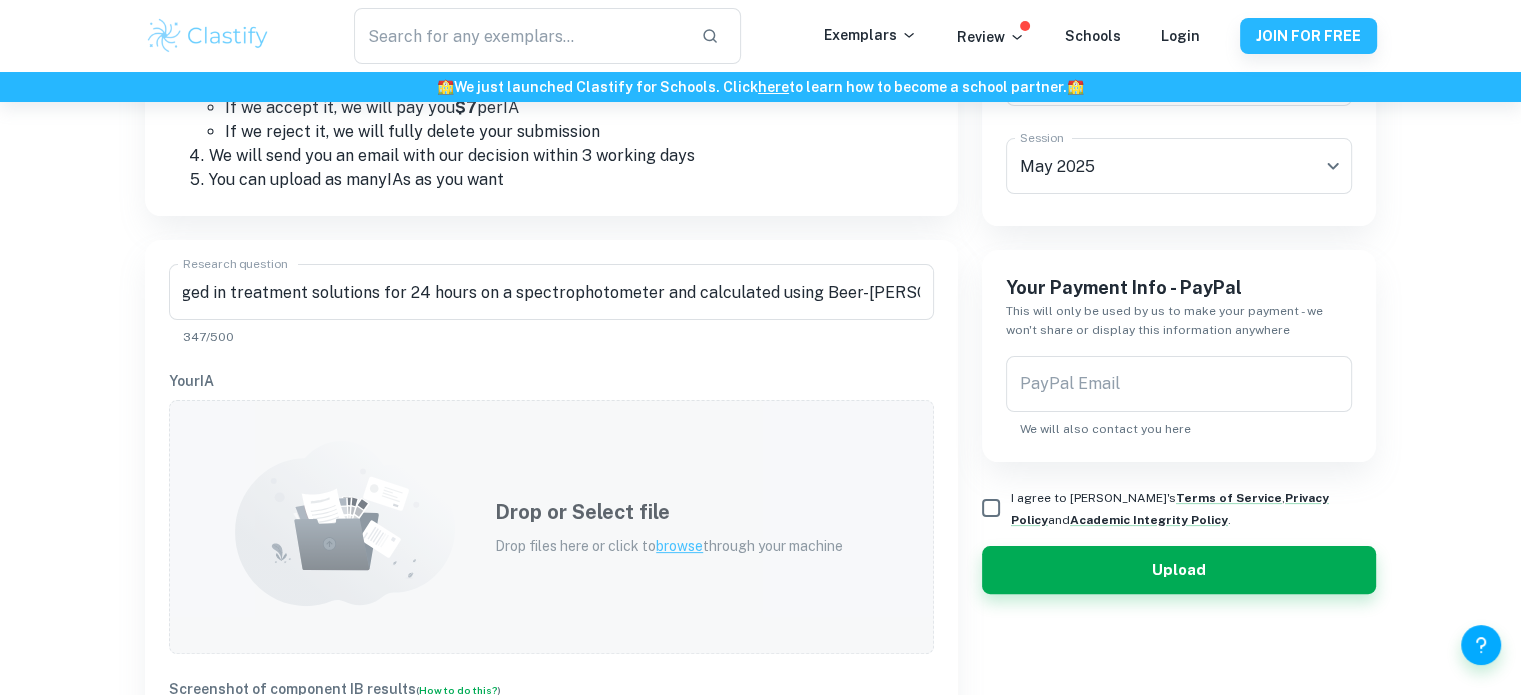 scroll, scrollTop: 0, scrollLeft: 0, axis: both 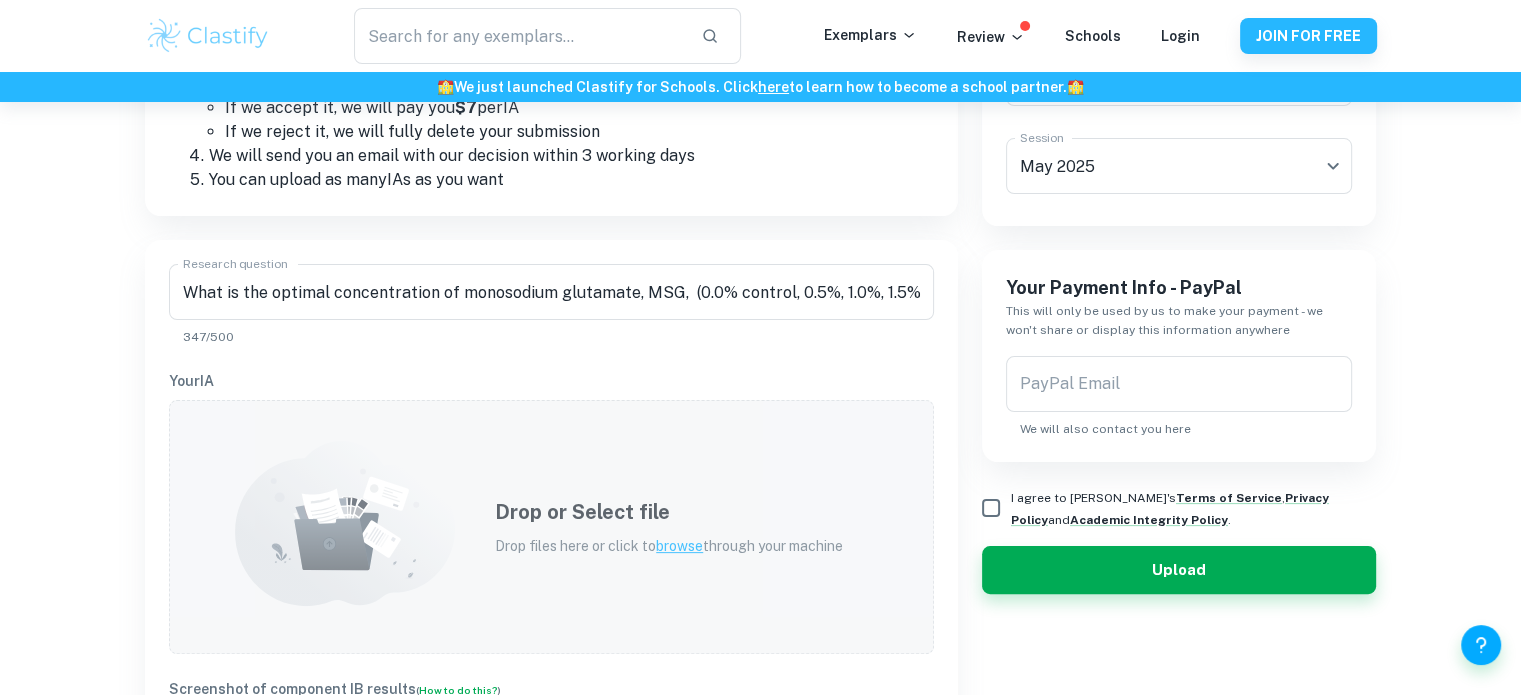 click on "browse" at bounding box center [679, 546] 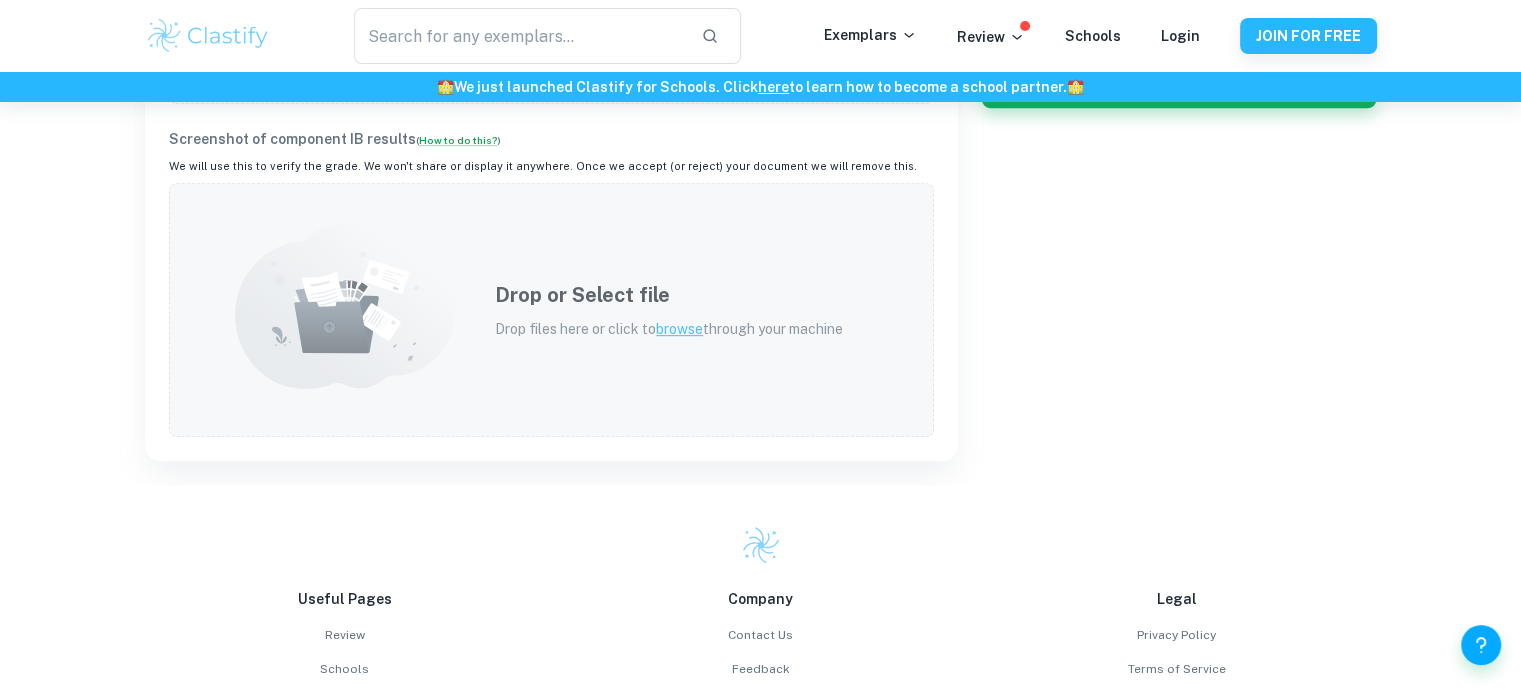 scroll, scrollTop: 900, scrollLeft: 0, axis: vertical 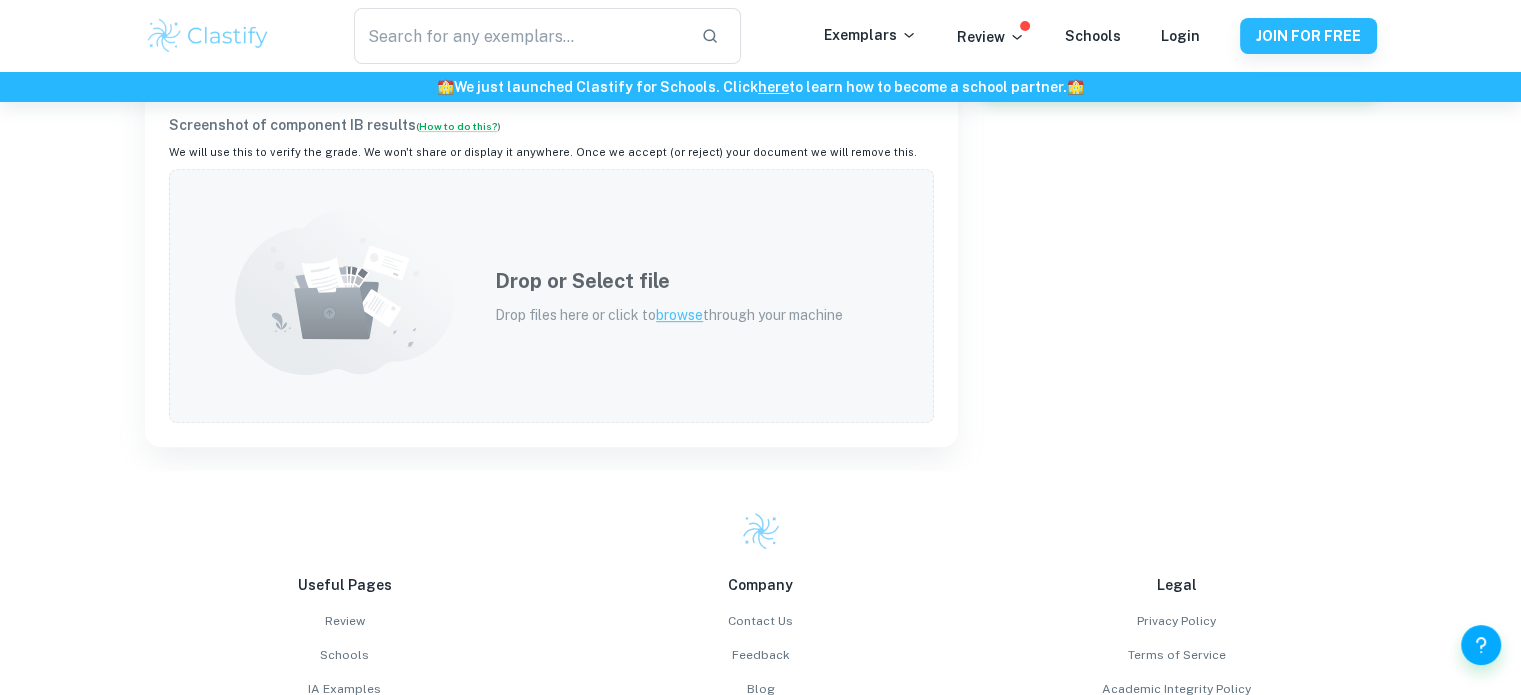 click 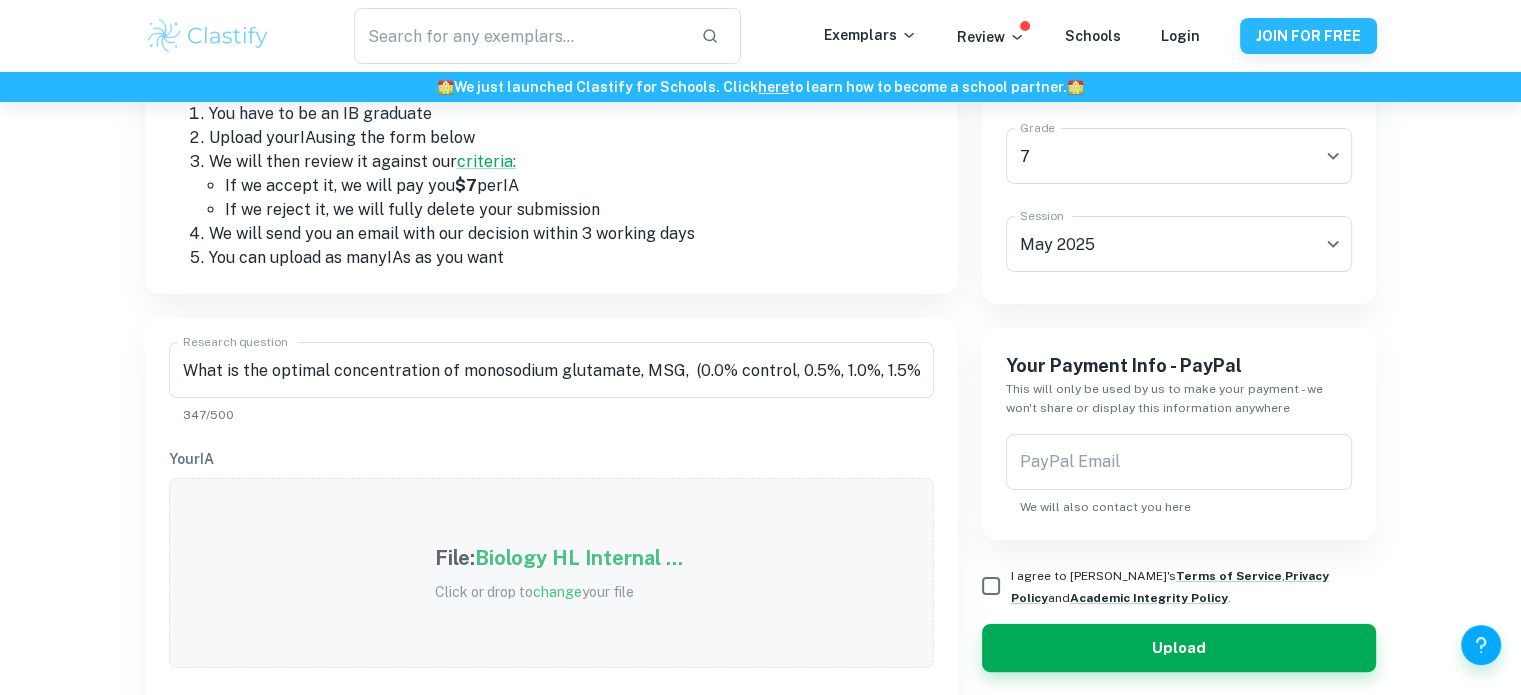 scroll, scrollTop: 300, scrollLeft: 0, axis: vertical 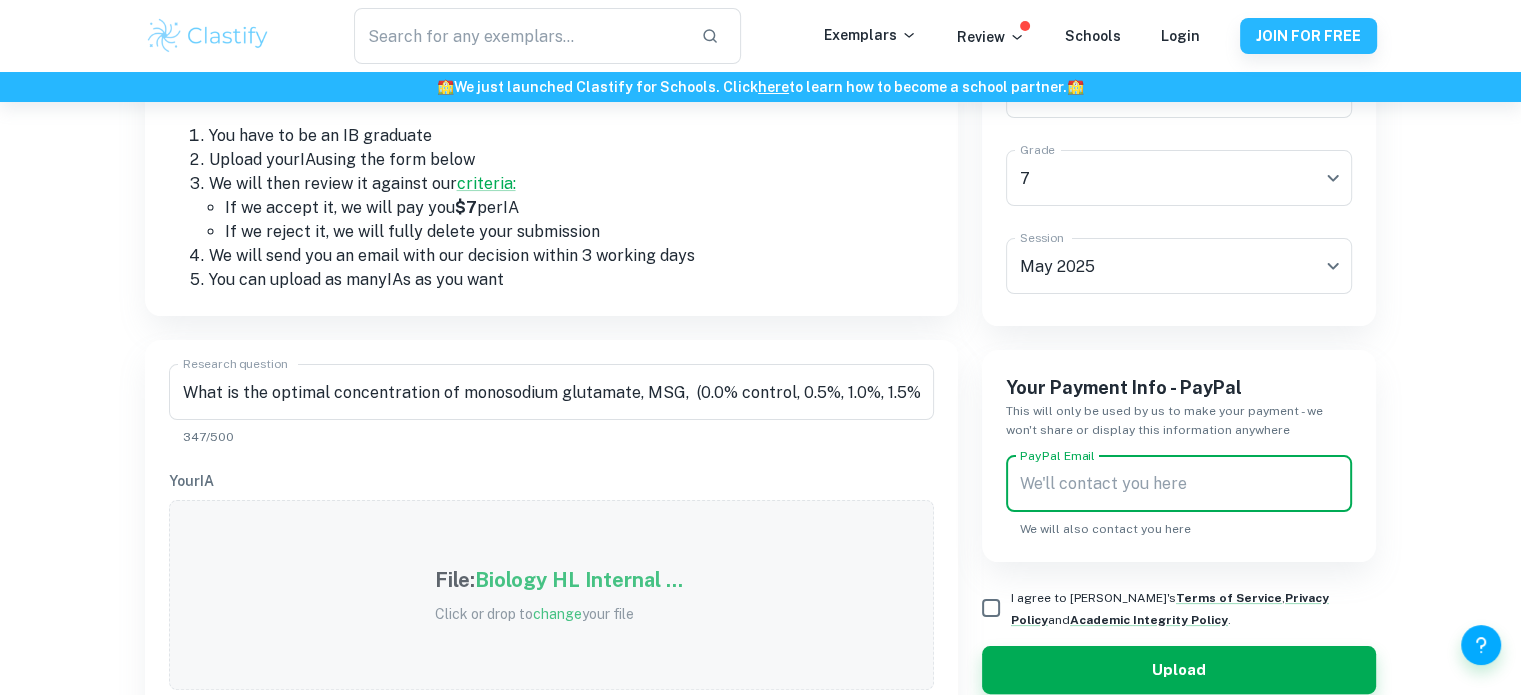 click on "PayPal Email" at bounding box center [1179, 484] 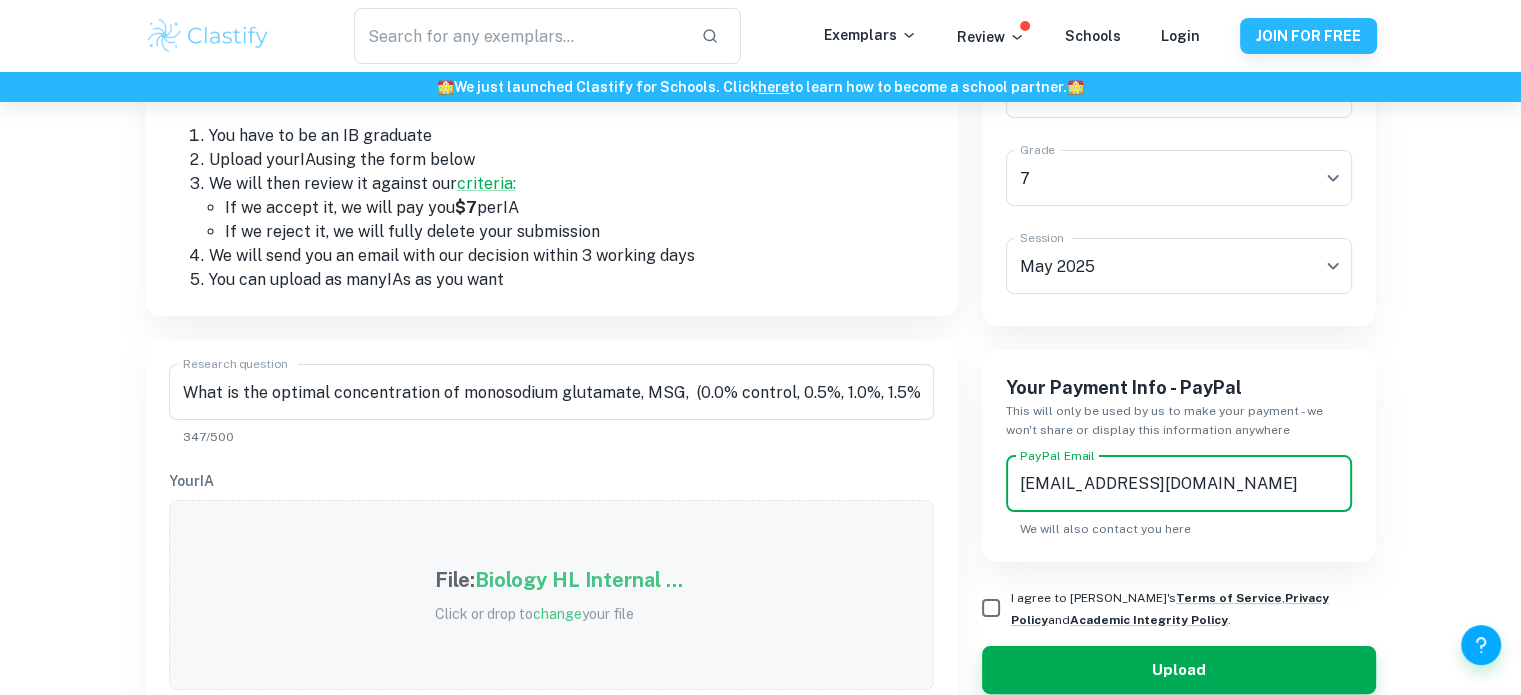 type on "[EMAIL_ADDRESS][DOMAIN_NAME]" 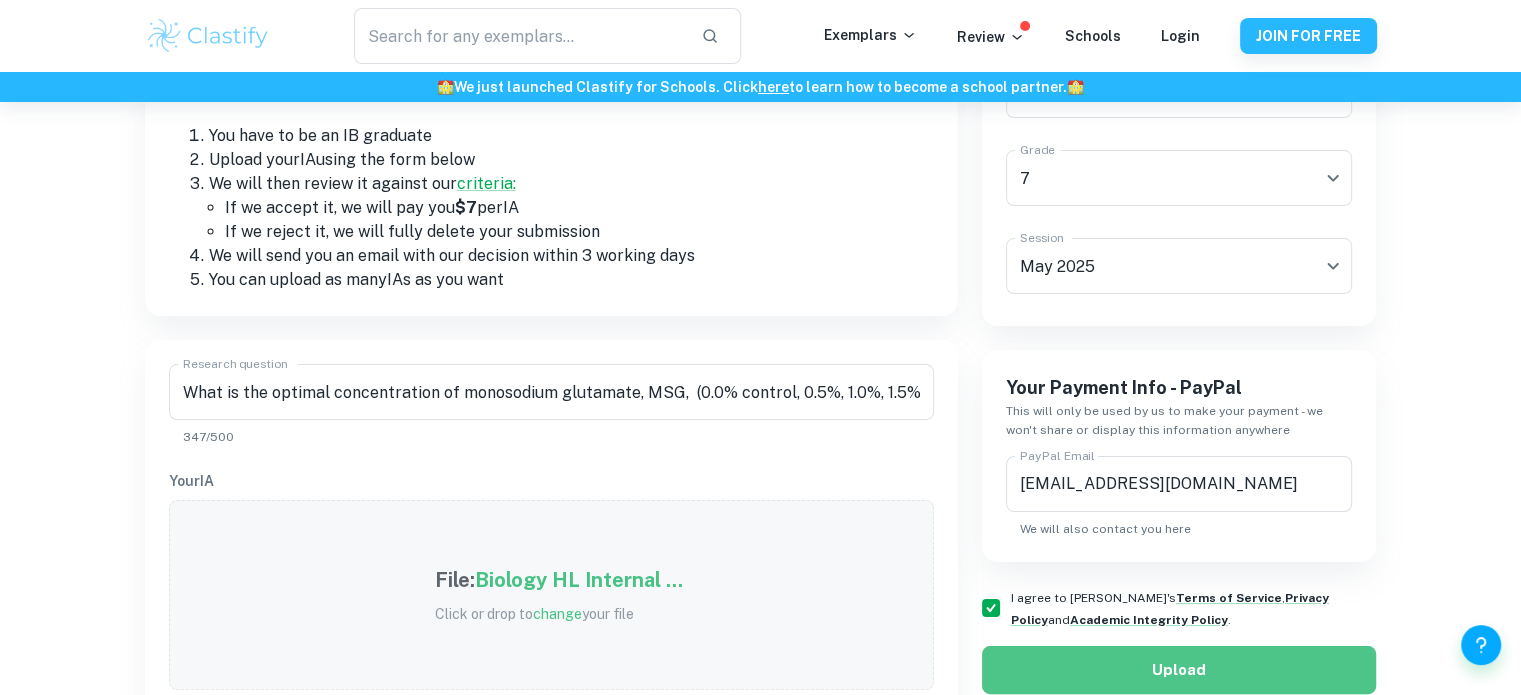 click on "Upload" at bounding box center (1179, 670) 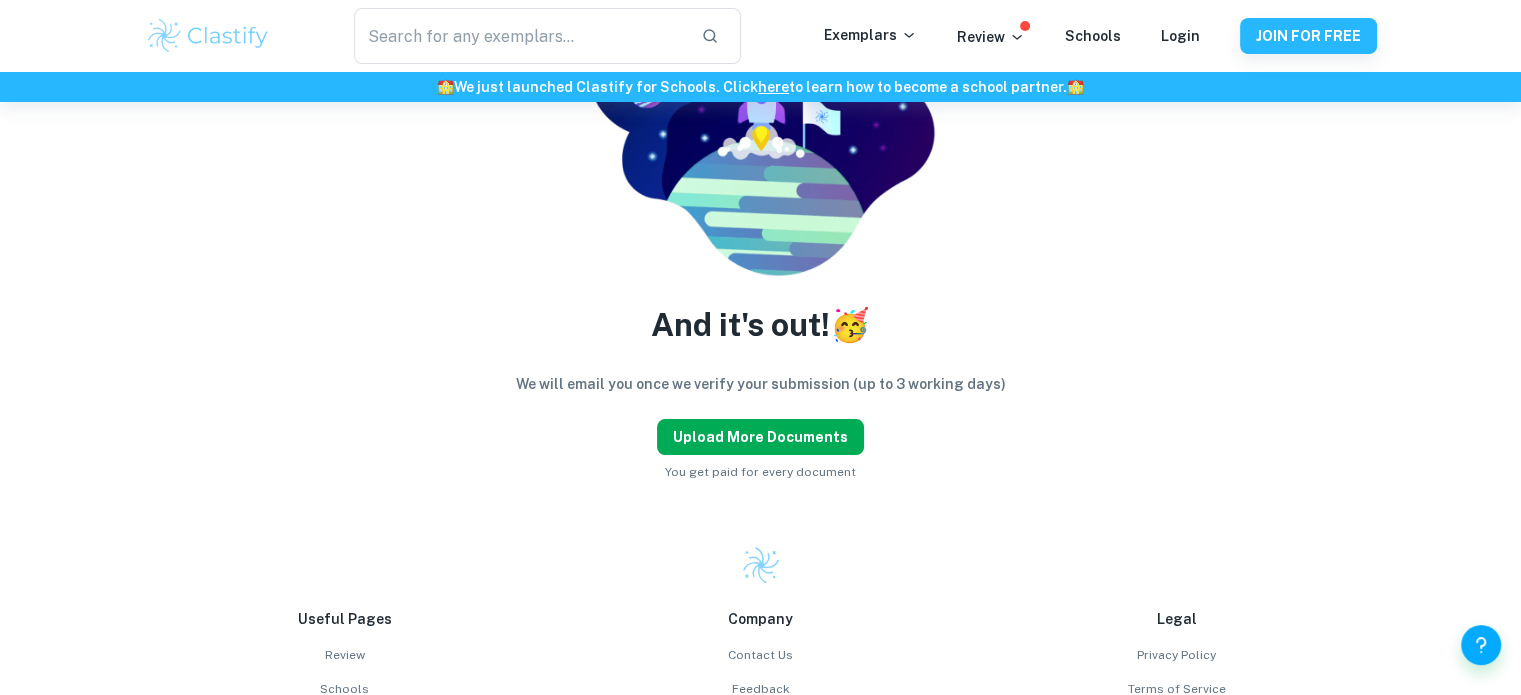 click on "Upload more documents" at bounding box center (760, 437) 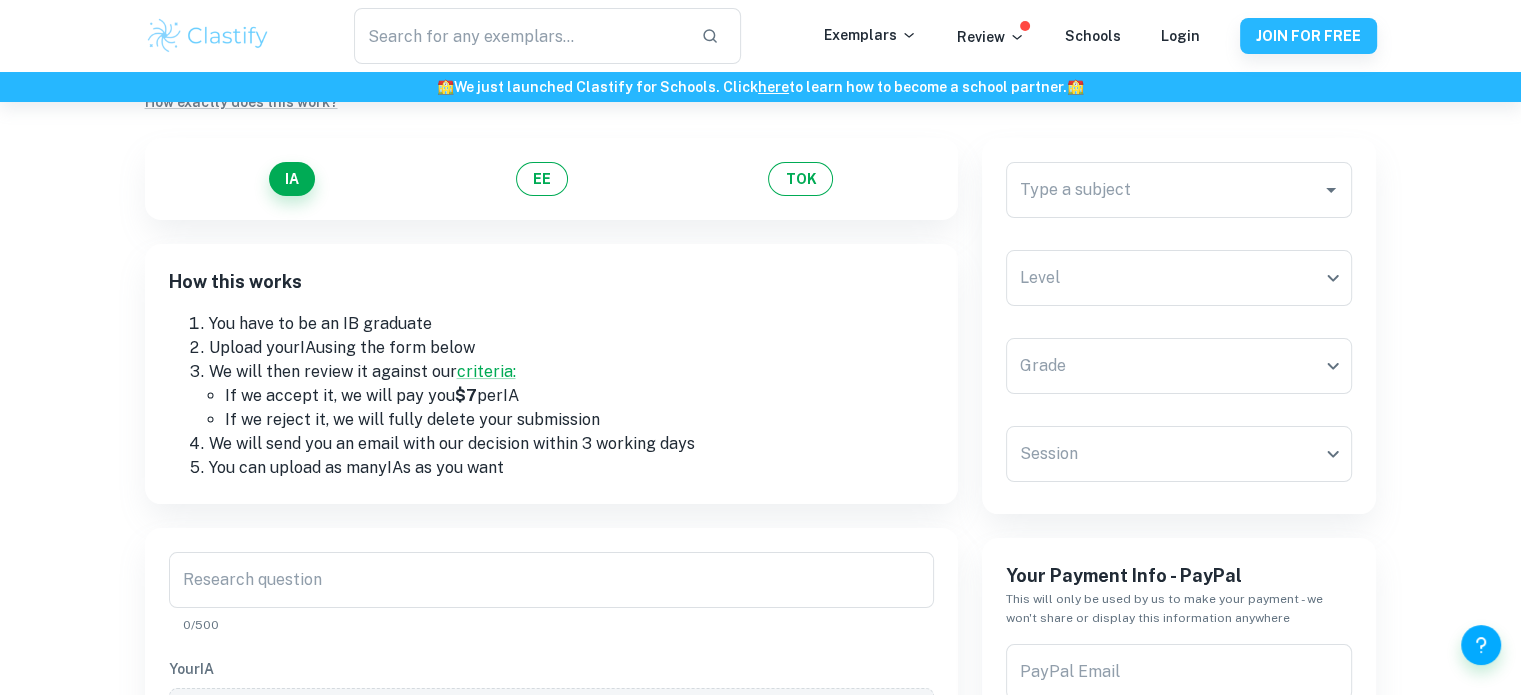 scroll, scrollTop: 100, scrollLeft: 0, axis: vertical 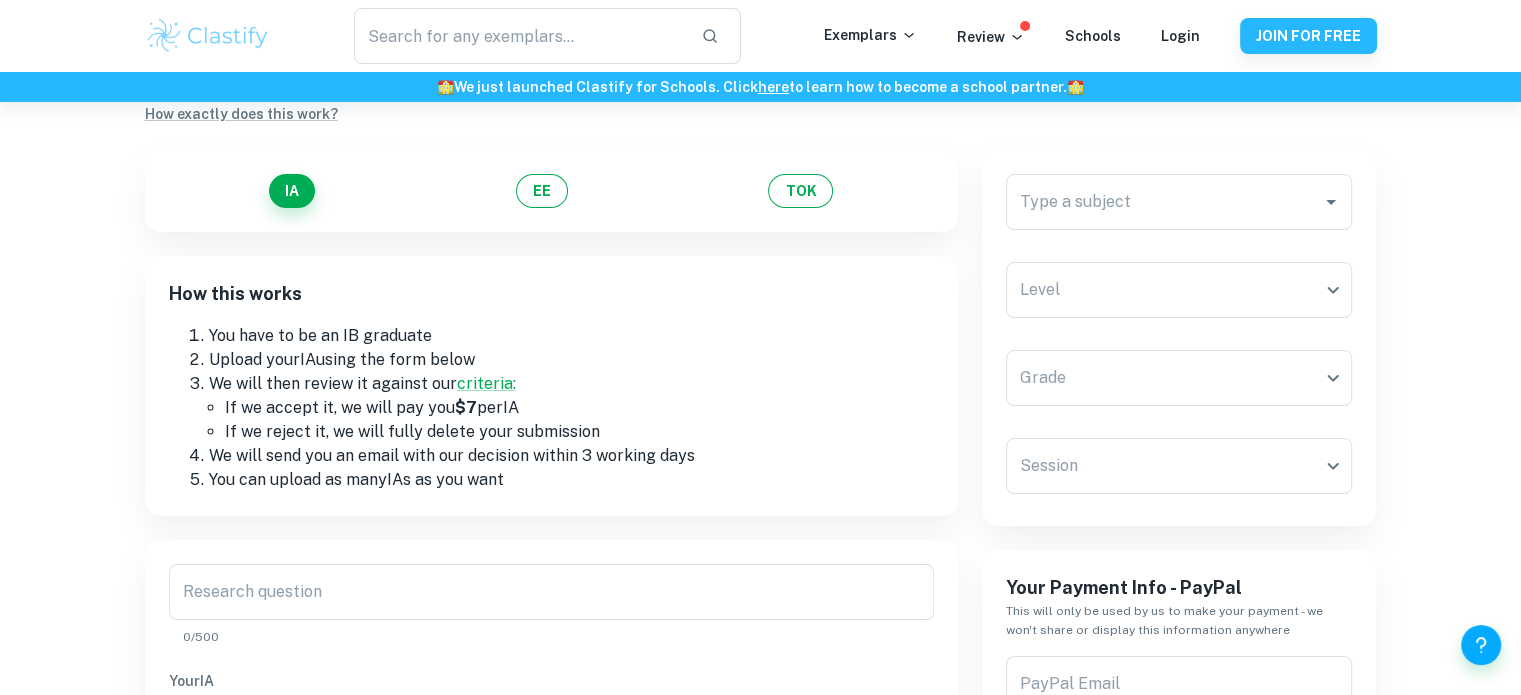 click on "Type a subject Type a subject Level ​ Level Grade ​ Grade Session ​ Session Your Payment Info - PayPal This will only be used by us to make your payment - we won't share or display this information anywhere PayPal Email PayPal Email We will also contact you here I agree to Clastify's  Terms of Service ,  Privacy Policy  and  Academic Integrity Policy . Upload" at bounding box center (1167, 718) 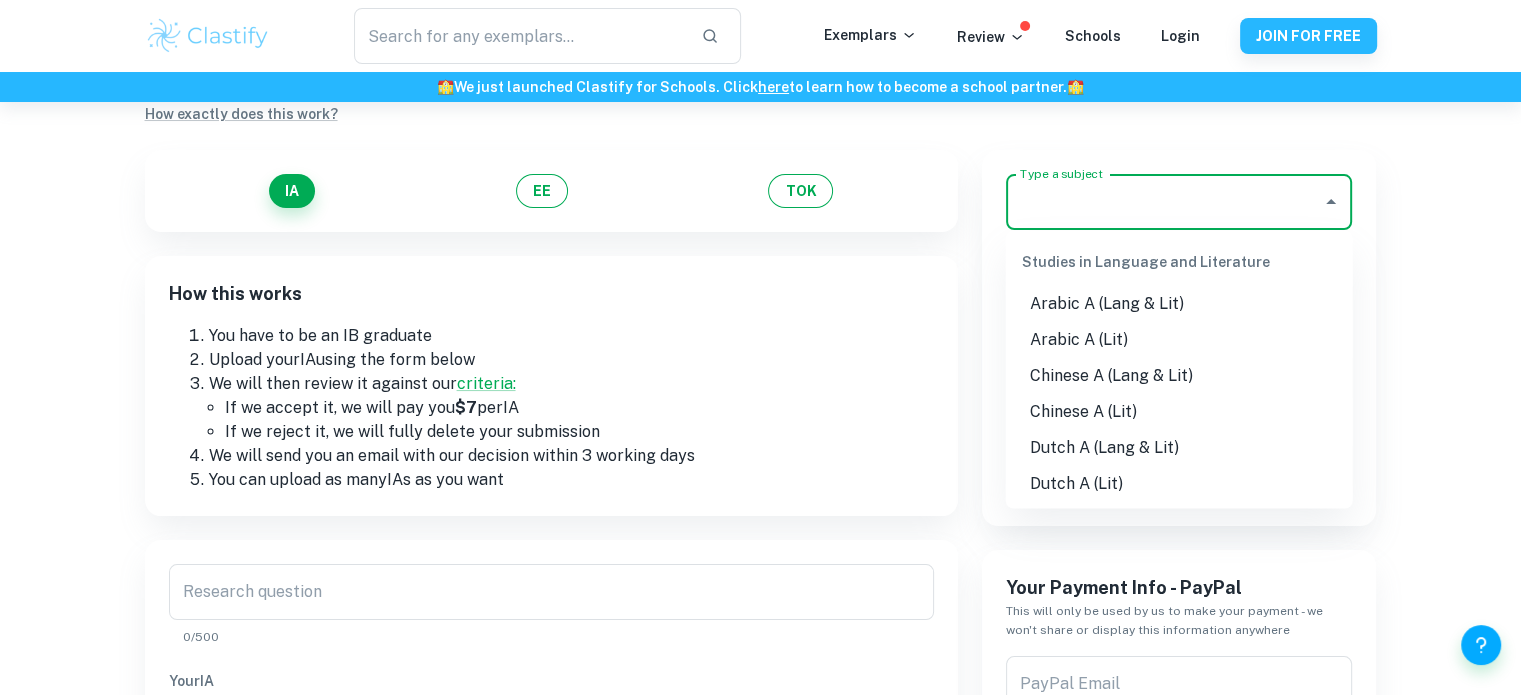 click on "Type a subject" at bounding box center [1164, 202] 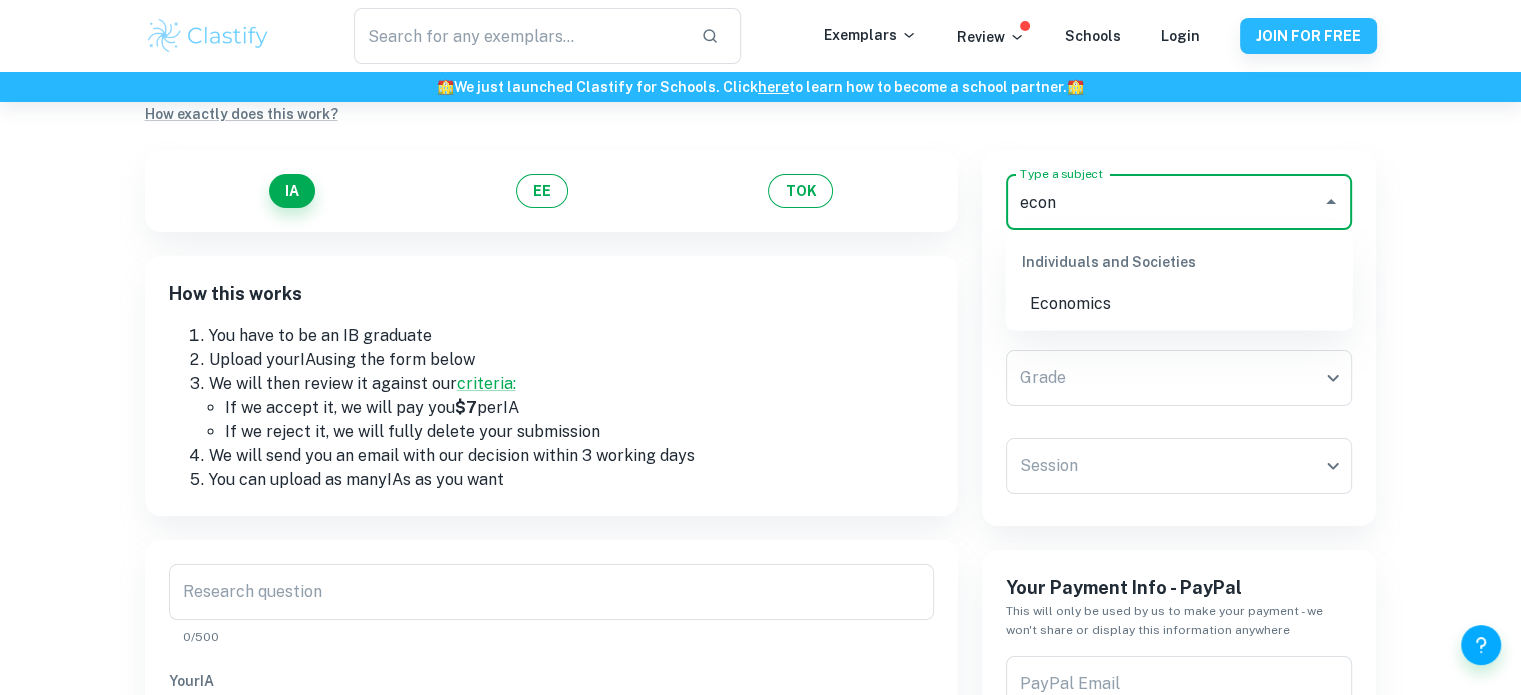 click on "Economics" at bounding box center (1179, 304) 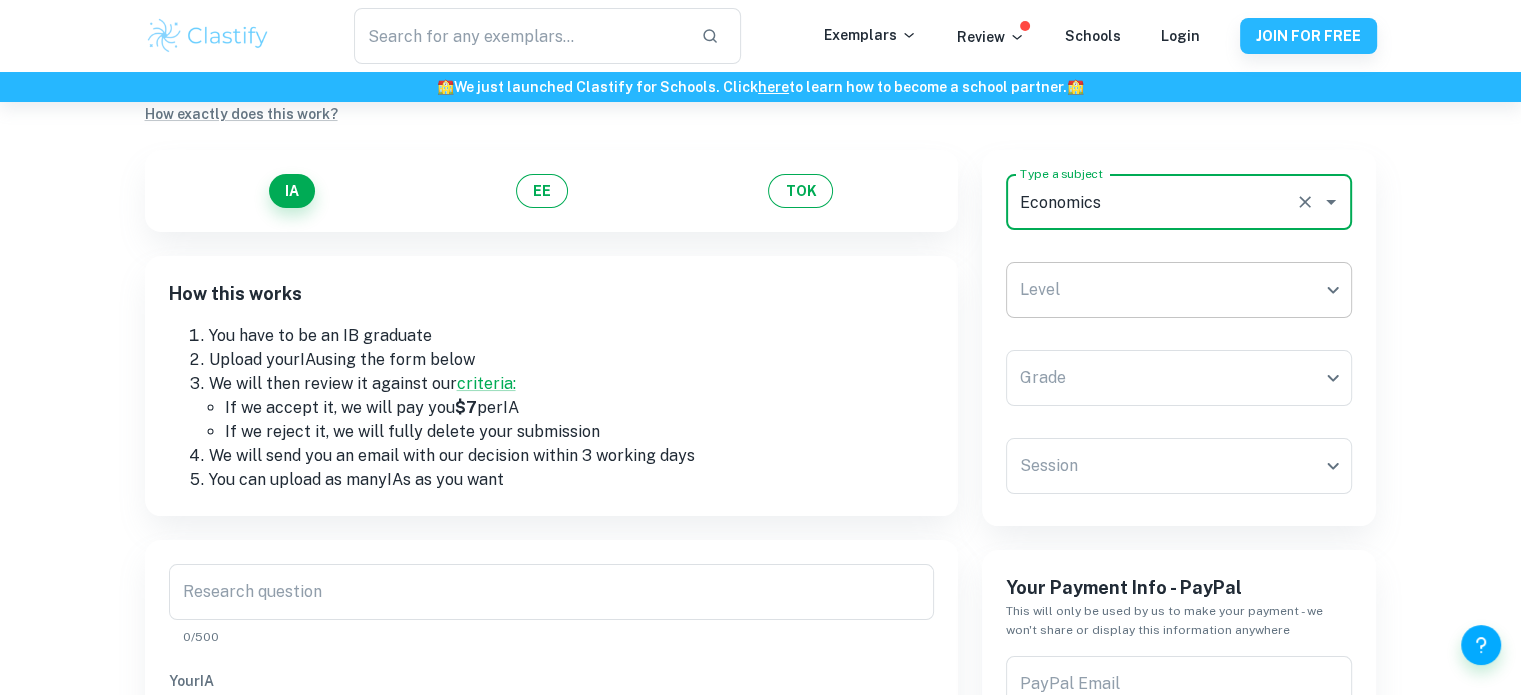type on "Economics" 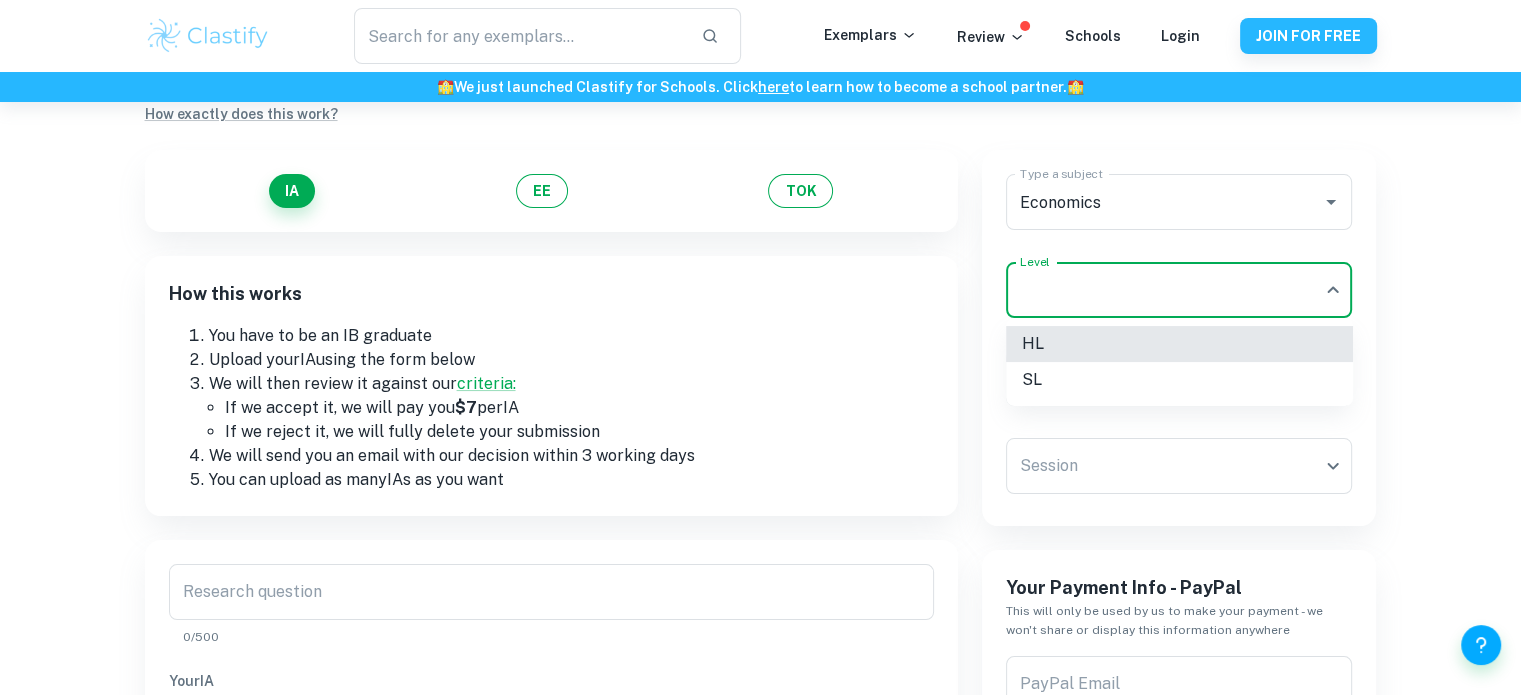 click on "SL" at bounding box center (1179, 380) 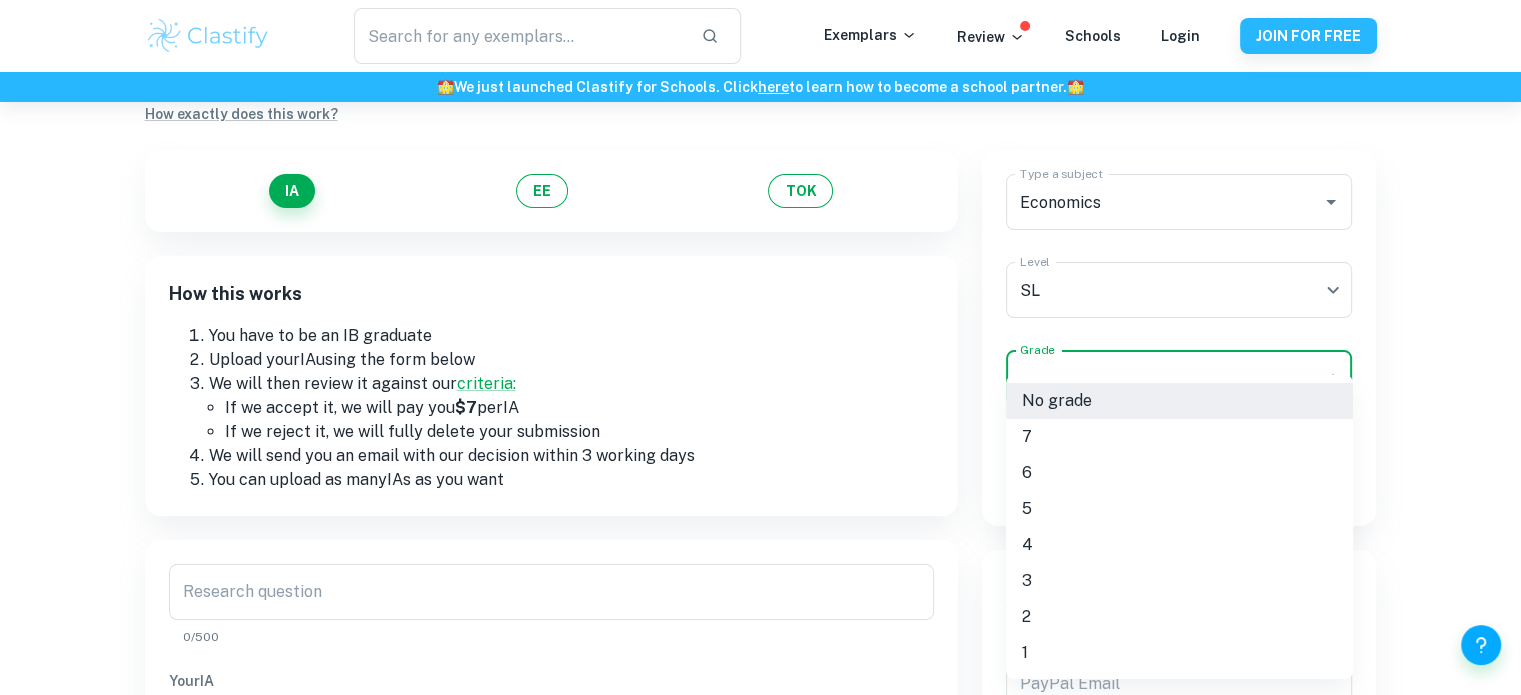 click on "We value your privacy We use cookies to enhance your browsing experience, serve personalised ads or content, and analyse our traffic. By clicking "Accept All", you consent to our use of cookies.   Cookie Policy Customise   Reject All   Accept All   Customise Consent Preferences   We use cookies to help you navigate efficiently and perform certain functions. You will find detailed information about all cookies under each consent category below. The cookies that are categorised as "Necessary" are stored on your browser as they are essential for enabling the basic functionalities of the site. ...  Show more For more information on how Google's third-party cookies operate and handle your data, see:   Google Privacy Policy Necessary Always Active Necessary cookies are required to enable the basic features of this site, such as providing secure log-in or adjusting your consent preferences. These cookies do not store any personally identifiable data. Functional Analytics Performance Advertisement Uncategorised" at bounding box center (760, 349) 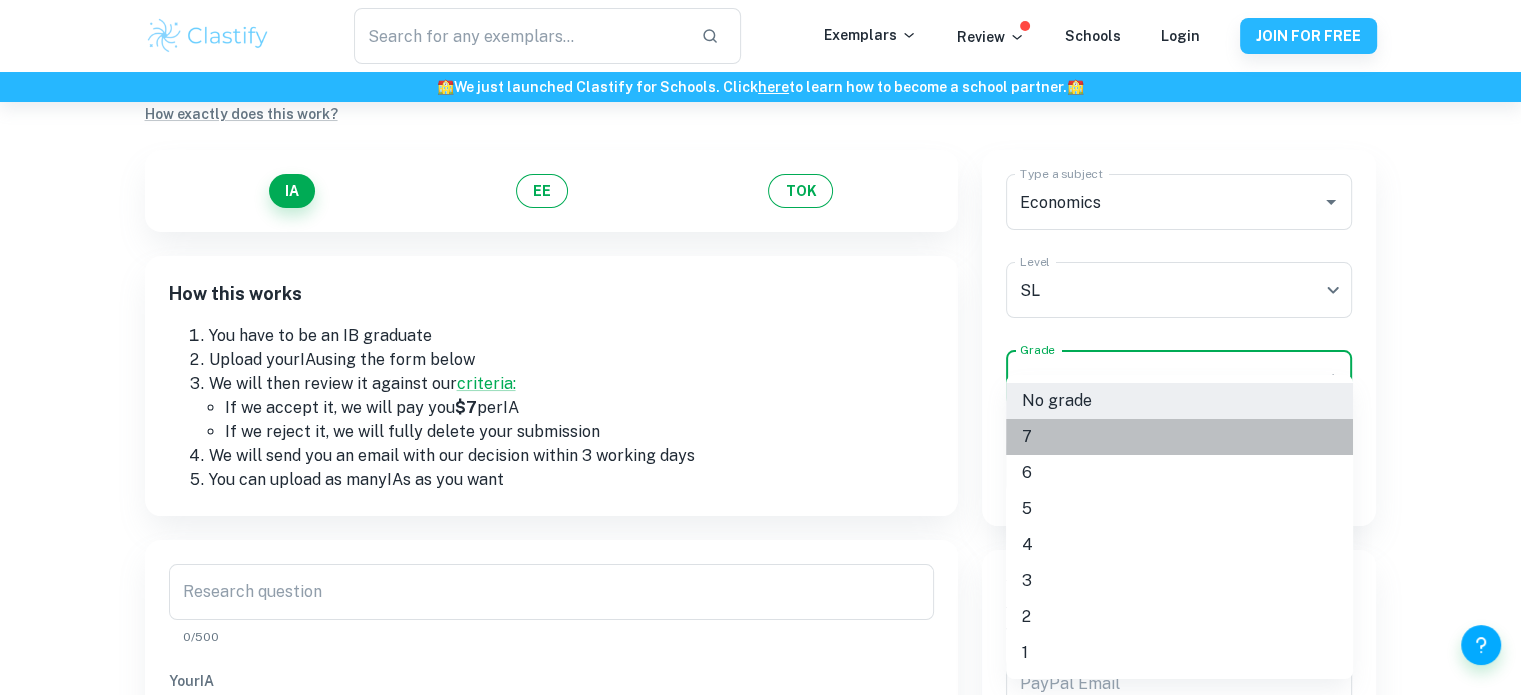 click on "7" at bounding box center (1179, 437) 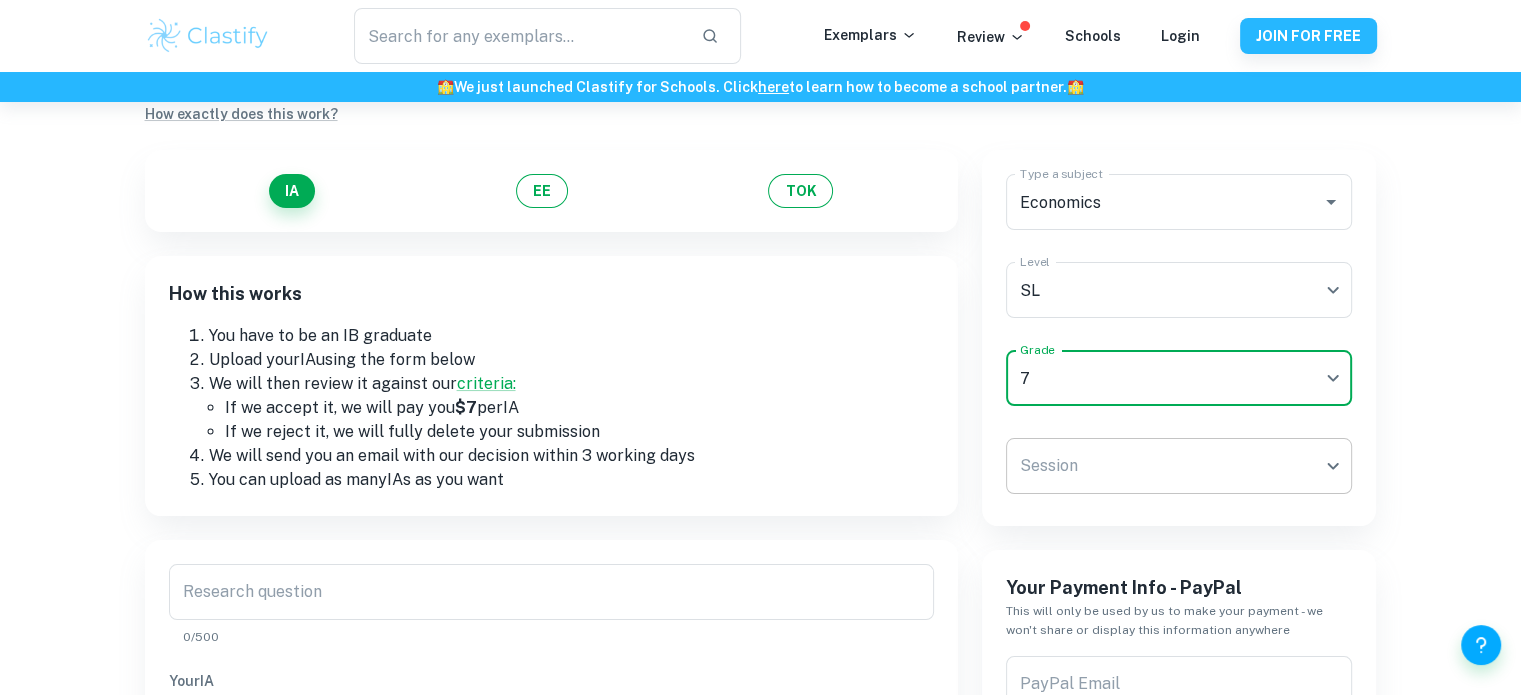 click on "We value your privacy We use cookies to enhance your browsing experience, serve personalised ads or content, and analyse our traffic. By clicking "Accept All", you consent to our use of cookies.   Cookie Policy Customise   Reject All   Accept All   Customise Consent Preferences   We use cookies to help you navigate efficiently and perform certain functions. You will find detailed information about all cookies under each consent category below. The cookies that are categorised as "Necessary" are stored on your browser as they are essential for enabling the basic functionalities of the site. ...  Show more For more information on how Google's third-party cookies operate and handle your data, see:   Google Privacy Policy Necessary Always Active Necessary cookies are required to enable the basic features of this site, such as providing secure log-in or adjusting your consent preferences. These cookies do not store any personally identifiable data. Functional Analytics Performance Advertisement Uncategorised" at bounding box center [760, 349] 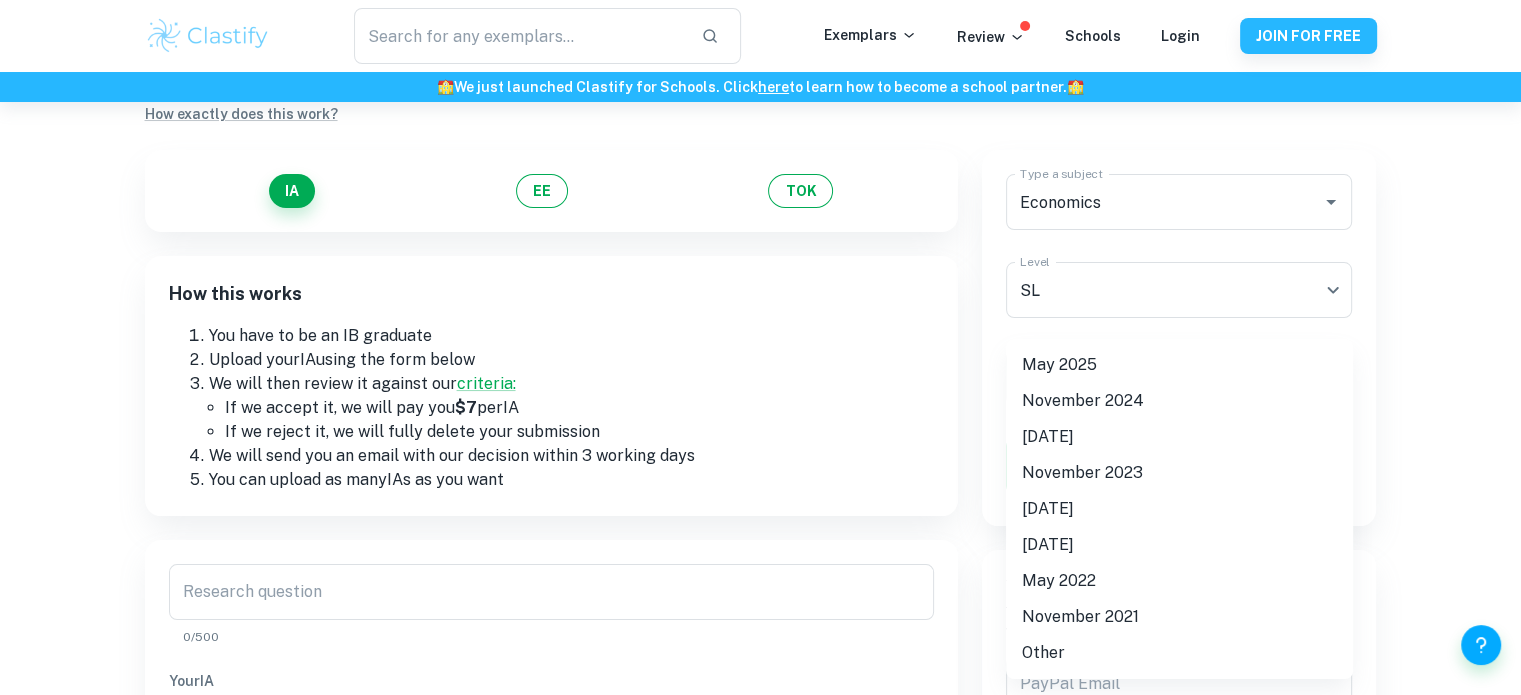 click on "May 2025" at bounding box center [1179, 365] 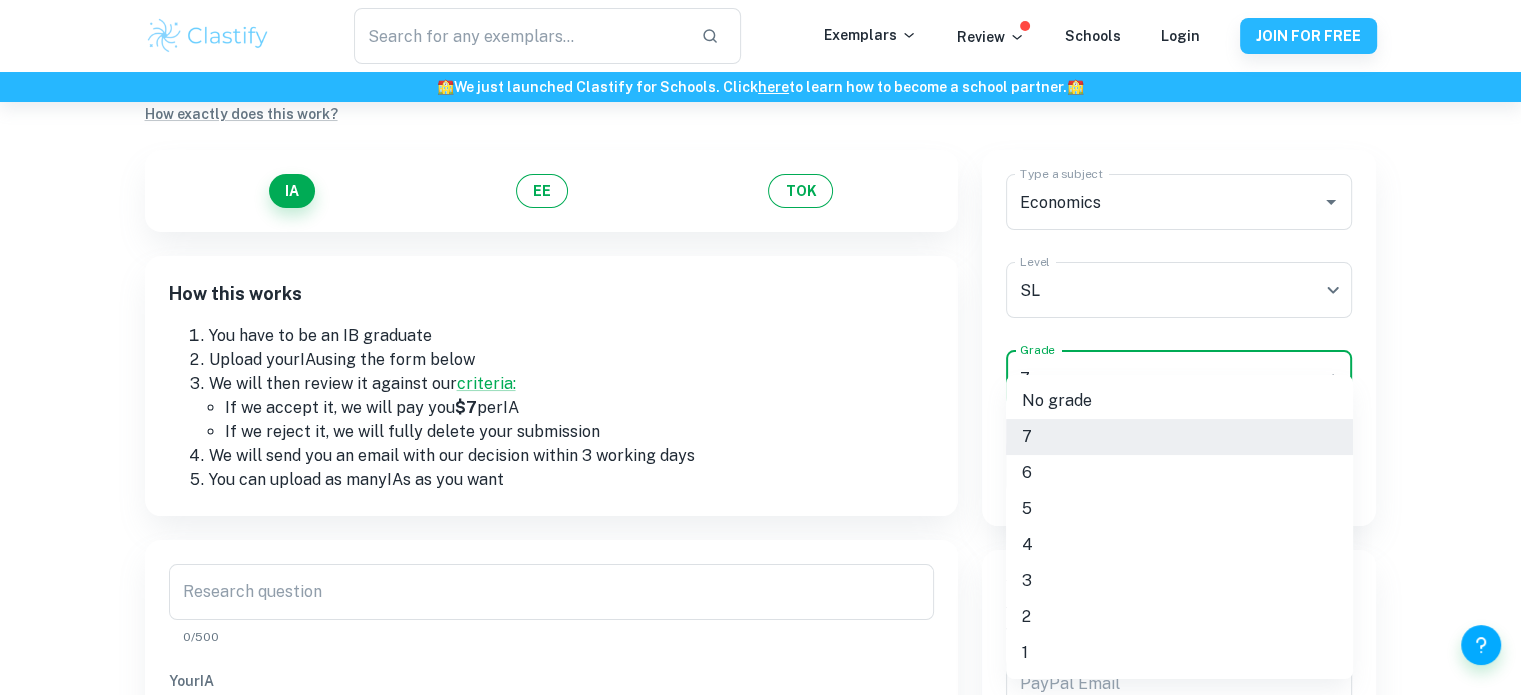 drag, startPoint x: 1087, startPoint y: 366, endPoint x: 1084, endPoint y: 379, distance: 13.341664 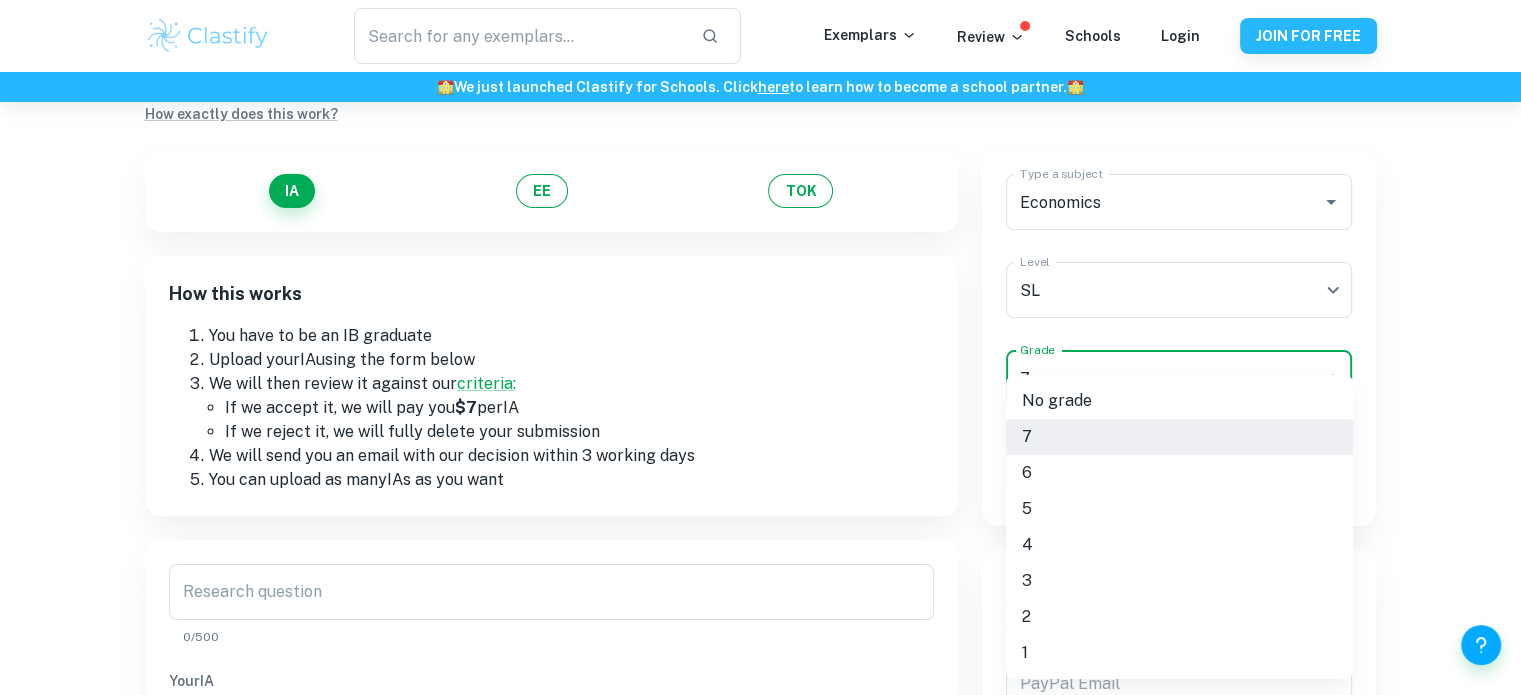 click on "6" at bounding box center [1179, 473] 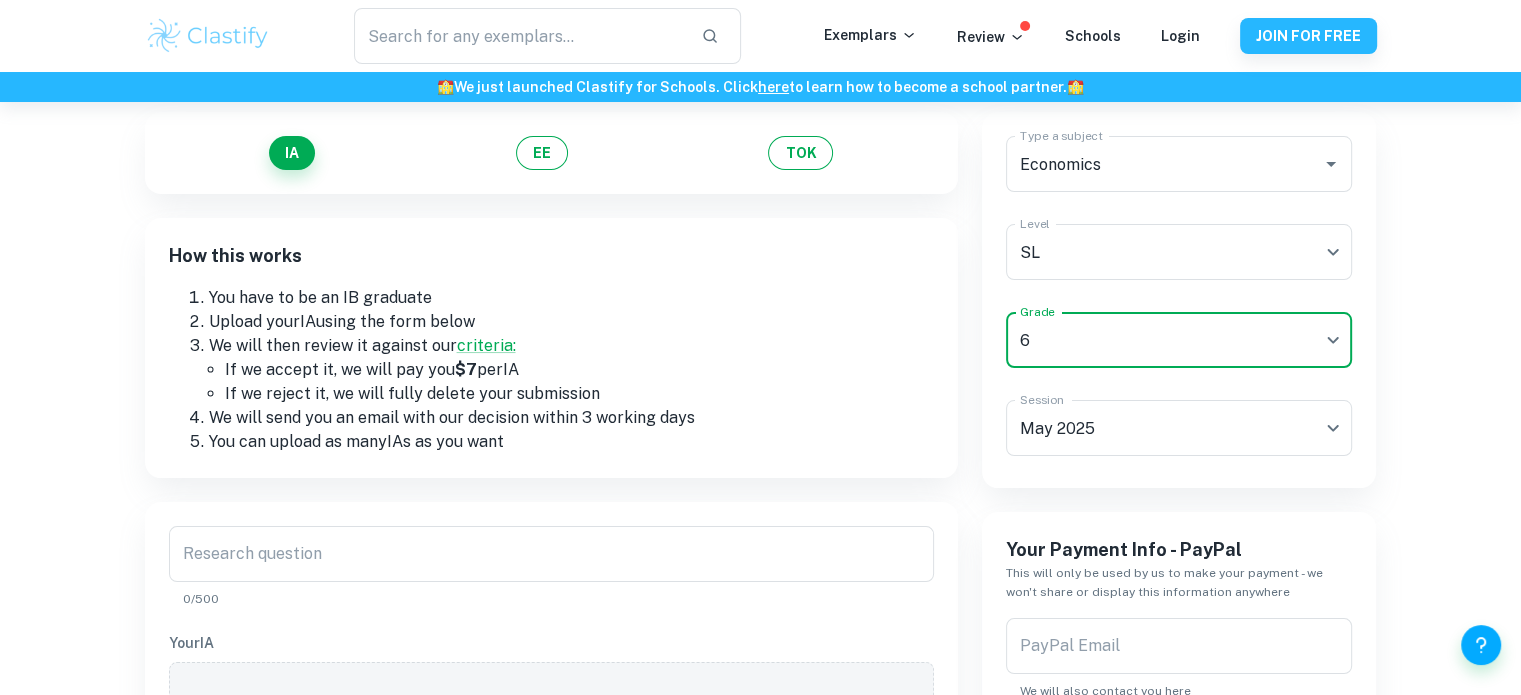 scroll, scrollTop: 200, scrollLeft: 0, axis: vertical 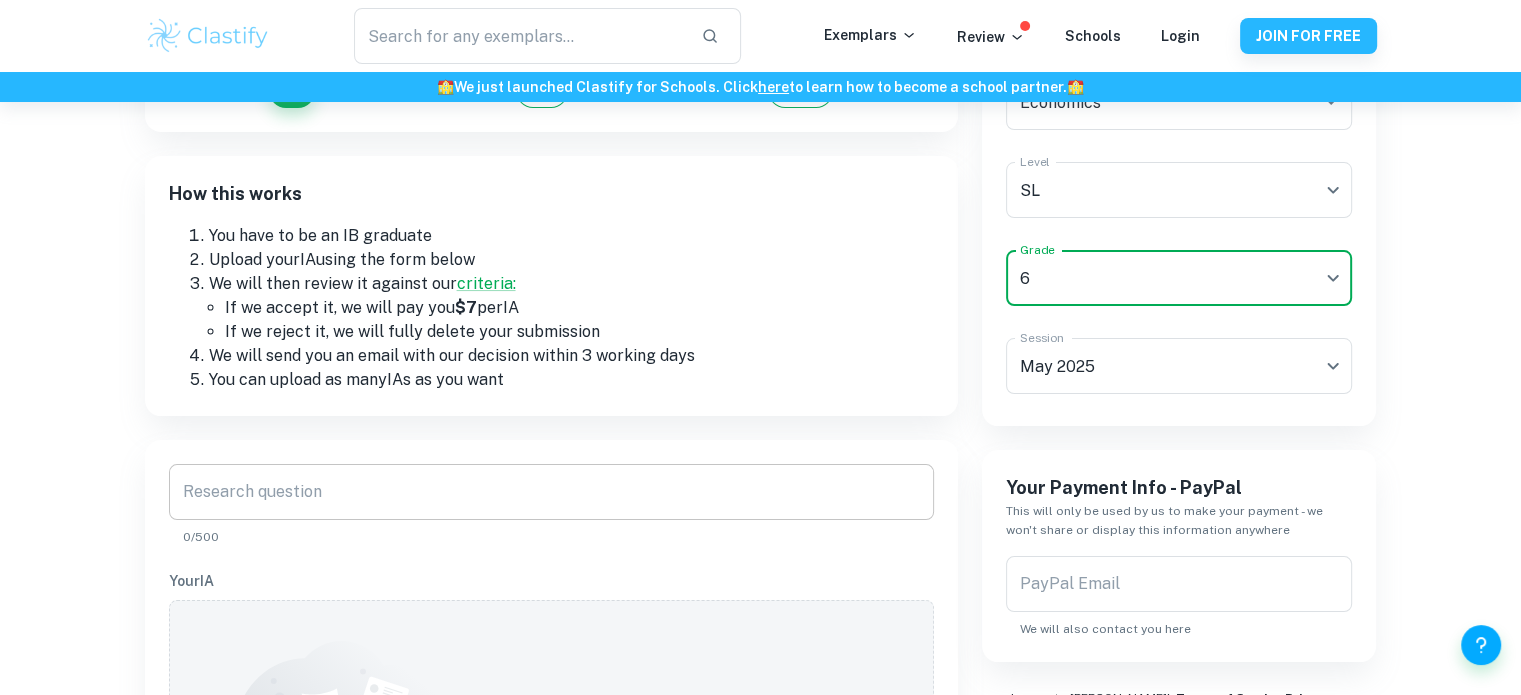 click on "Research question Research question 0/500" at bounding box center [551, 505] 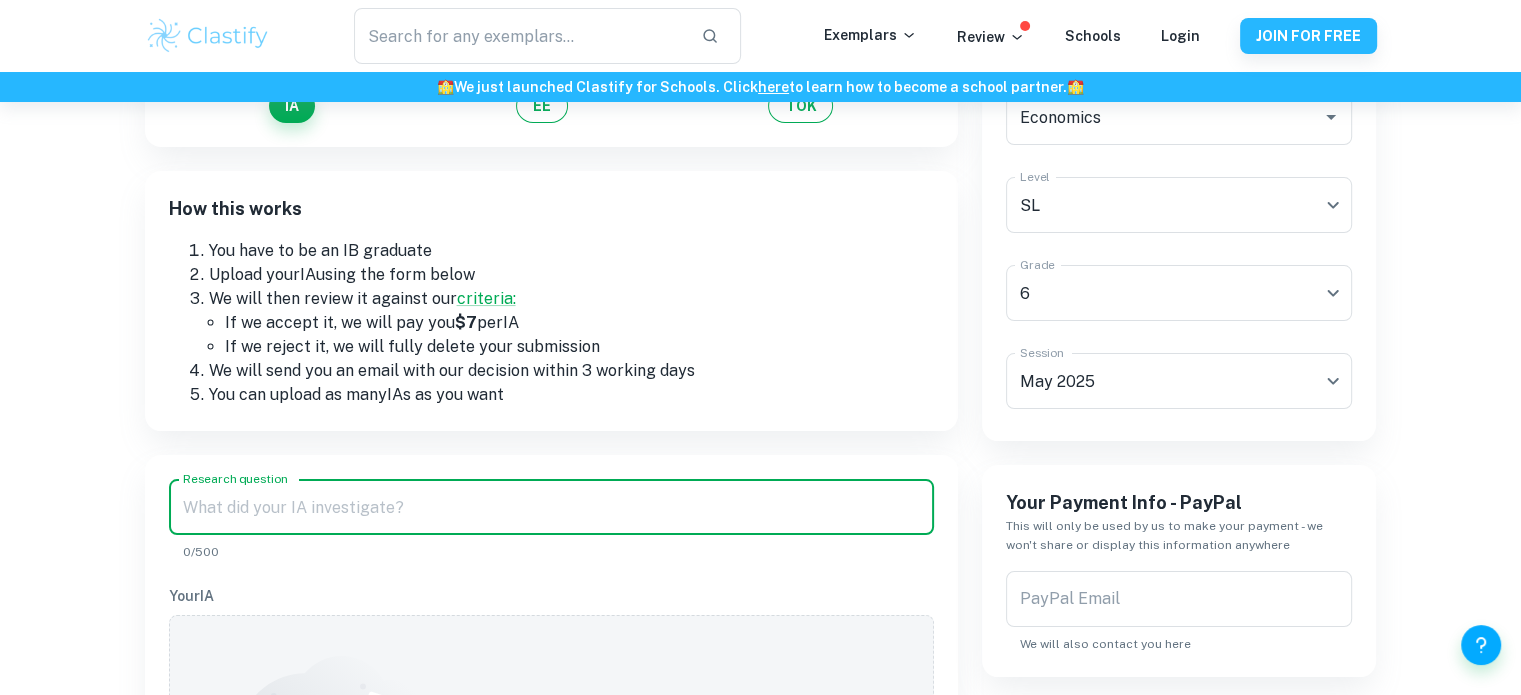 scroll, scrollTop: 100, scrollLeft: 0, axis: vertical 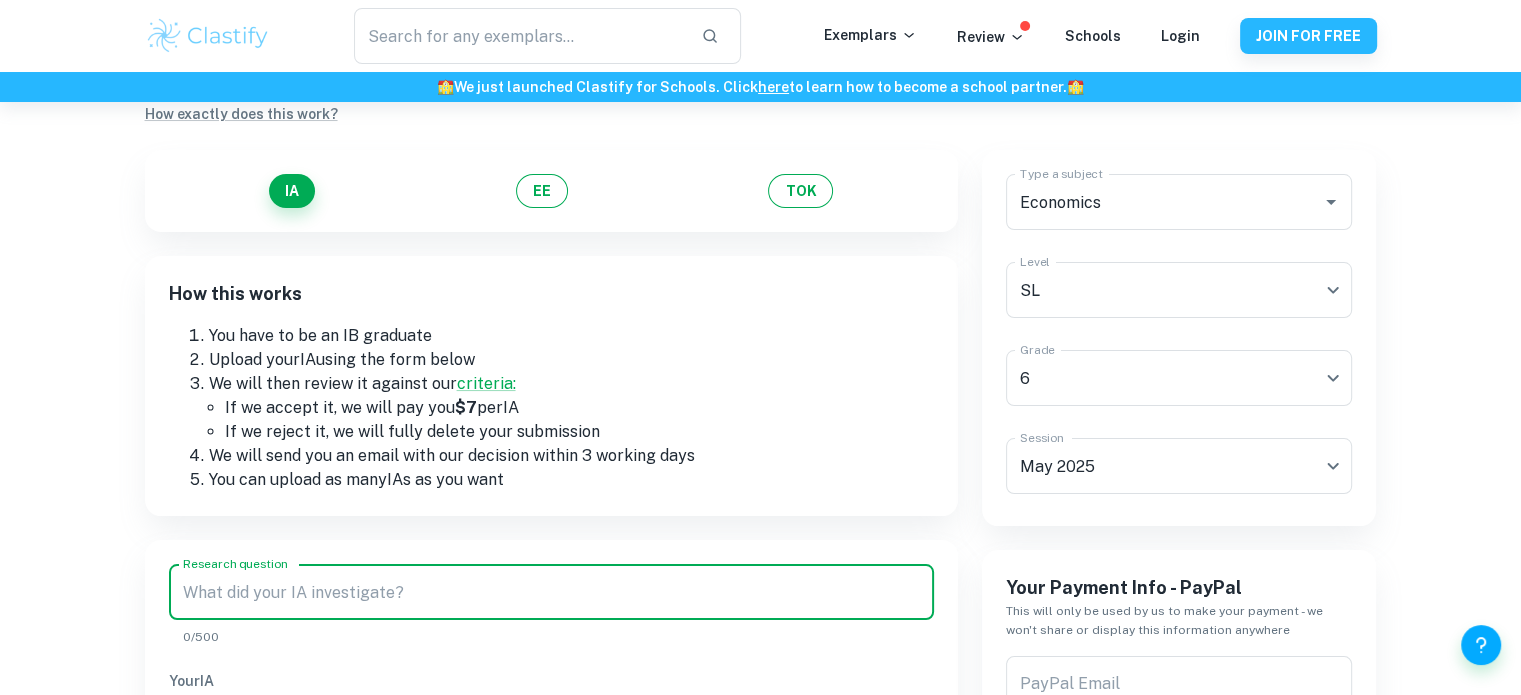 click on "Research question" at bounding box center [551, 592] 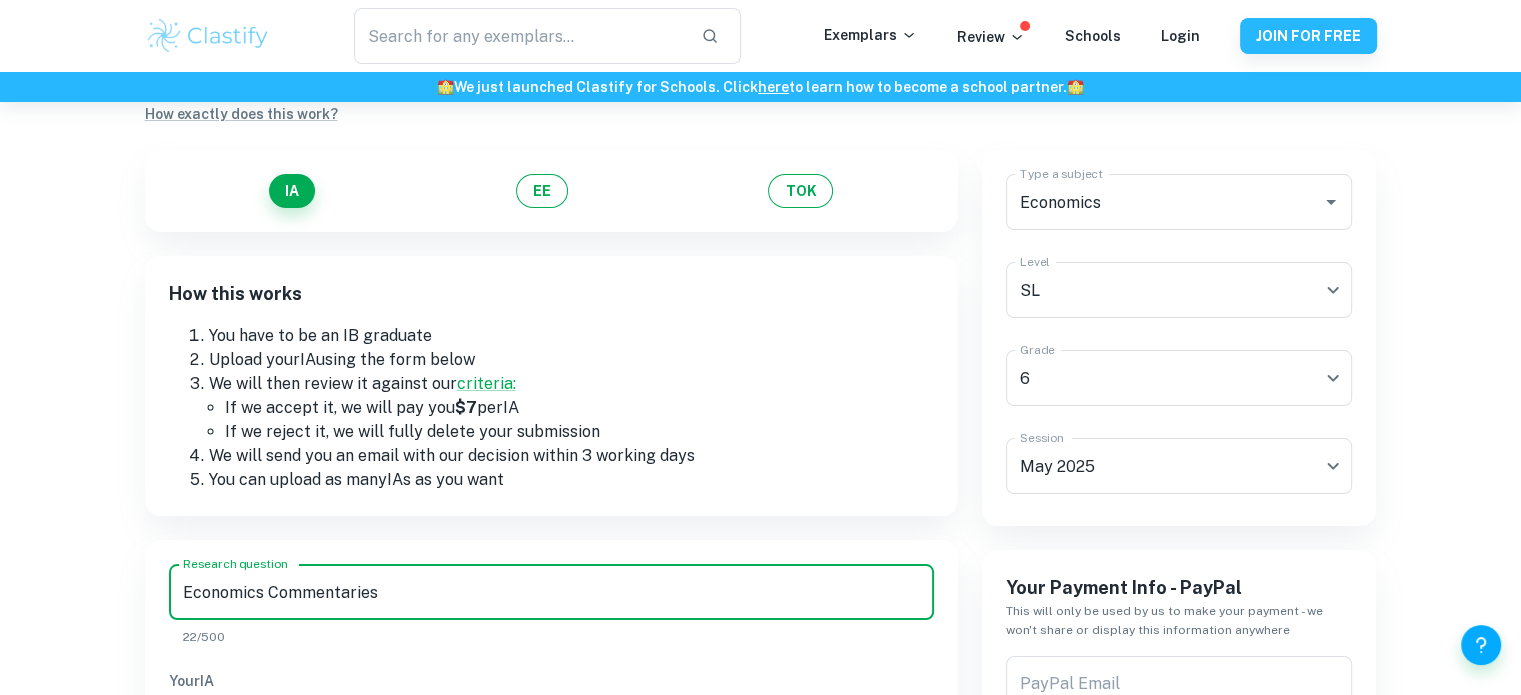 type on "Economics Commentaries" 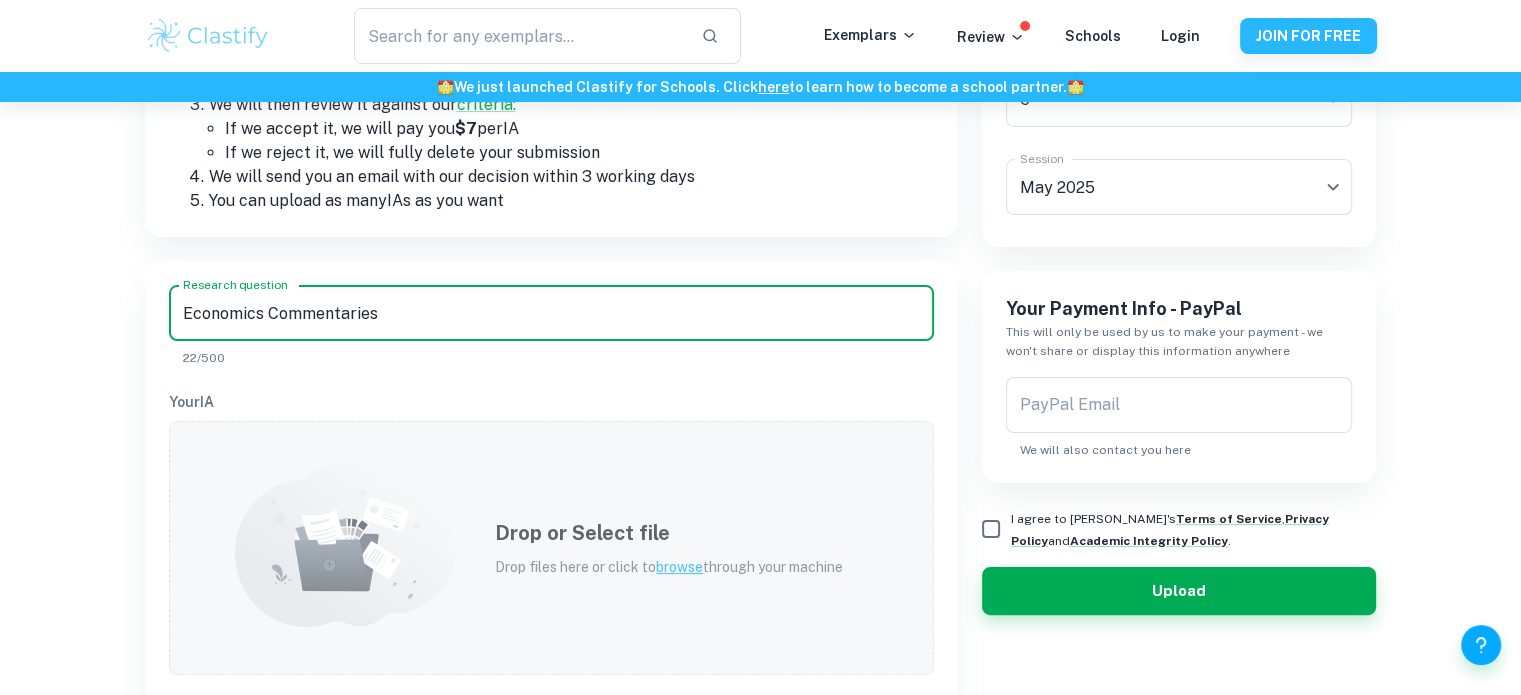 scroll, scrollTop: 400, scrollLeft: 0, axis: vertical 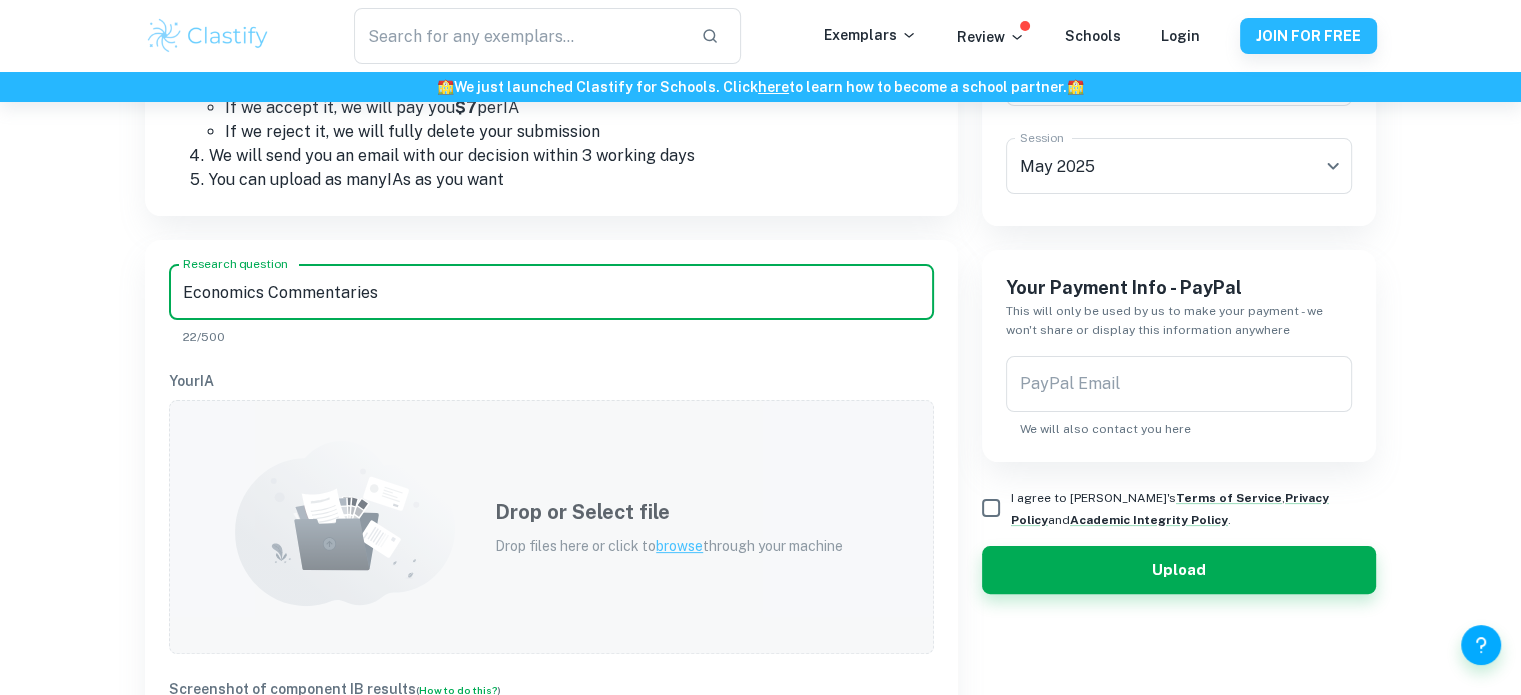 click 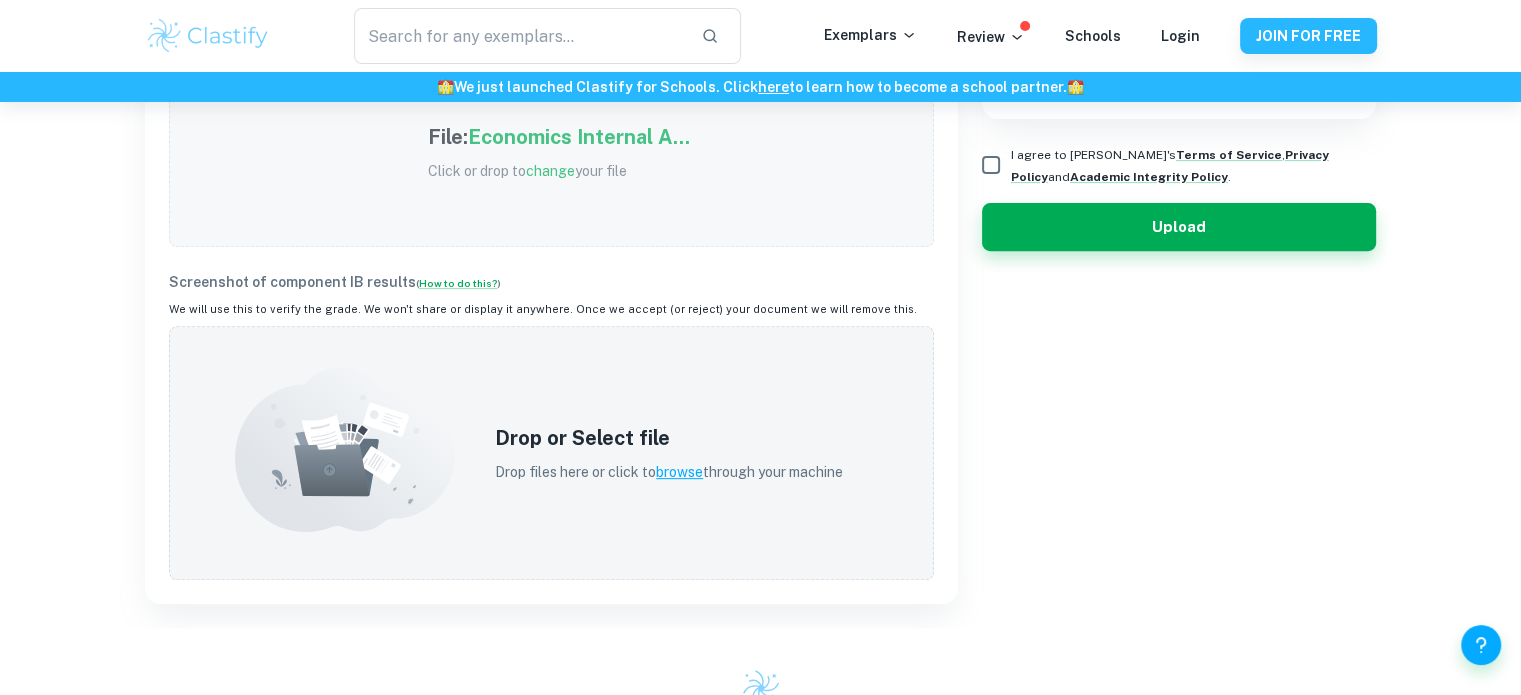 scroll, scrollTop: 800, scrollLeft: 0, axis: vertical 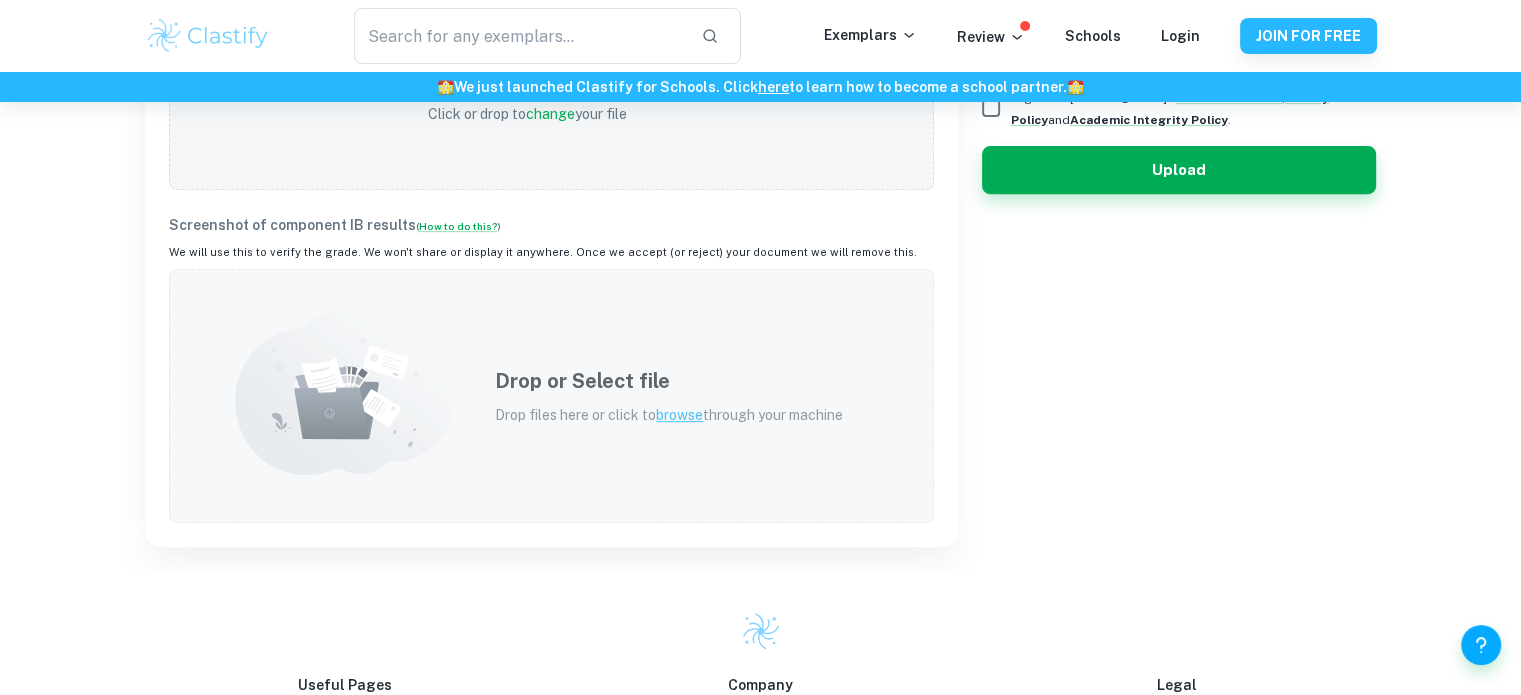 click 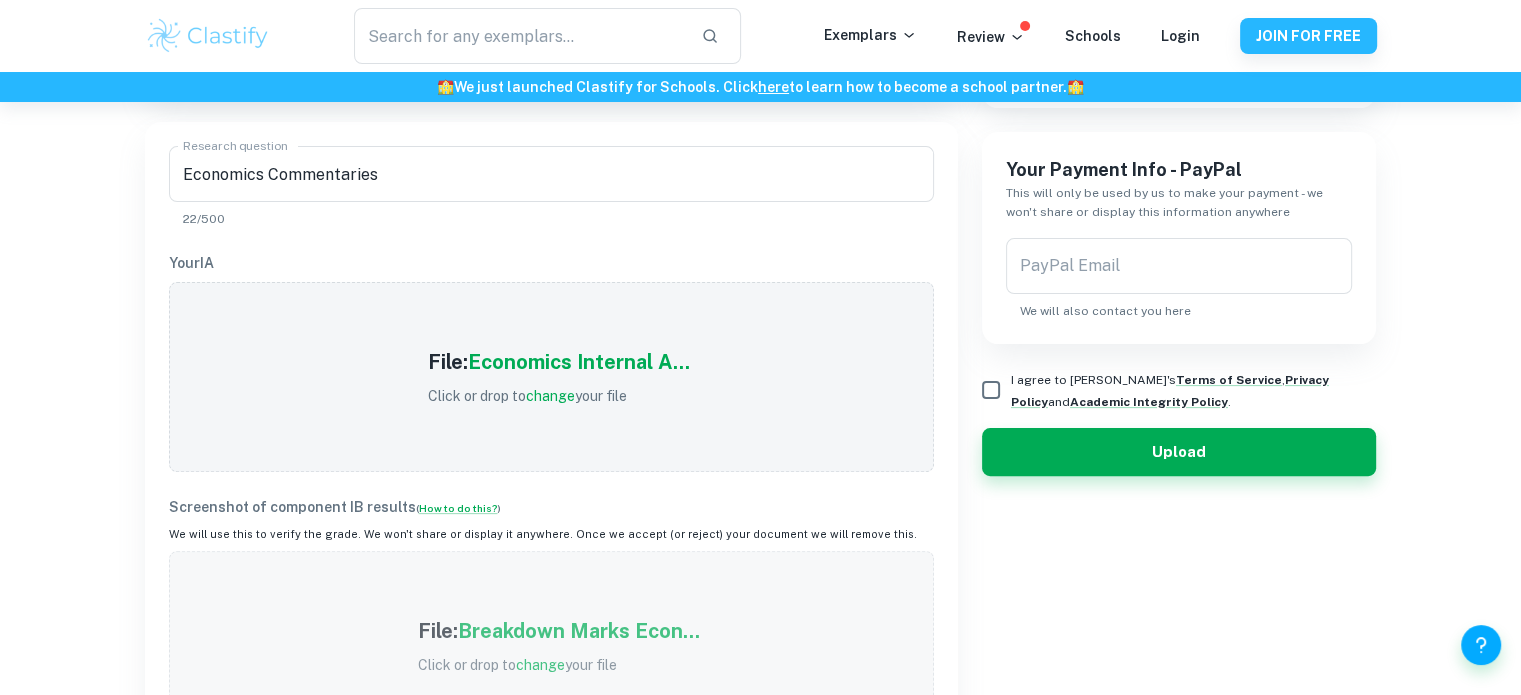 scroll, scrollTop: 500, scrollLeft: 0, axis: vertical 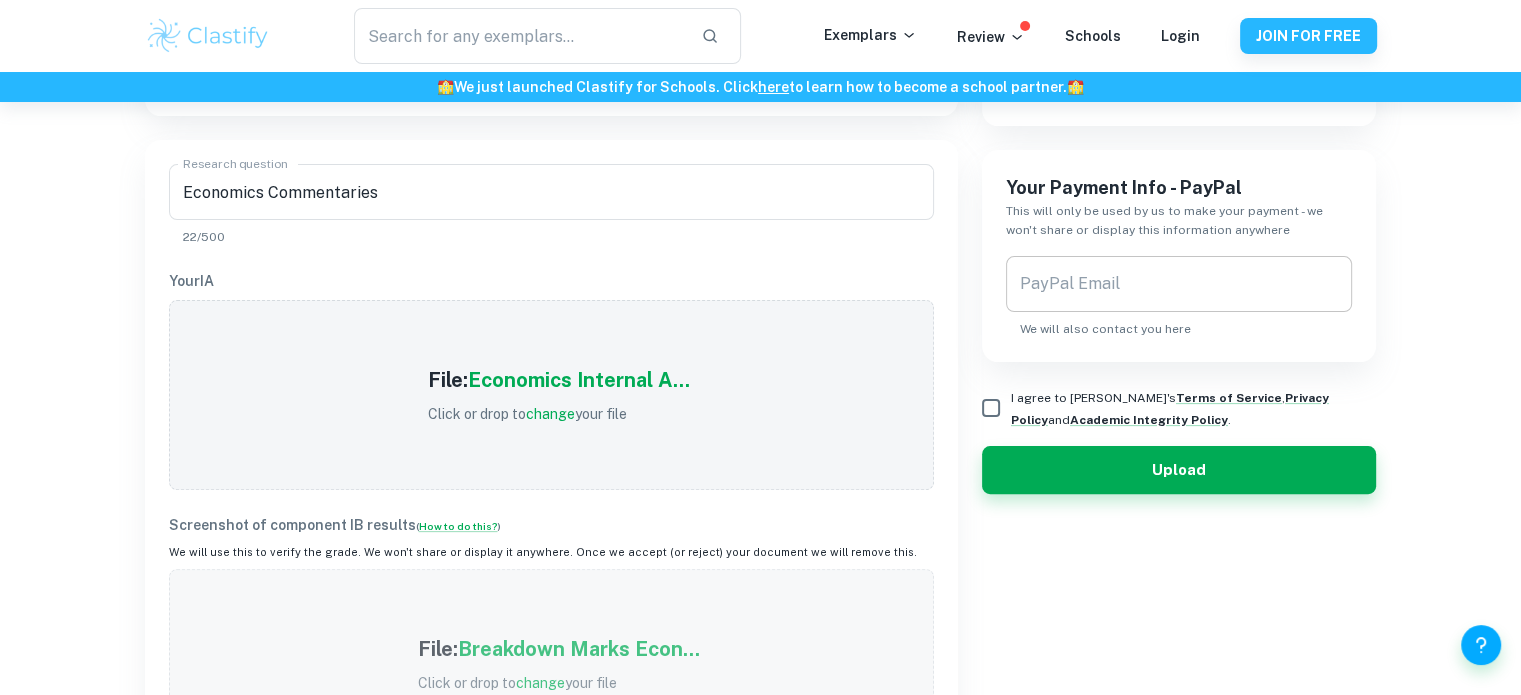 click on "PayPal Email" at bounding box center [1179, 284] 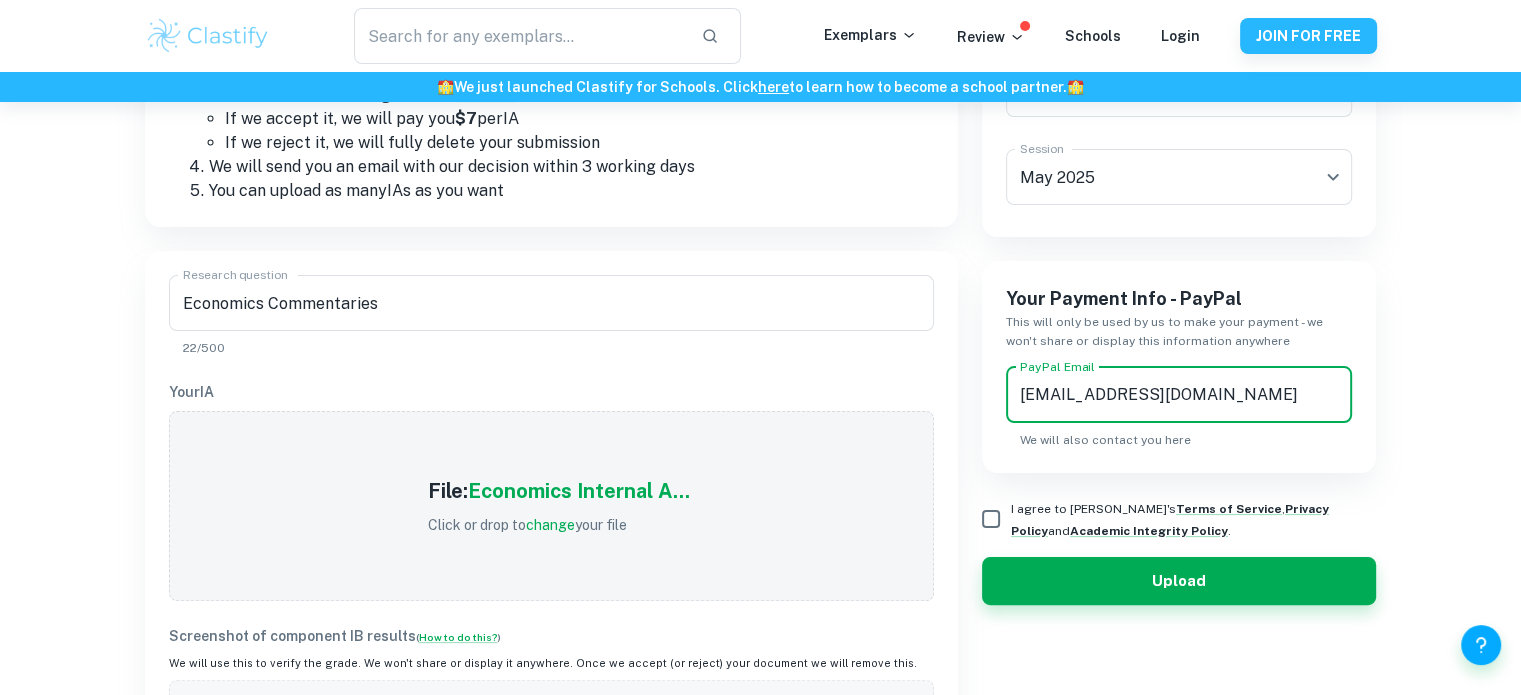 scroll, scrollTop: 500, scrollLeft: 0, axis: vertical 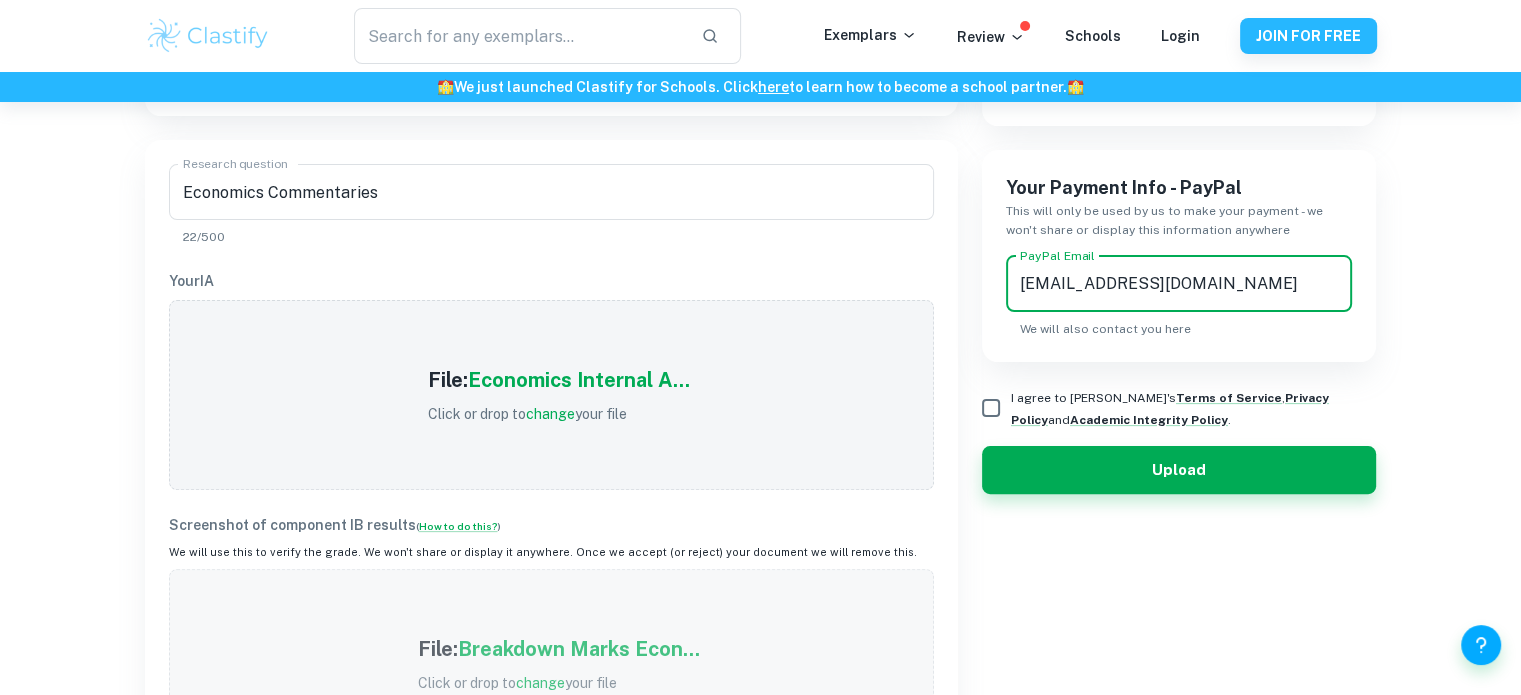 type on "[EMAIL_ADDRESS][DOMAIN_NAME]" 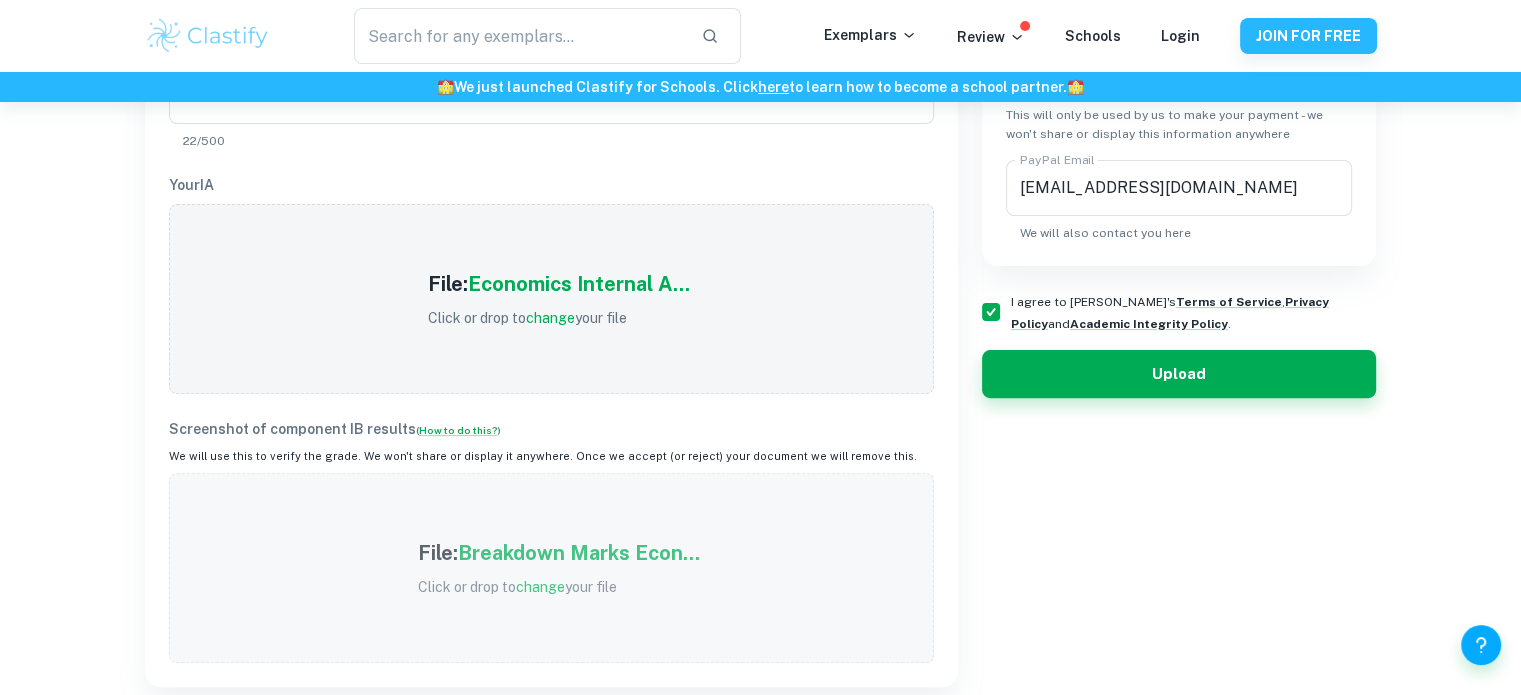 scroll, scrollTop: 600, scrollLeft: 0, axis: vertical 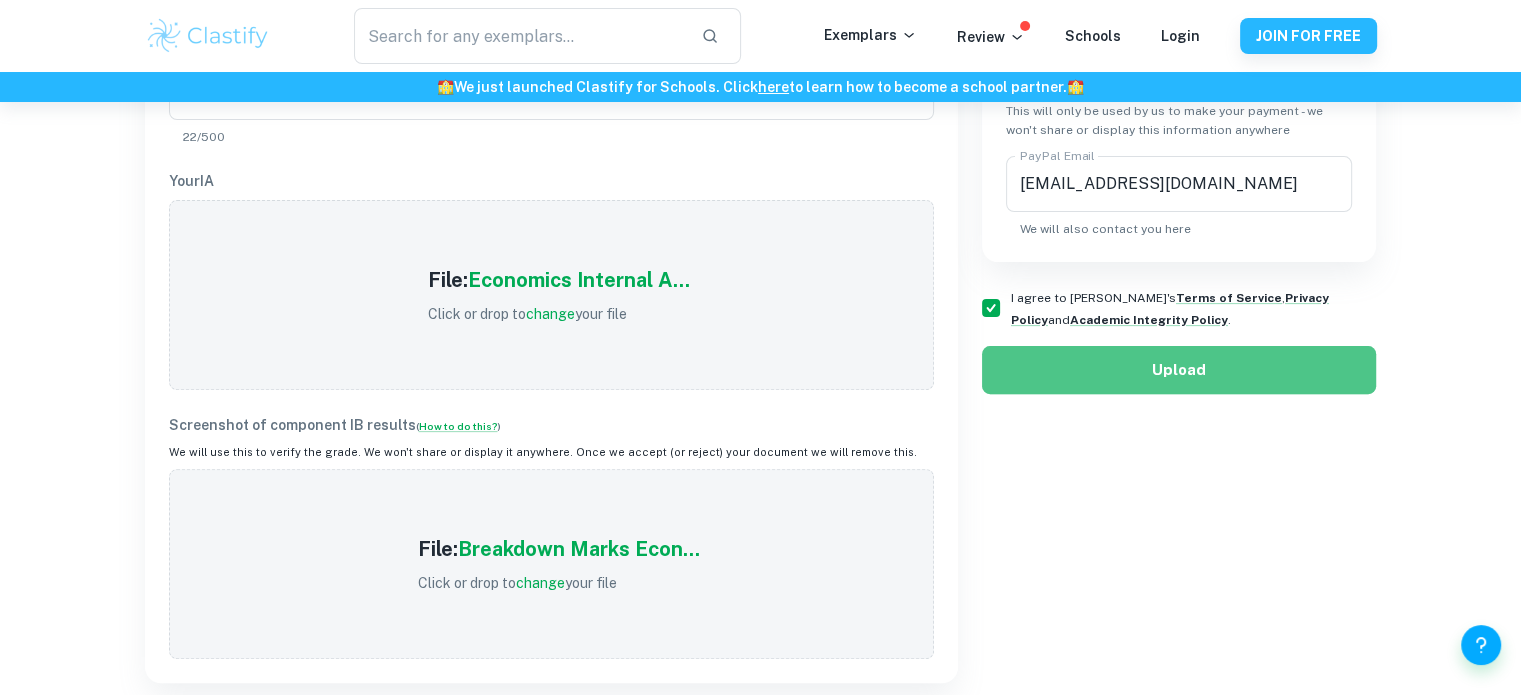 click on "Upload" at bounding box center (1179, 370) 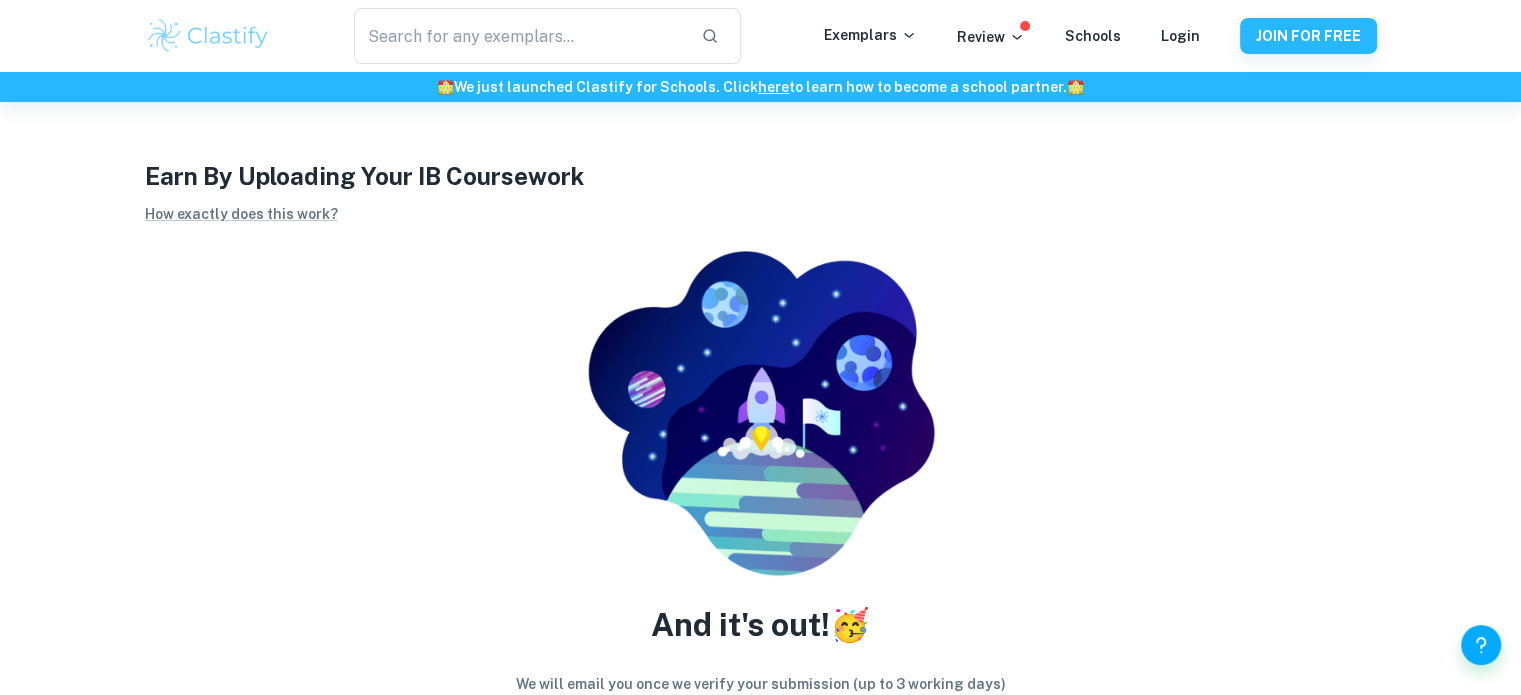 scroll, scrollTop: 300, scrollLeft: 0, axis: vertical 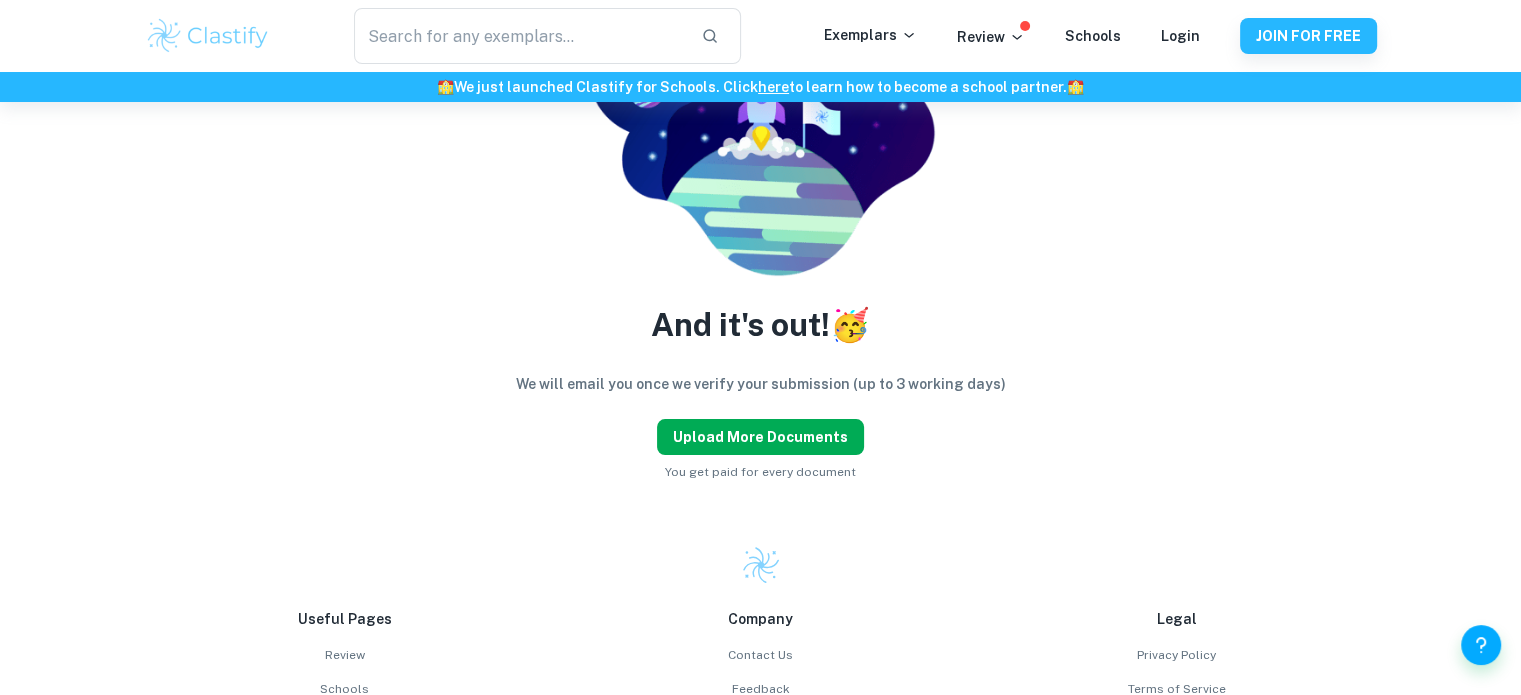click on "Upload more documents" at bounding box center [760, 437] 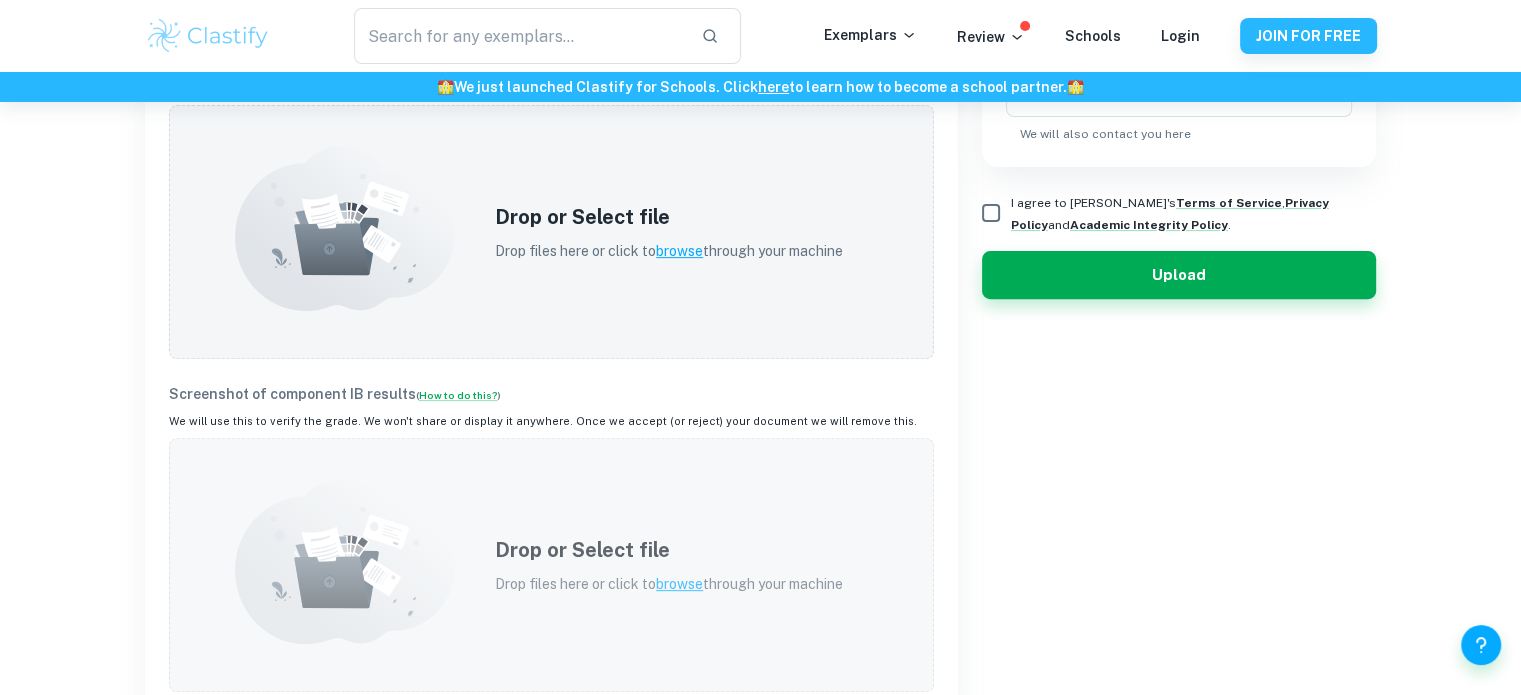 scroll, scrollTop: 700, scrollLeft: 0, axis: vertical 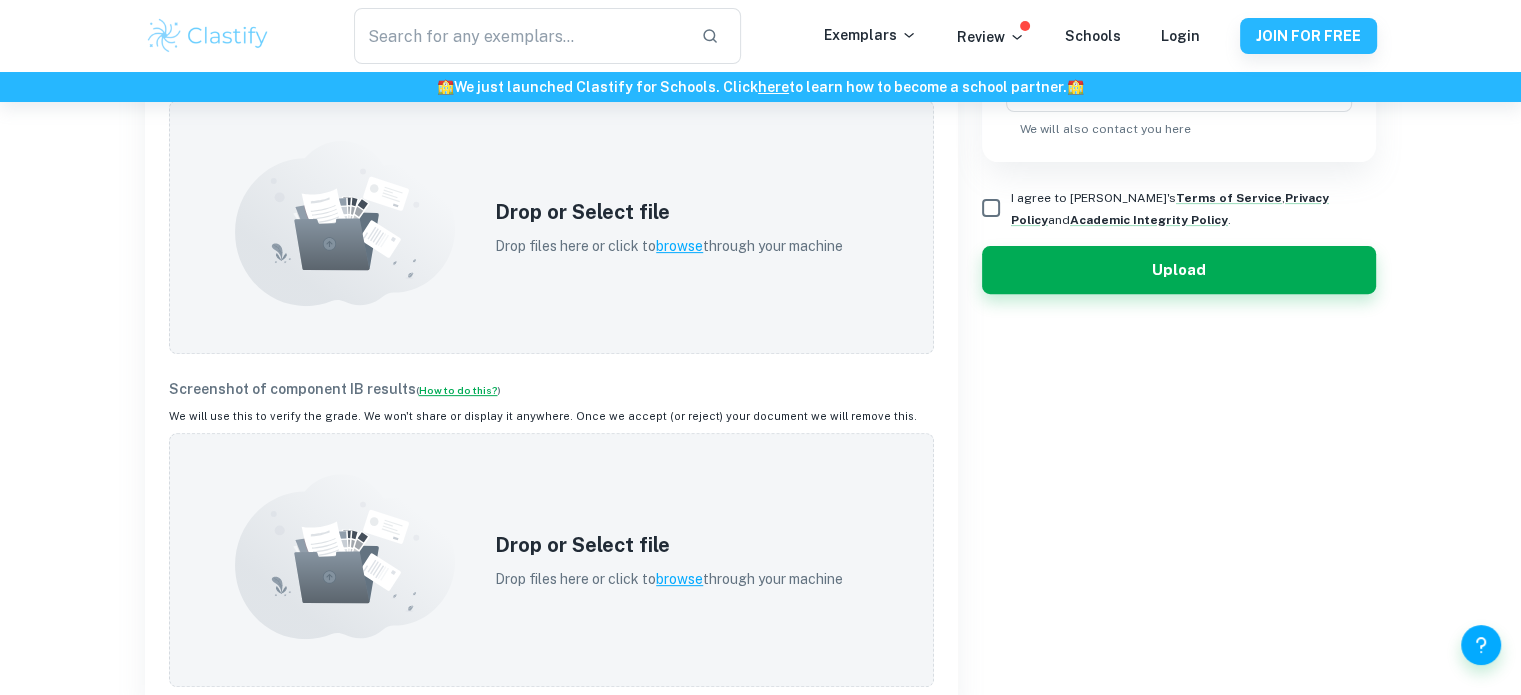 click on "How to do this?" at bounding box center (458, 390) 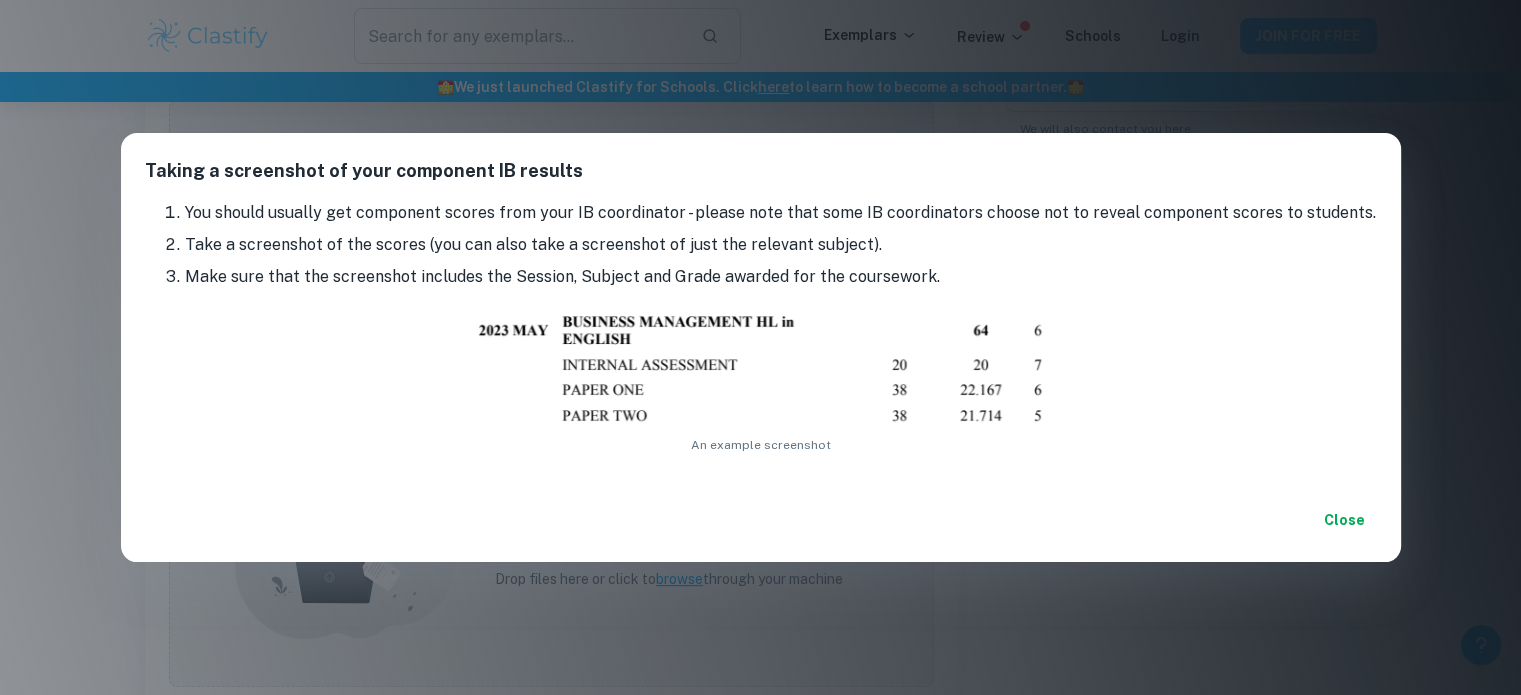 click on "Taking a screenshot of your component IB results You should usually get component scores from your IB coordinator - please note that some IB coordinators choose not to reveal component scores to students. Take a screenshot of the scores (you can also take a screenshot of just the relevant subject). Make sure that the screenshot includes the Session, Subject and Grade awarded for the coursework. An example screenshot Close" at bounding box center (760, 347) 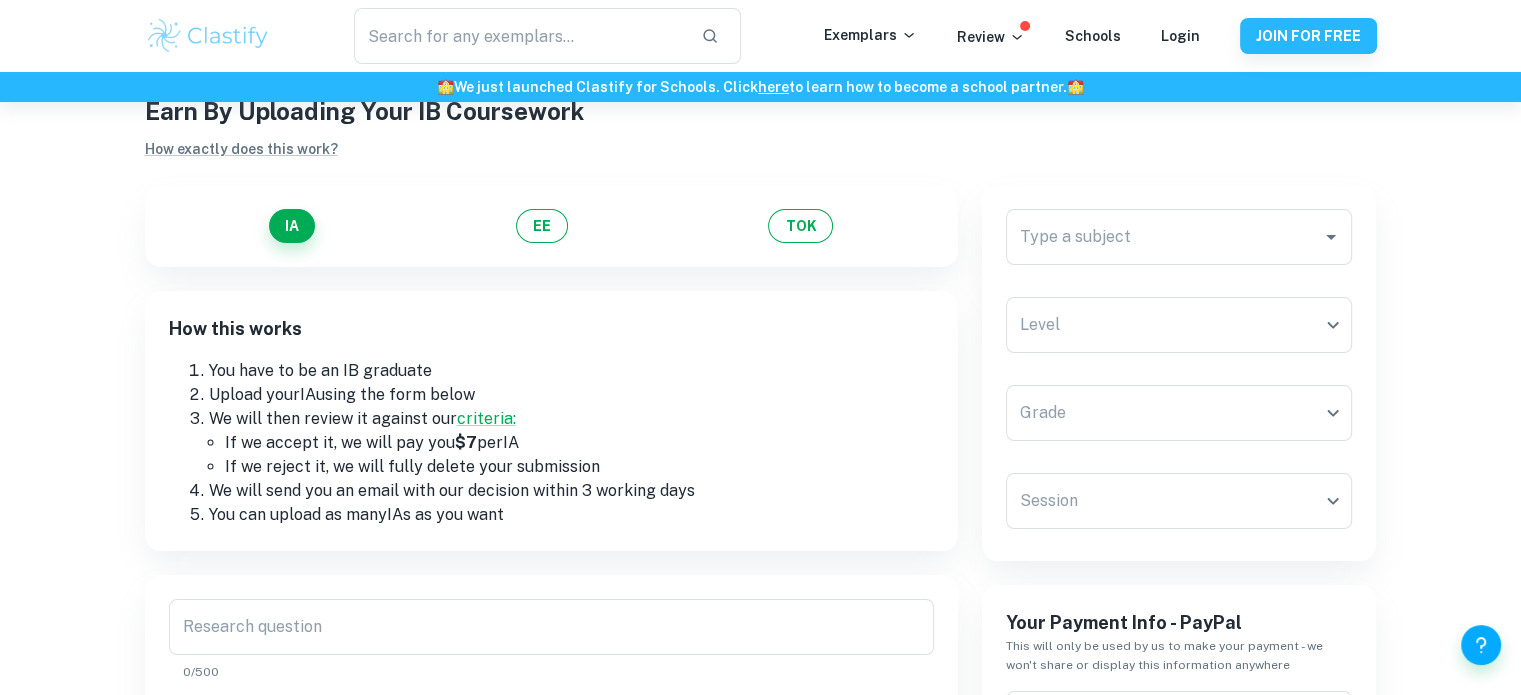 scroll, scrollTop: 0, scrollLeft: 0, axis: both 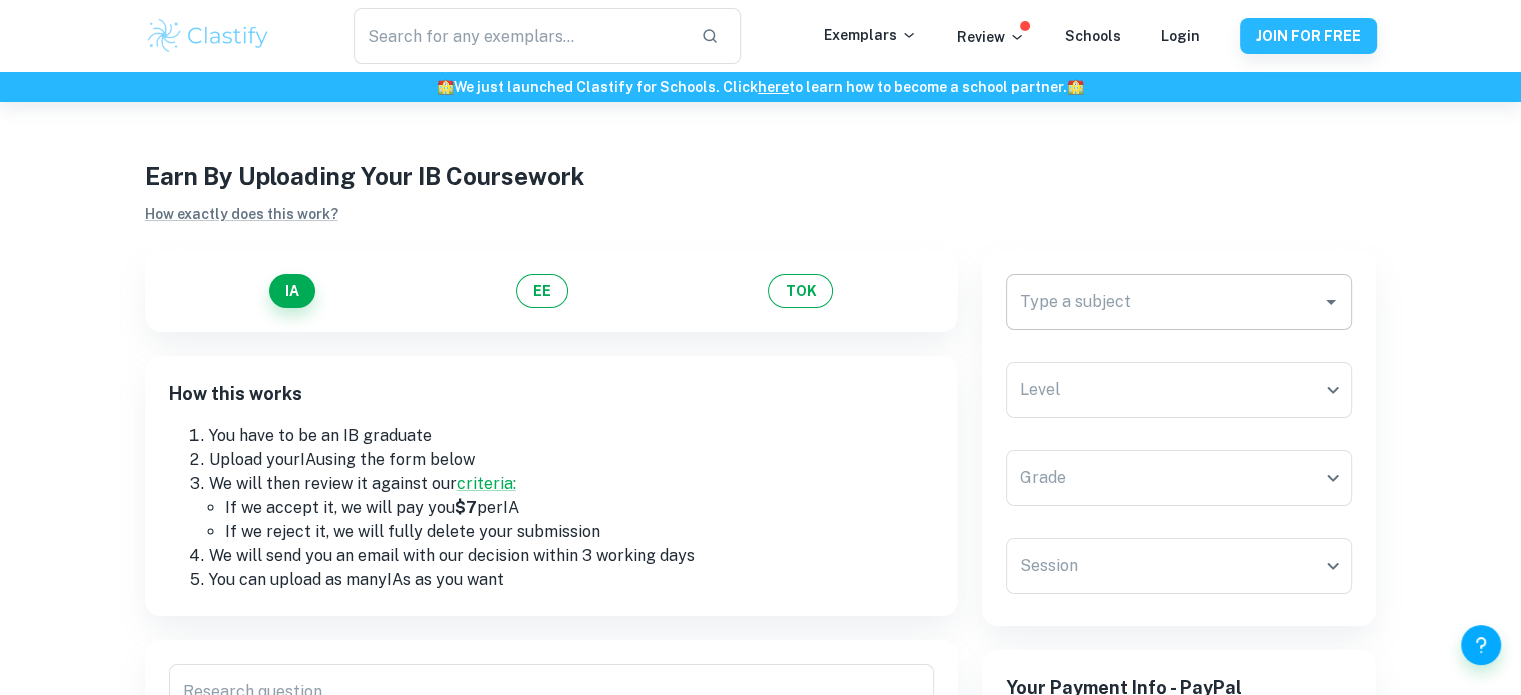 click on "Type a subject" at bounding box center (1164, 302) 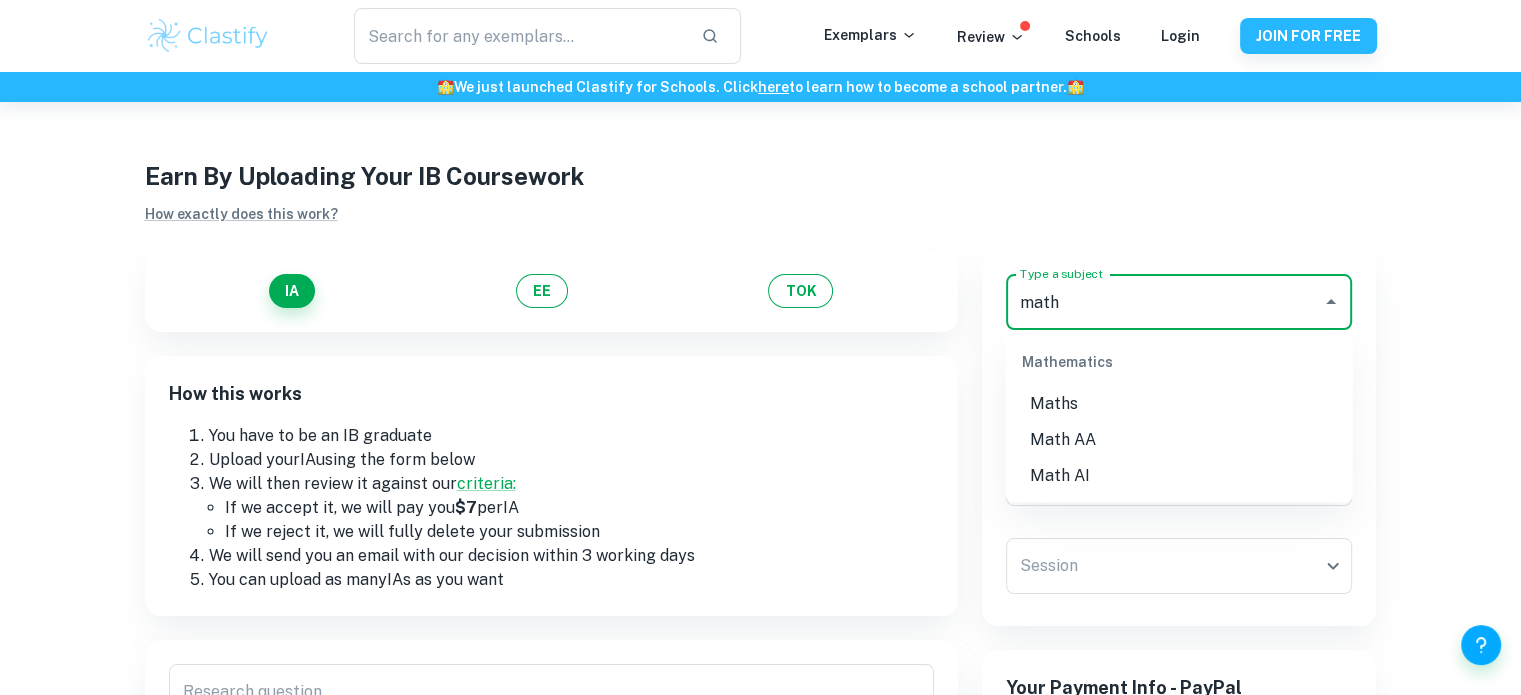 click on "Math AA" at bounding box center [1179, 440] 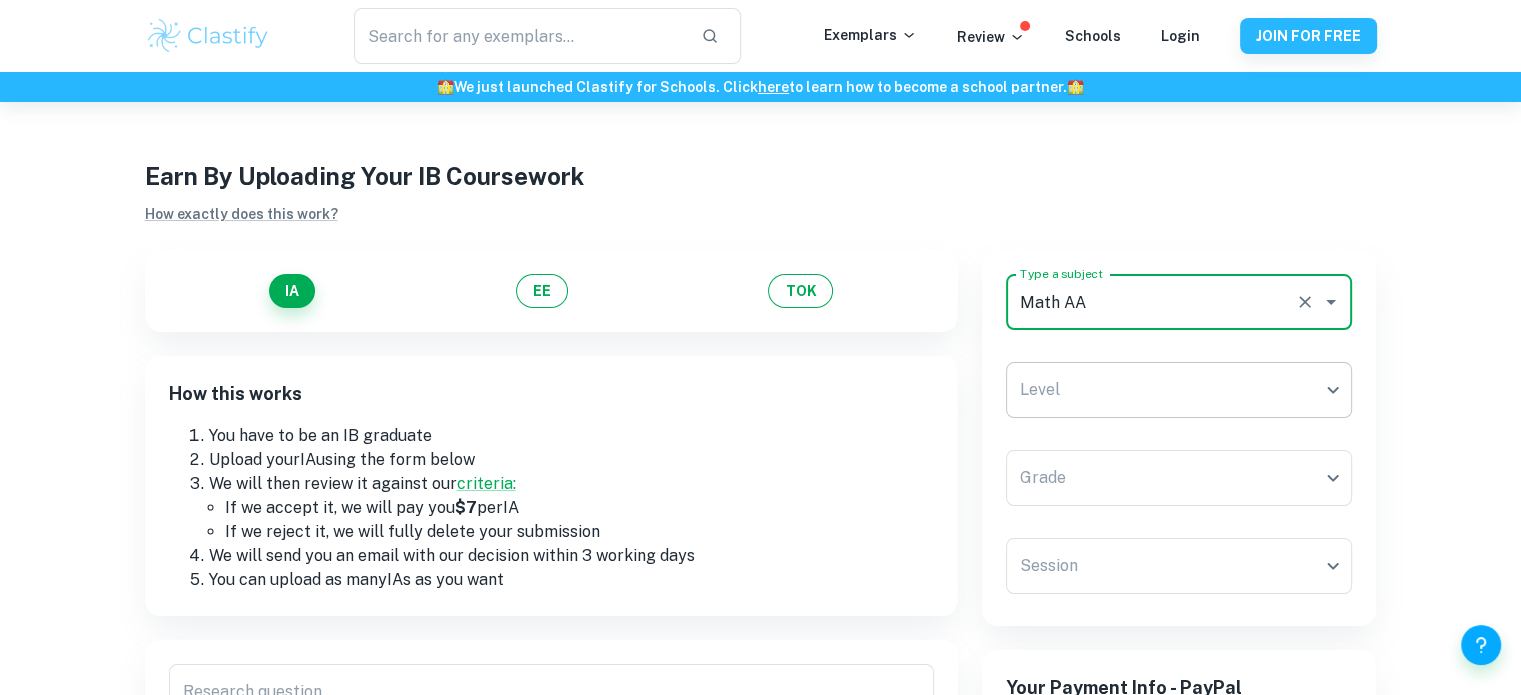 type on "Math AA" 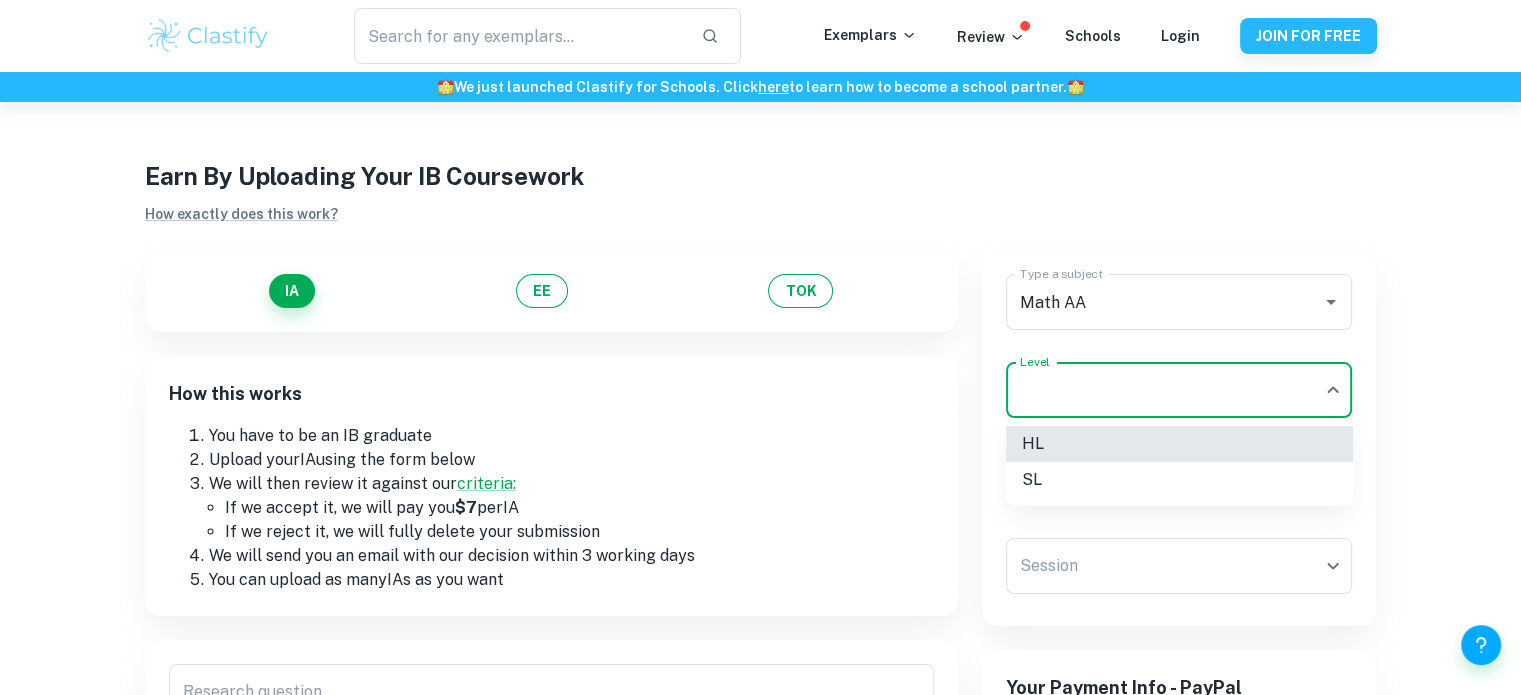 click on "SL" at bounding box center [1179, 480] 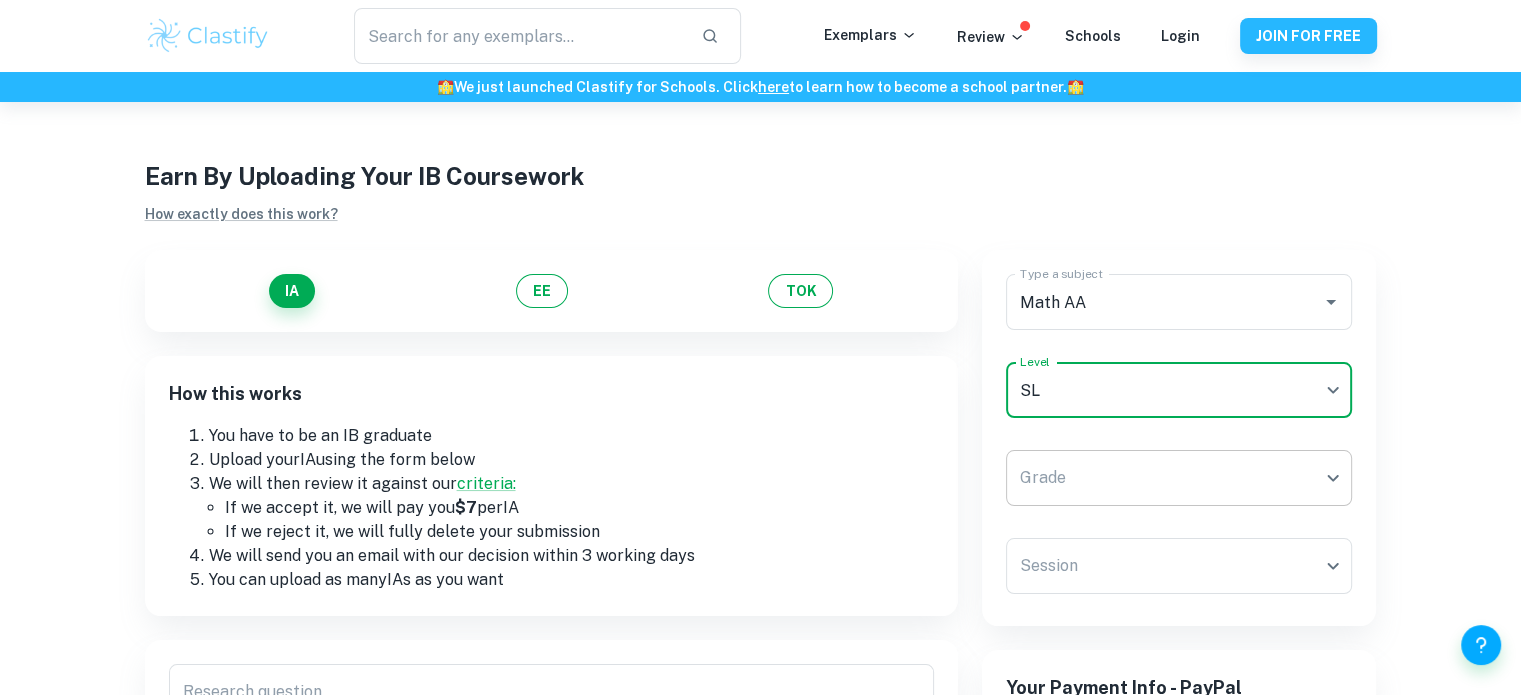 click on "We value your privacy We use cookies to enhance your browsing experience, serve personalised ads or content, and analyse our traffic. By clicking "Accept All", you consent to our use of cookies.   Cookie Policy Customise   Reject All   Accept All   Customise Consent Preferences   We use cookies to help you navigate efficiently and perform certain functions. You will find detailed information about all cookies under each consent category below. The cookies that are categorised as "Necessary" are stored on your browser as they are essential for enabling the basic functionalities of the site. ...  Show more For more information on how Google's third-party cookies operate and handle your data, see:   Google Privacy Policy Necessary Always Active Necessary cookies are required to enable the basic features of this site, such as providing secure log-in or adjusting your consent preferences. These cookies do not store any personally identifiable data. Functional Analytics Performance Advertisement Uncategorised" at bounding box center [760, 449] 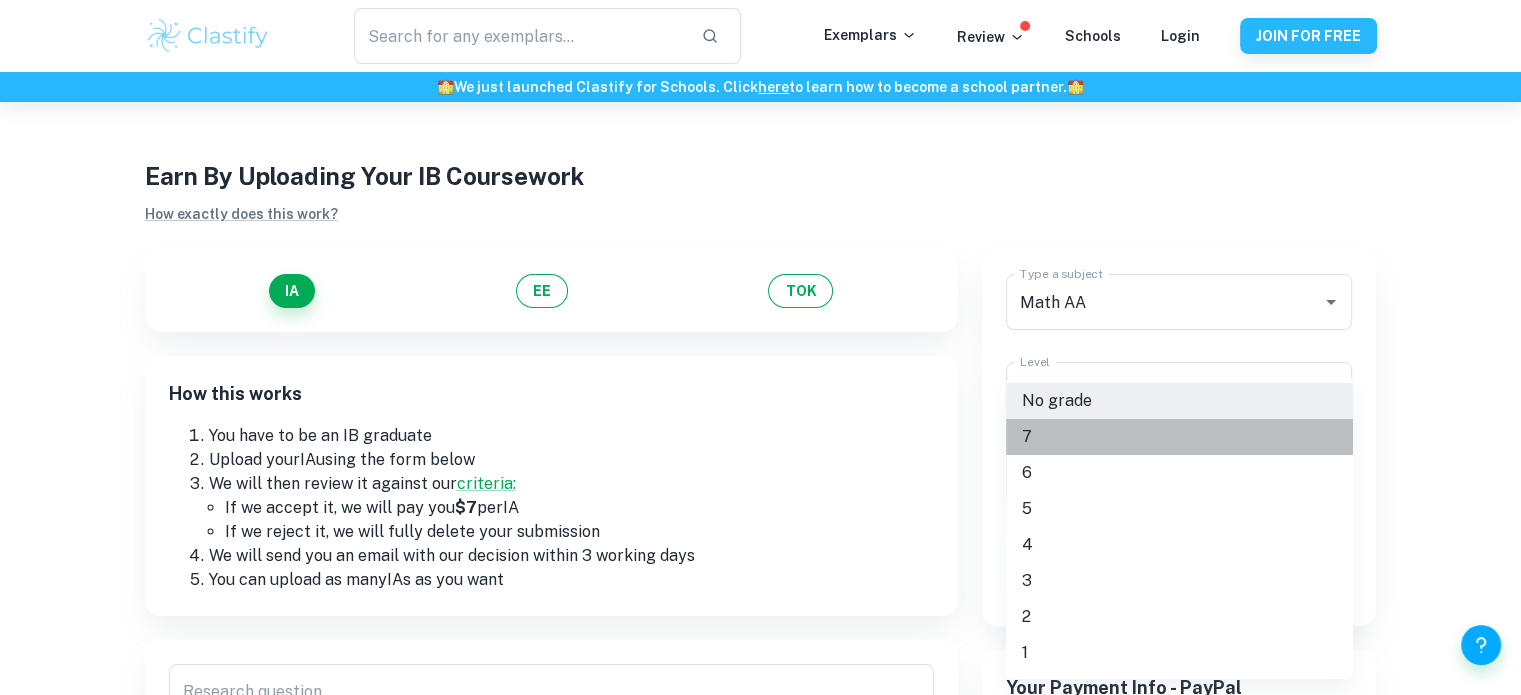 click on "7" at bounding box center [1179, 437] 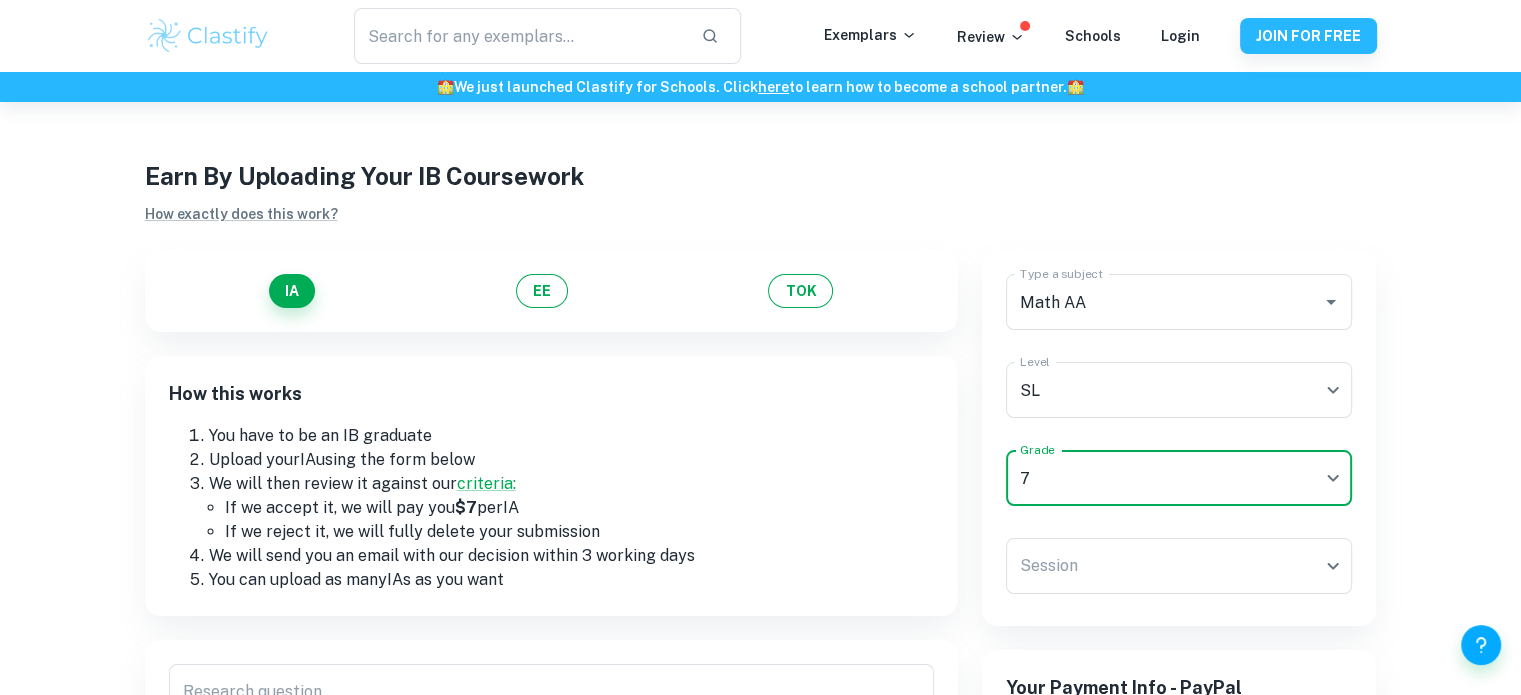 click on "We value your privacy We use cookies to enhance your browsing experience, serve personalised ads or content, and analyse our traffic. By clicking "Accept All", you consent to our use of cookies.   Cookie Policy Customise   Reject All   Accept All   Customise Consent Preferences   We use cookies to help you navigate efficiently and perform certain functions. You will find detailed information about all cookies under each consent category below. The cookies that are categorised as "Necessary" are stored on your browser as they are essential for enabling the basic functionalities of the site. ...  Show more For more information on how Google's third-party cookies operate and handle your data, see:   Google Privacy Policy Necessary Always Active Necessary cookies are required to enable the basic features of this site, such as providing secure log-in or adjusting your consent preferences. These cookies do not store any personally identifiable data. Functional Analytics Performance Advertisement Uncategorised" at bounding box center [760, 449] 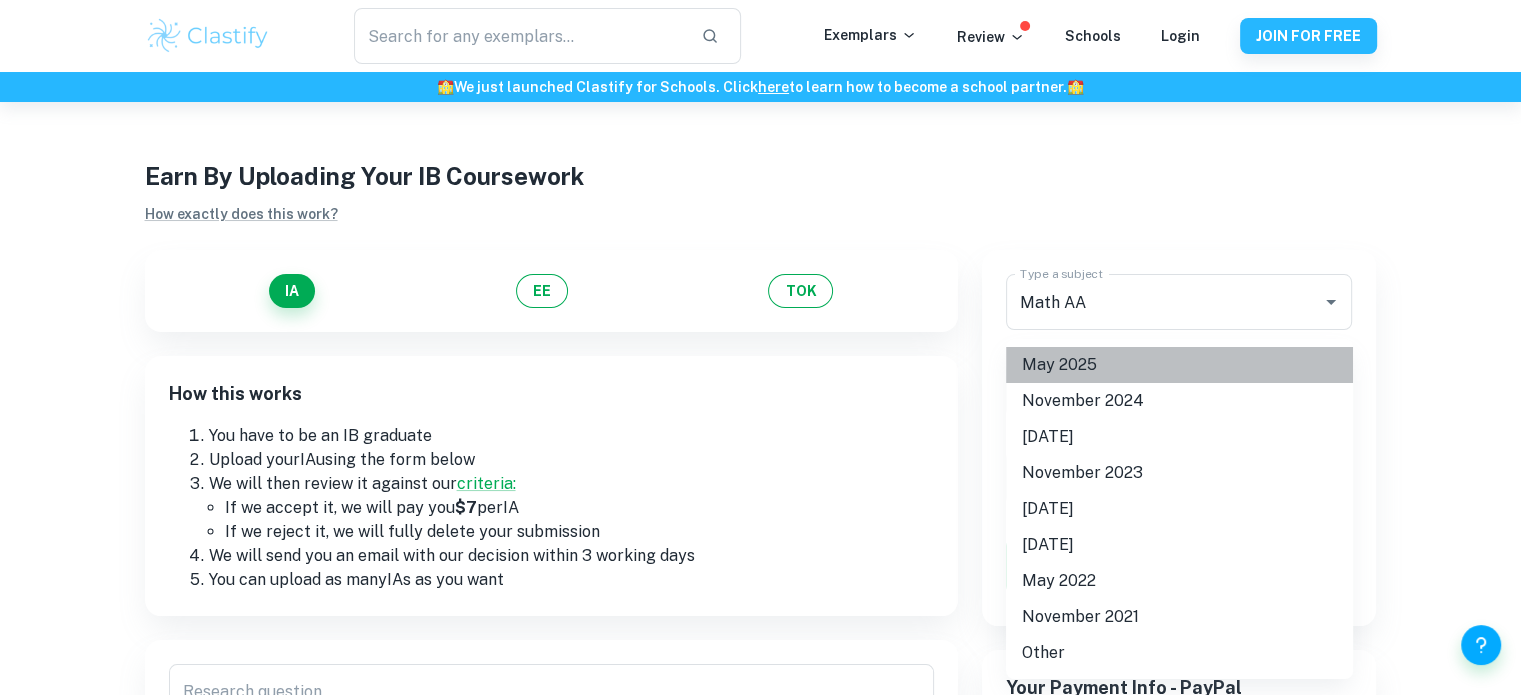 click on "May 2025" at bounding box center (1179, 365) 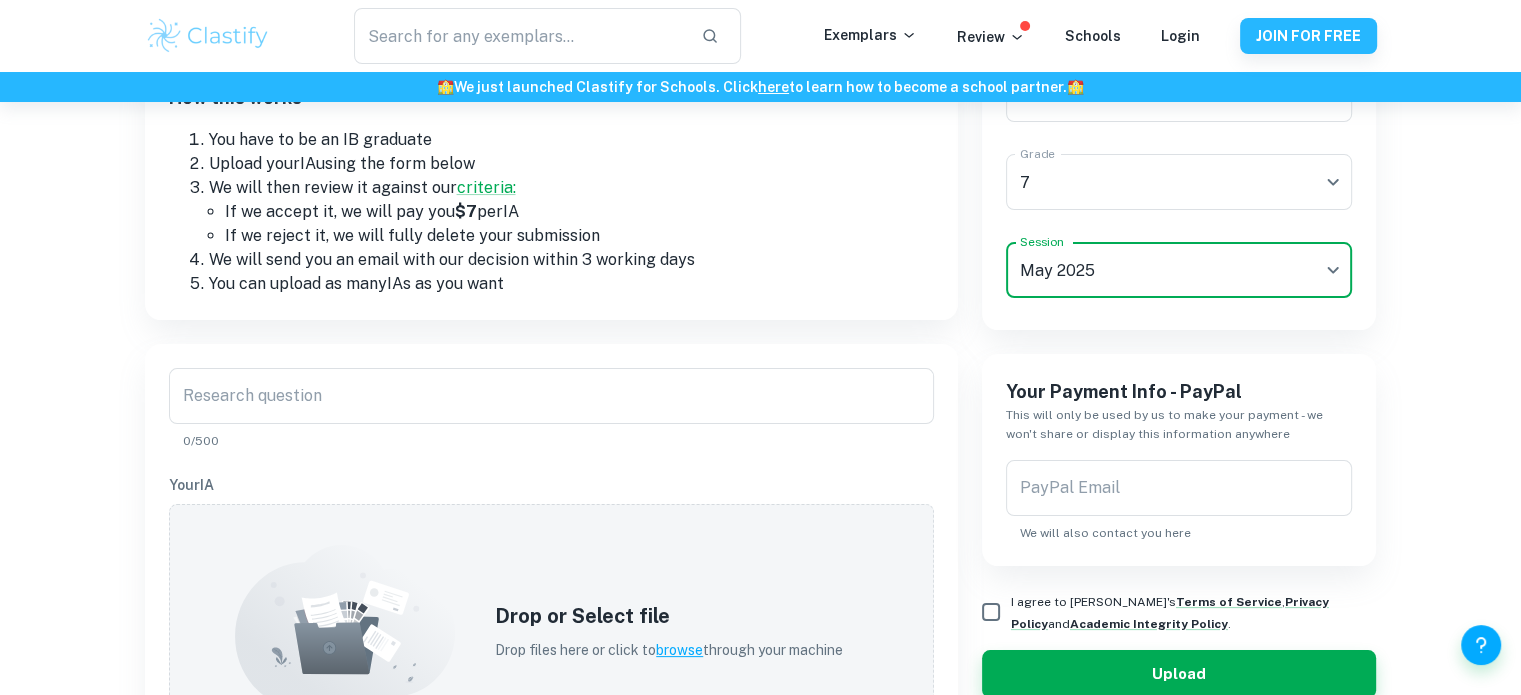 scroll, scrollTop: 300, scrollLeft: 0, axis: vertical 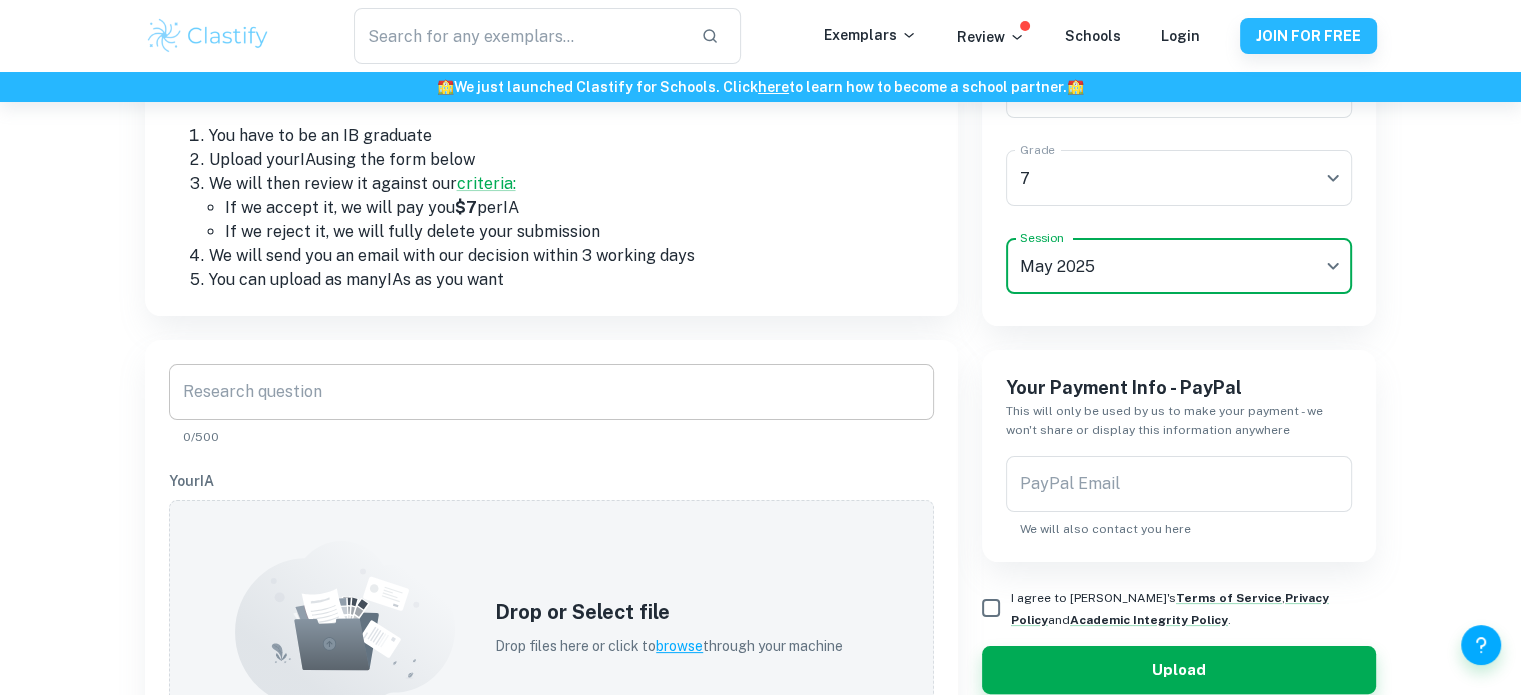 click on "Research question" at bounding box center [551, 392] 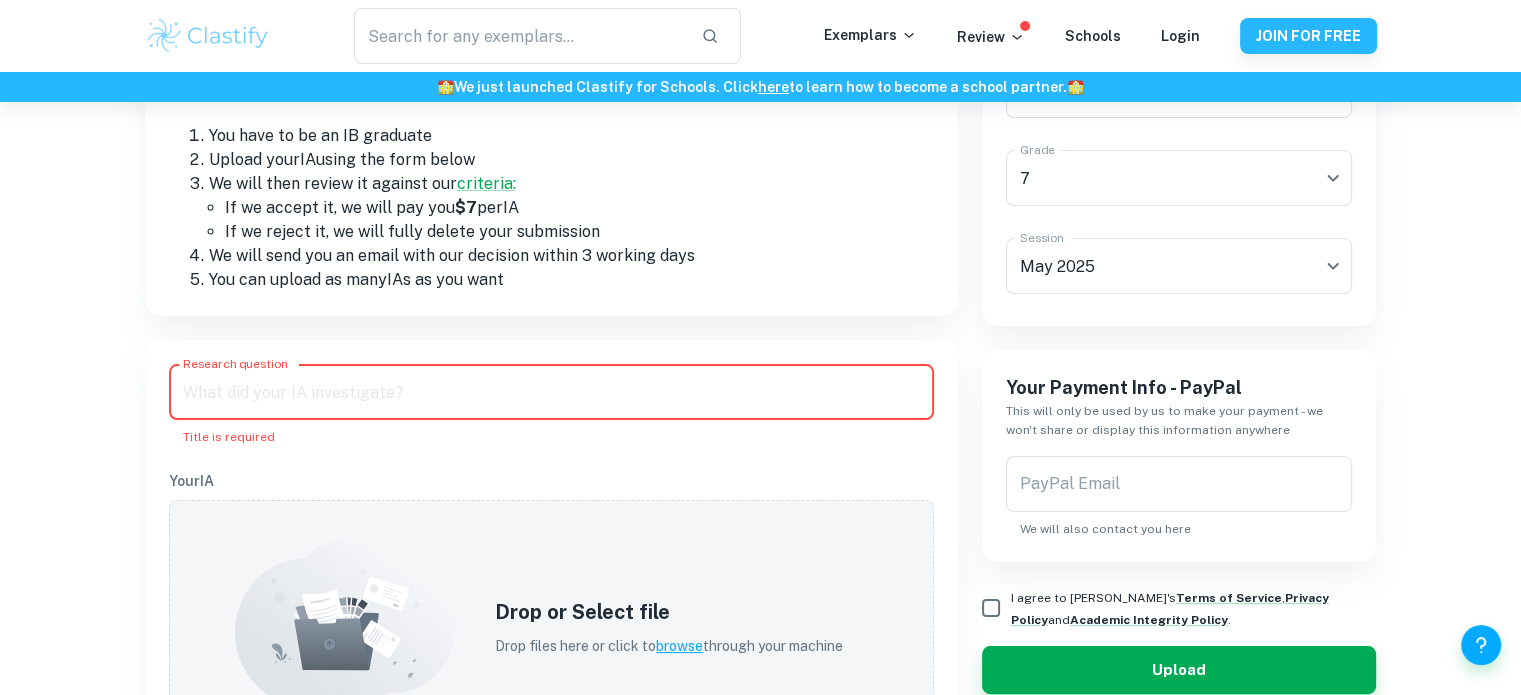 paste on "How do the Divider method and Box-Counting method compare in determining the fractal dimension of [GEOGRAPHIC_DATA]'s coastline?" 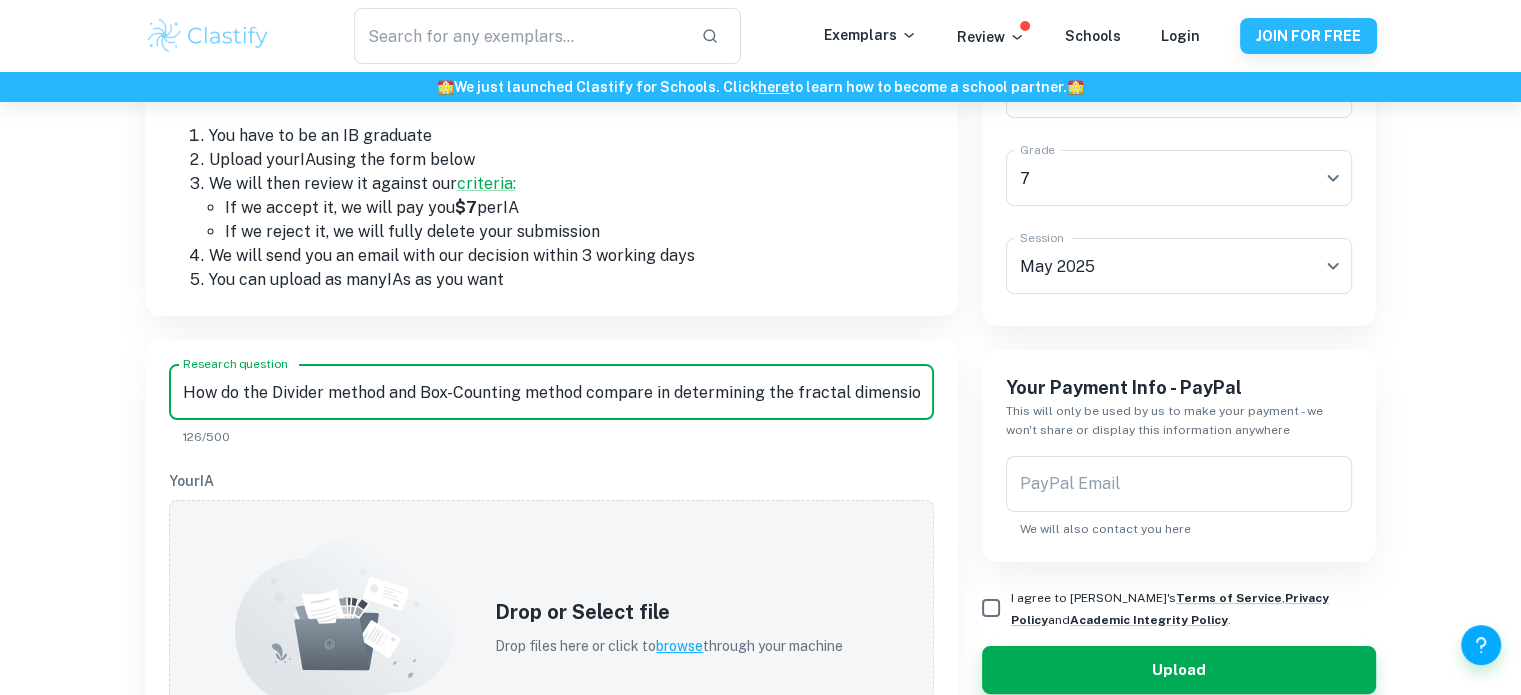 scroll, scrollTop: 0, scrollLeft: 233, axis: horizontal 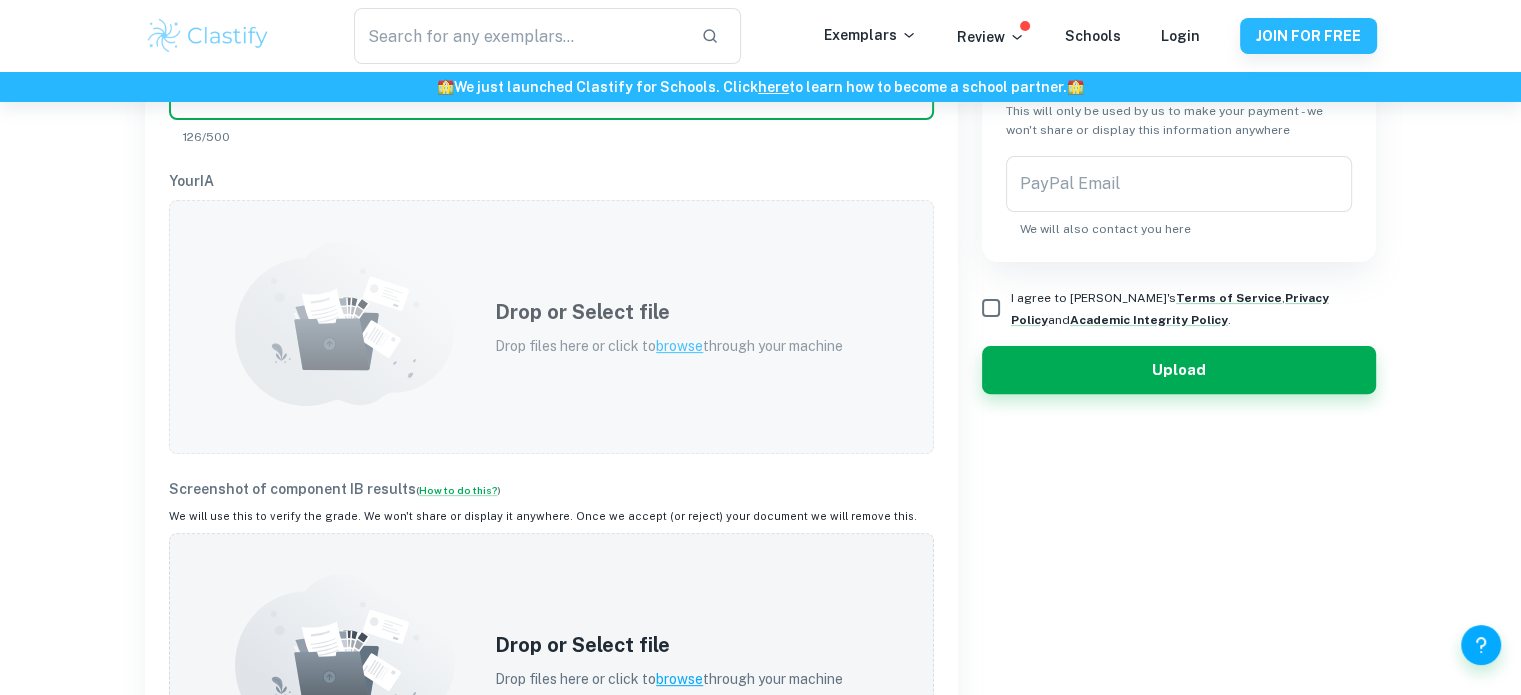 type on "How do the Divider method and Box-Counting method compare in determining the fractal dimension of [GEOGRAPHIC_DATA]'s coastline?" 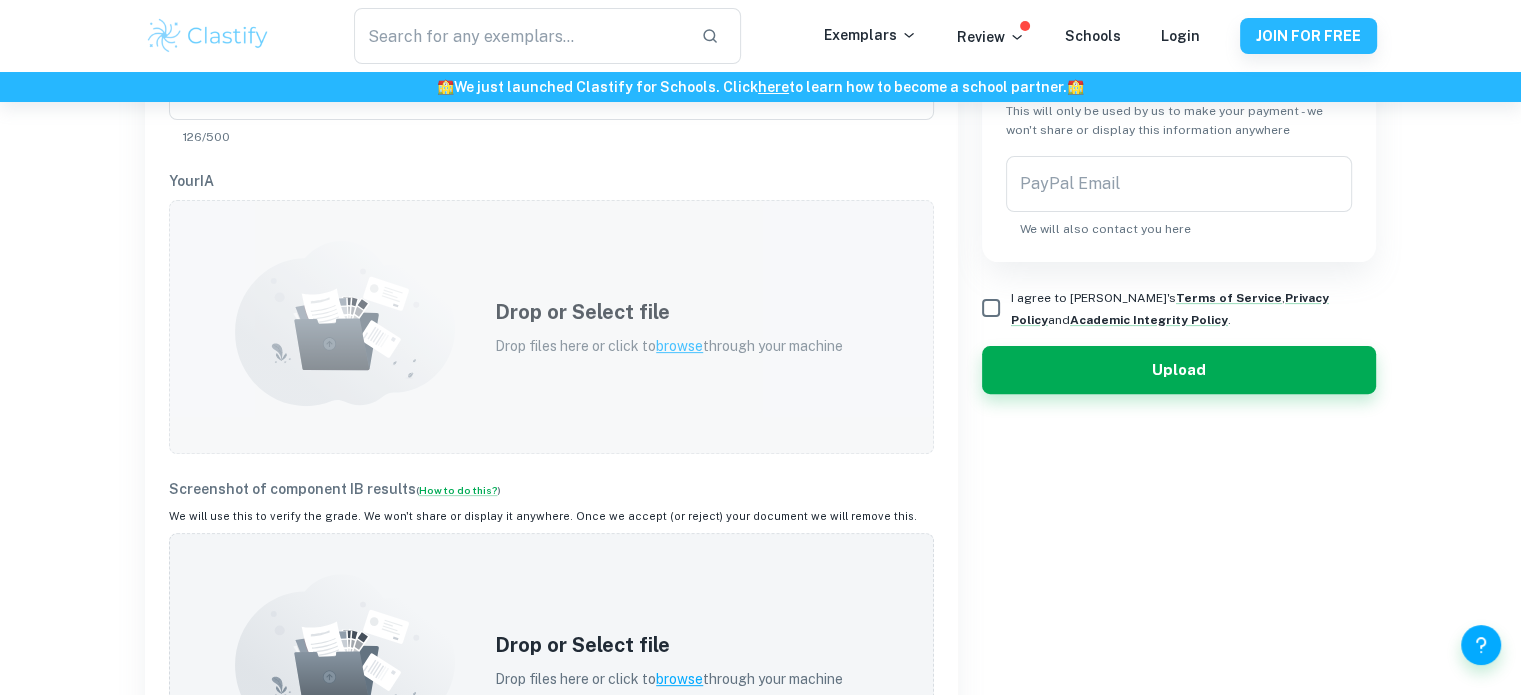 scroll, scrollTop: 0, scrollLeft: 0, axis: both 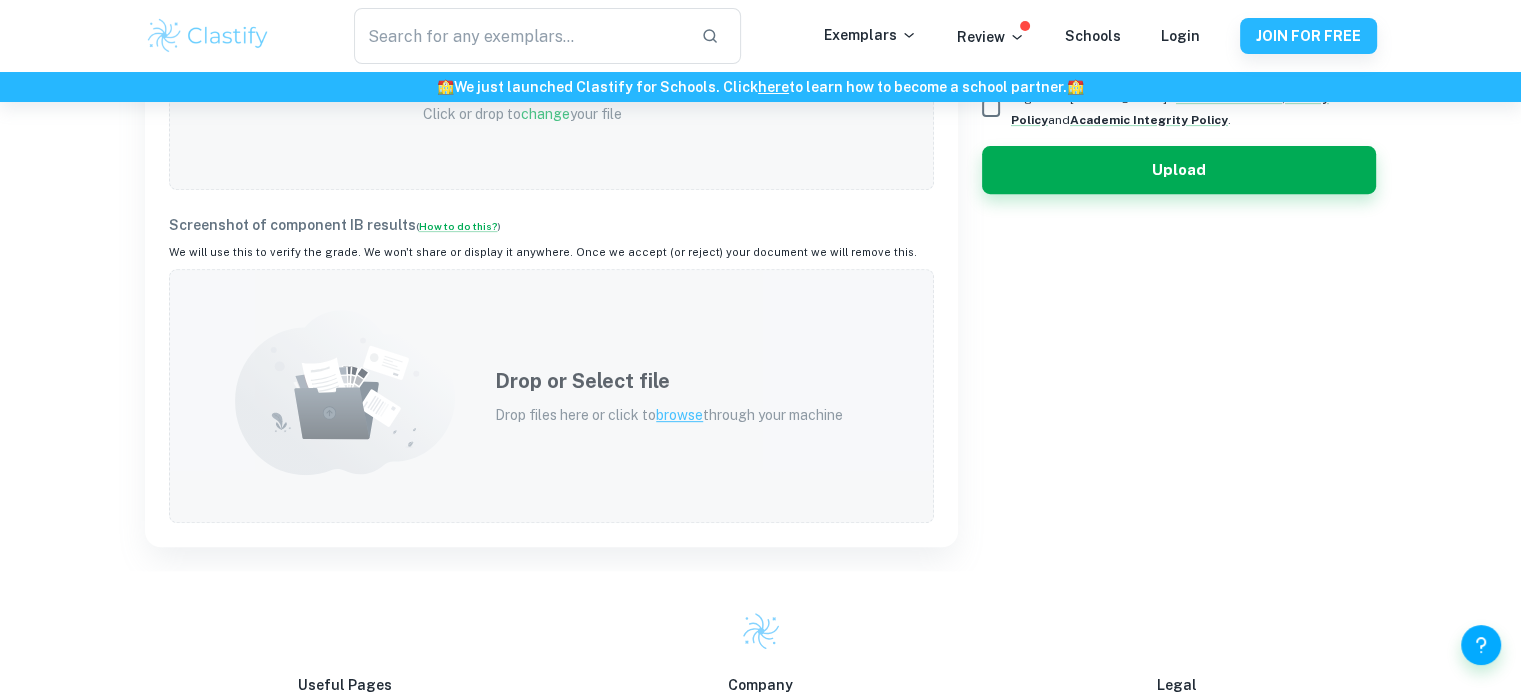 click on "Drop files here or click to  browse  through your machine" at bounding box center (669, 415) 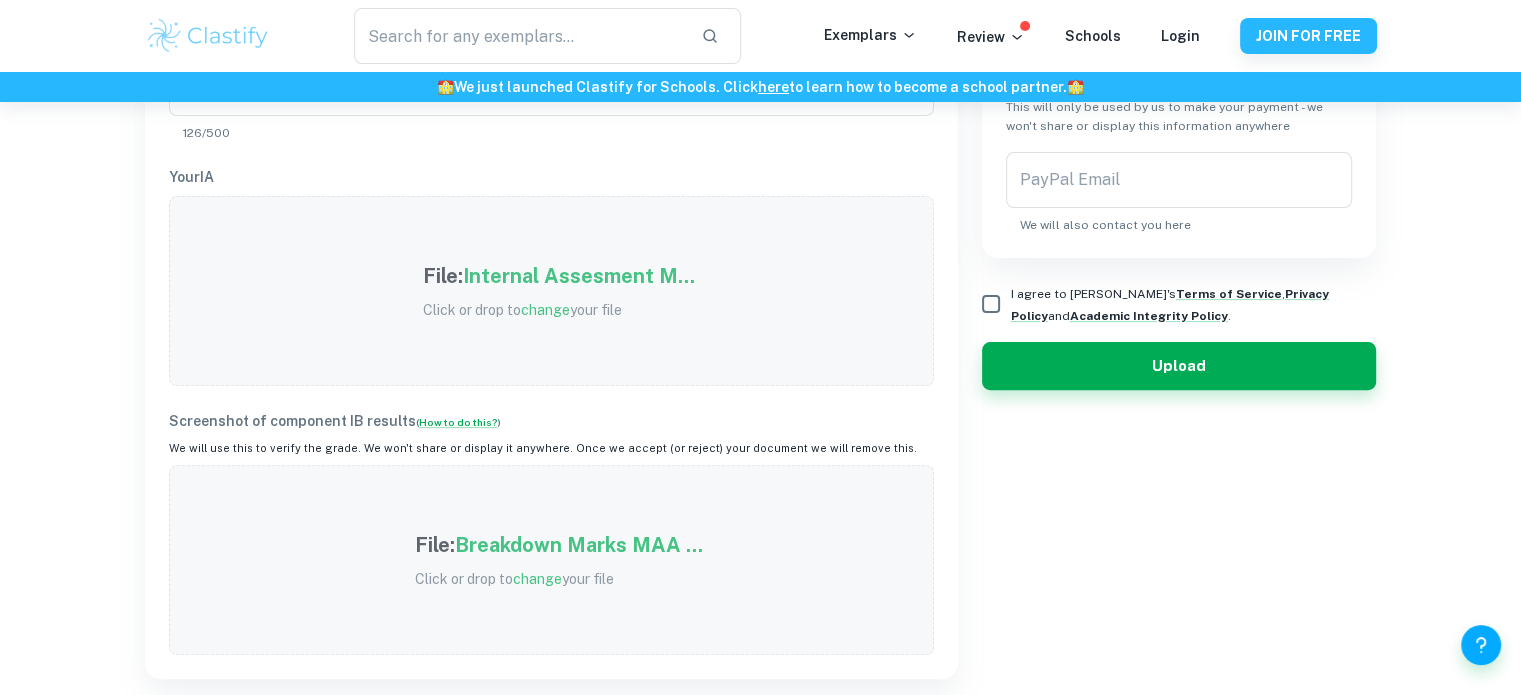 scroll, scrollTop: 600, scrollLeft: 0, axis: vertical 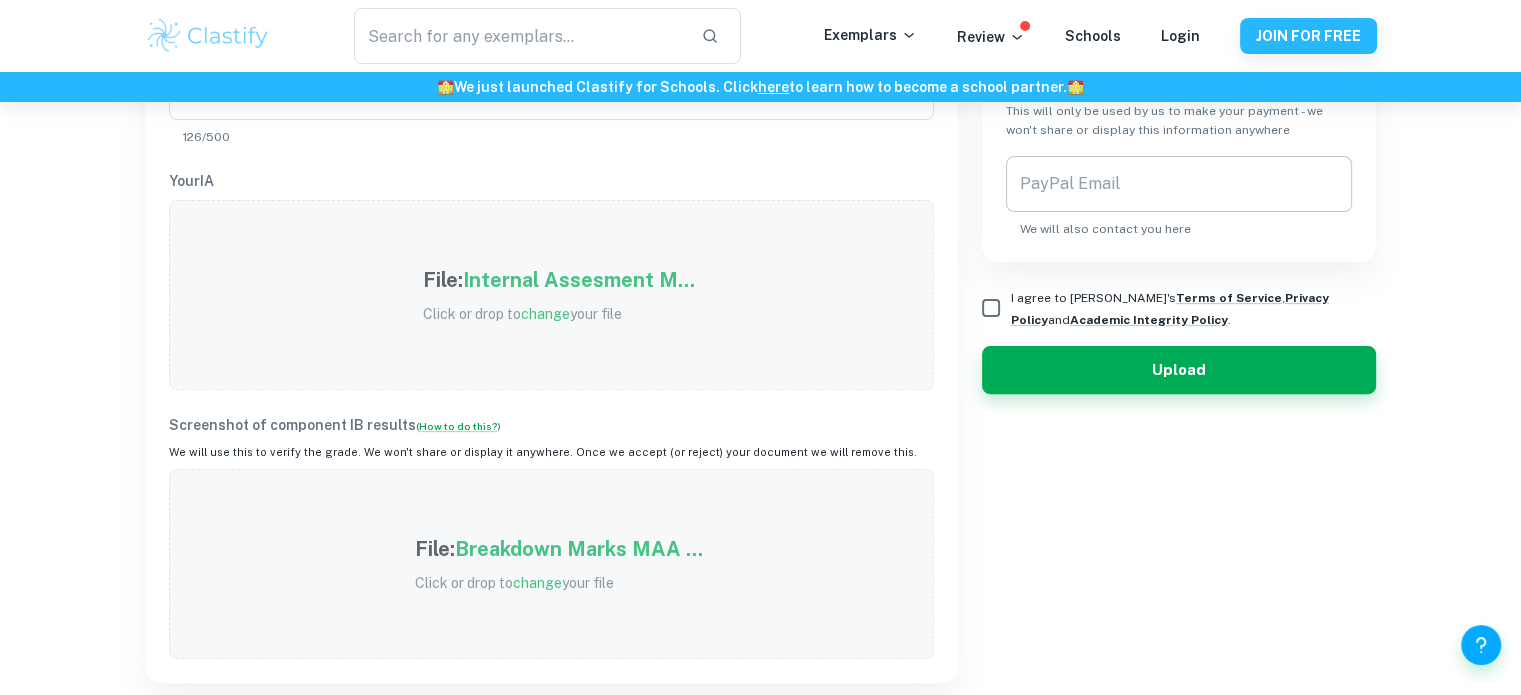 click on "PayPal Email" at bounding box center [1179, 184] 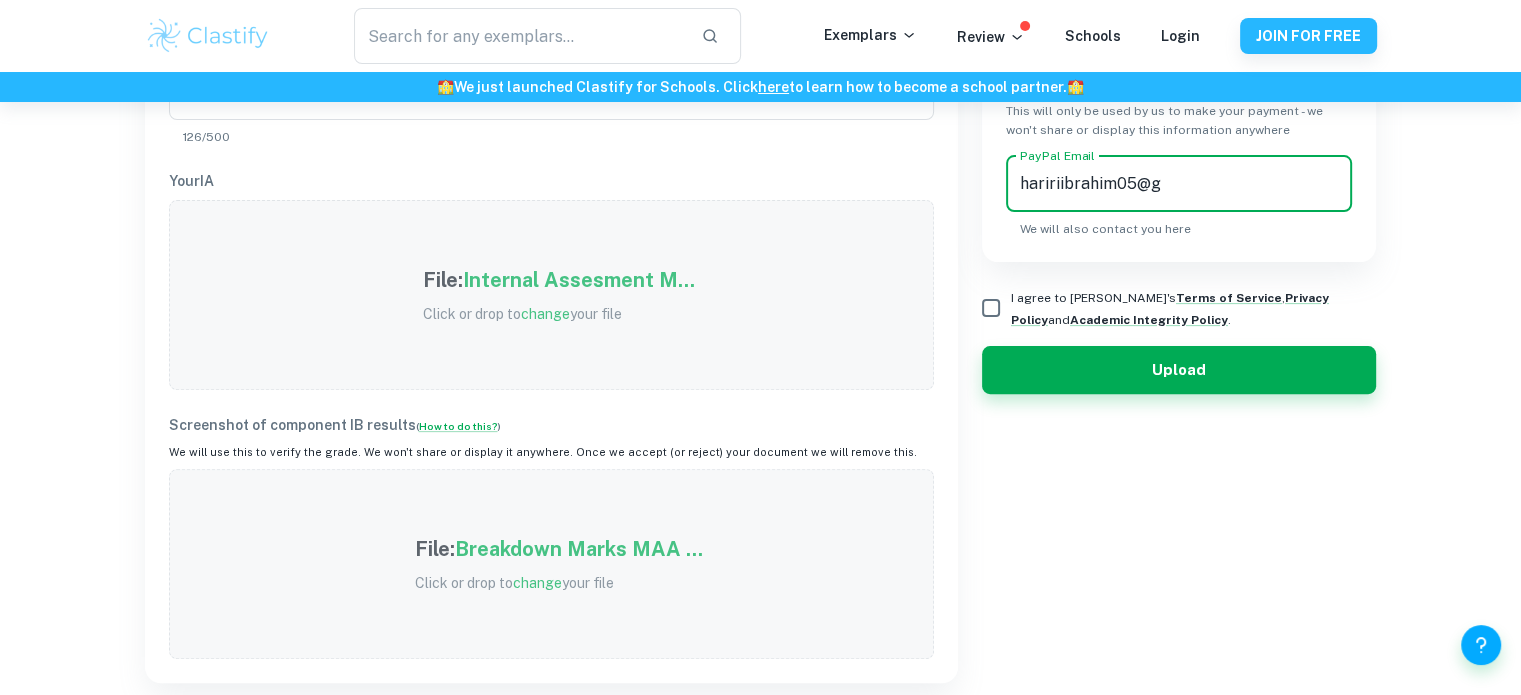 click on "haririibrahim05@g" at bounding box center (1179, 184) 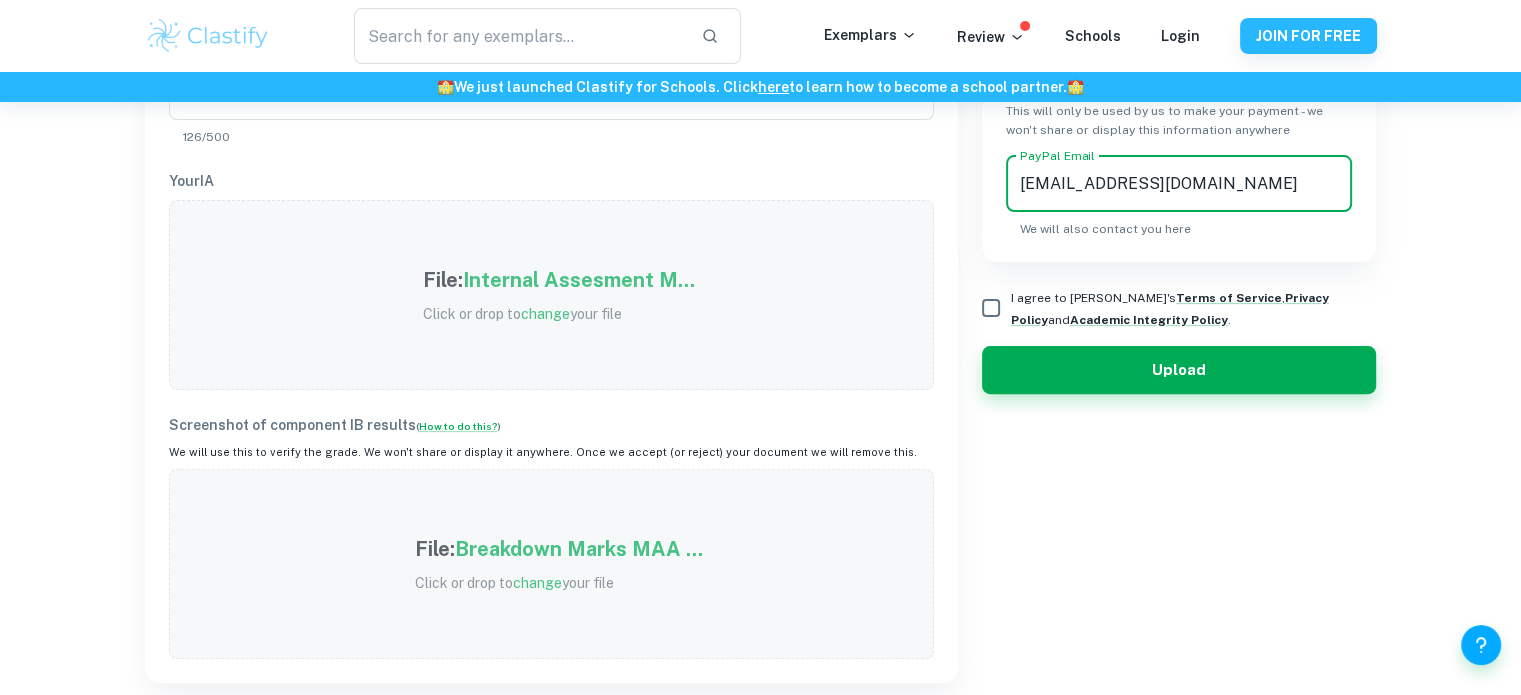 type on "[EMAIL_ADDRESS][DOMAIN_NAME]" 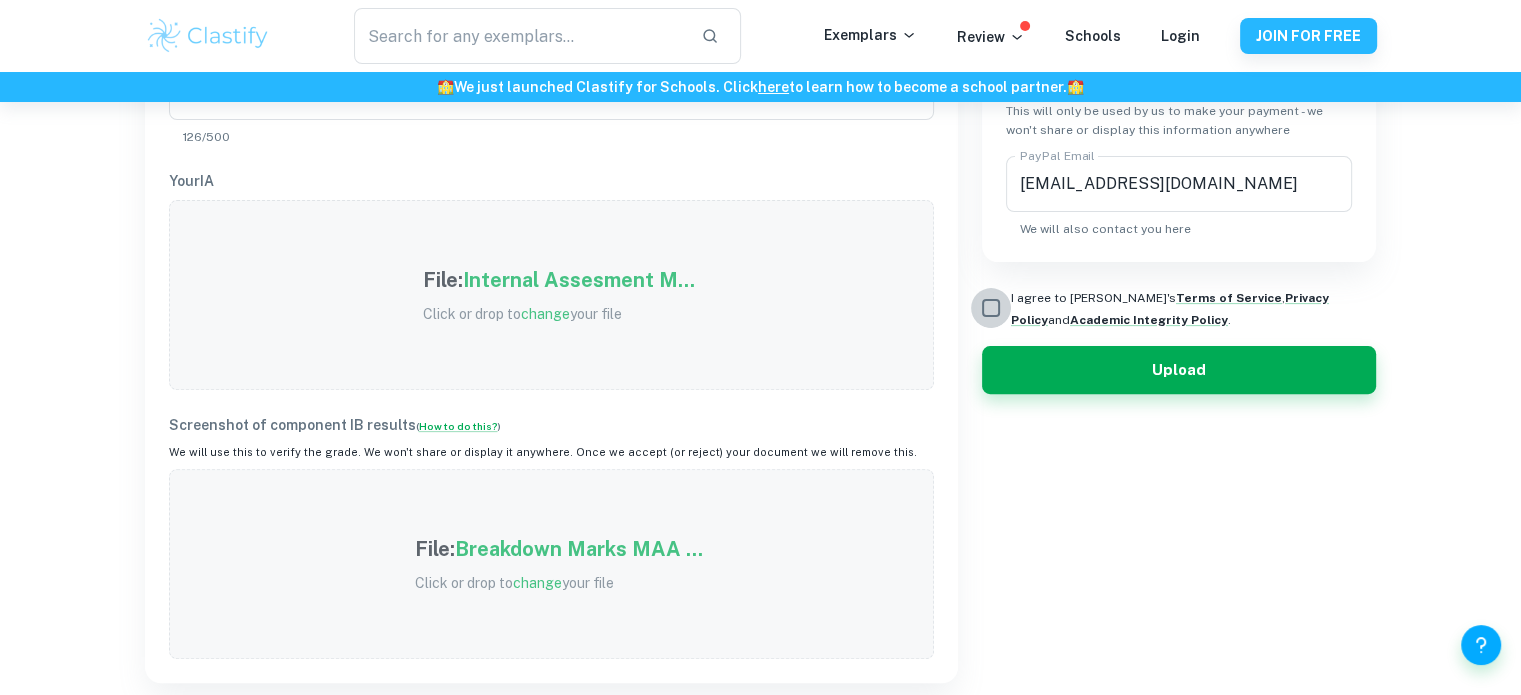 click on "I agree to [PERSON_NAME]'s  Terms of Service ,  Privacy Policy  and  Academic Integrity Policy ." at bounding box center [991, 308] 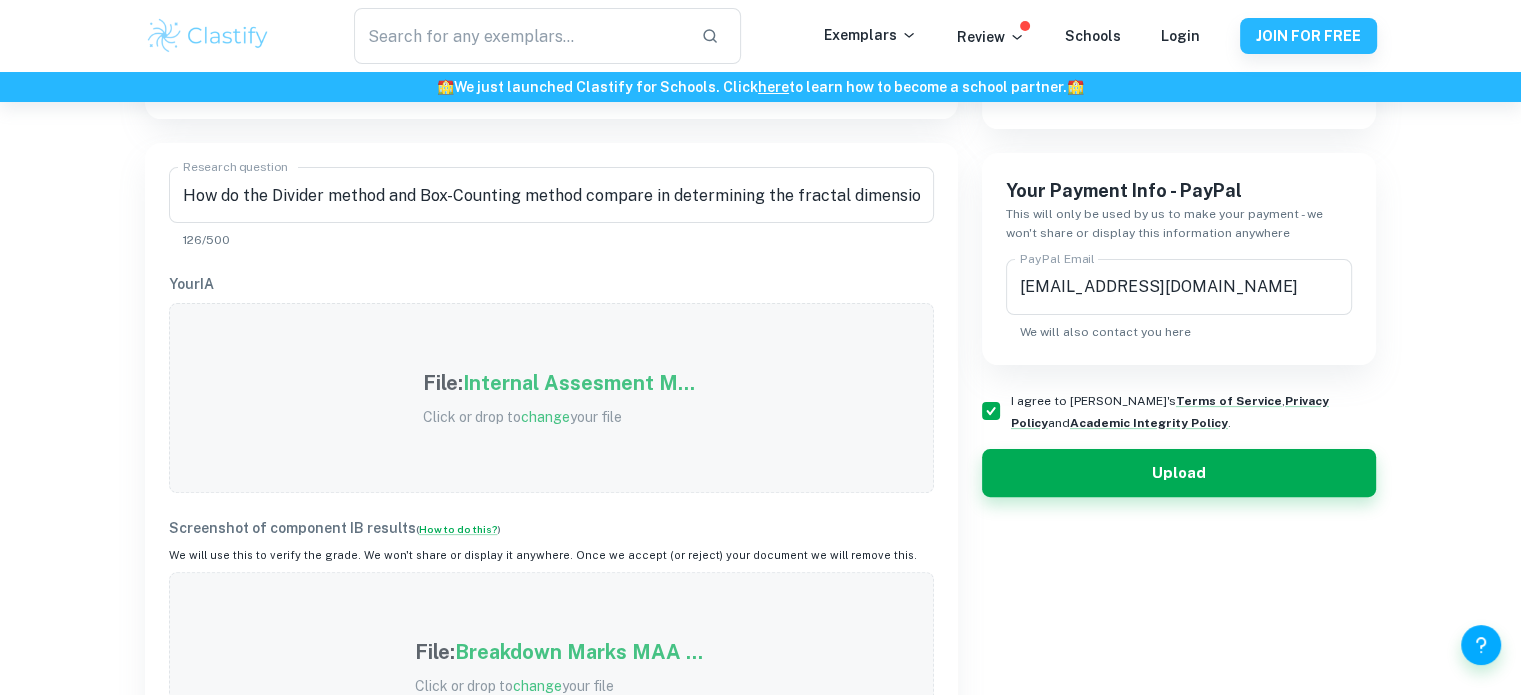 scroll, scrollTop: 500, scrollLeft: 0, axis: vertical 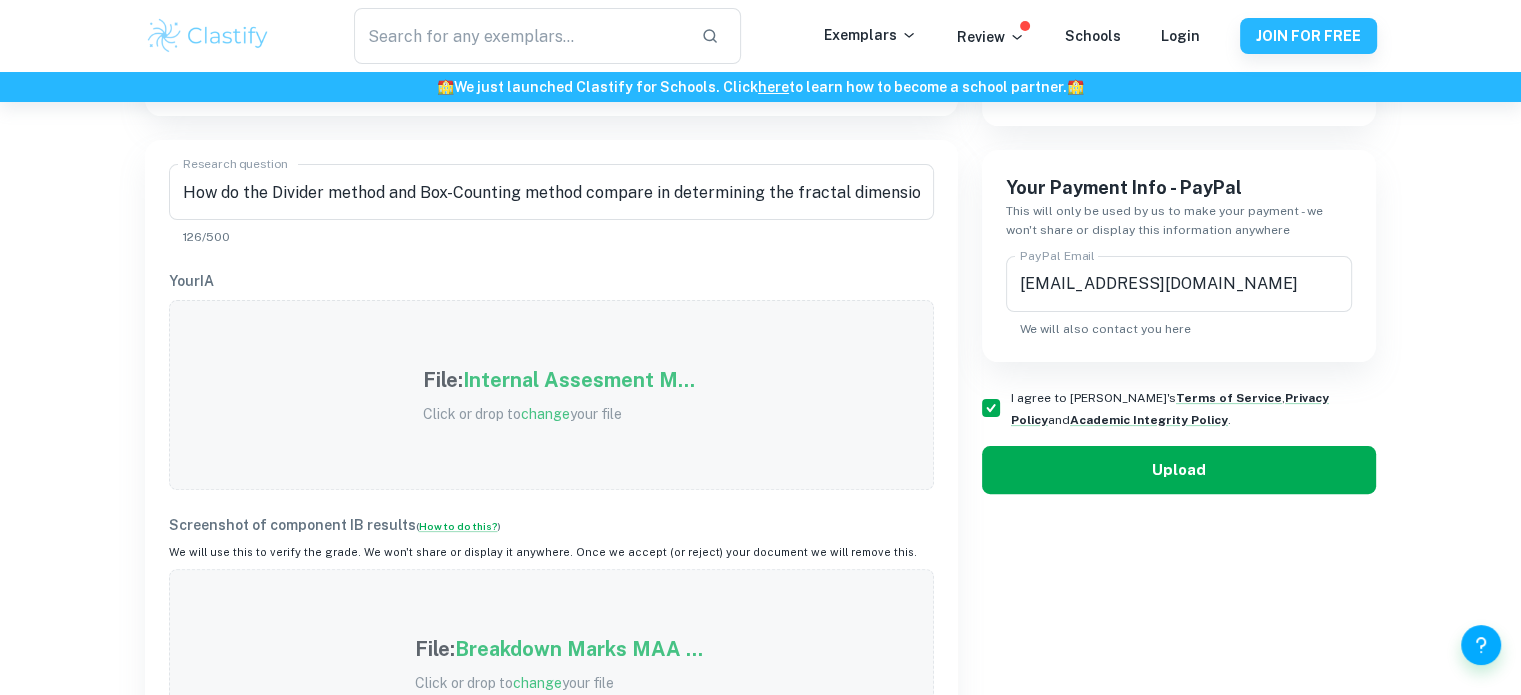 click on "Upload" at bounding box center (1179, 470) 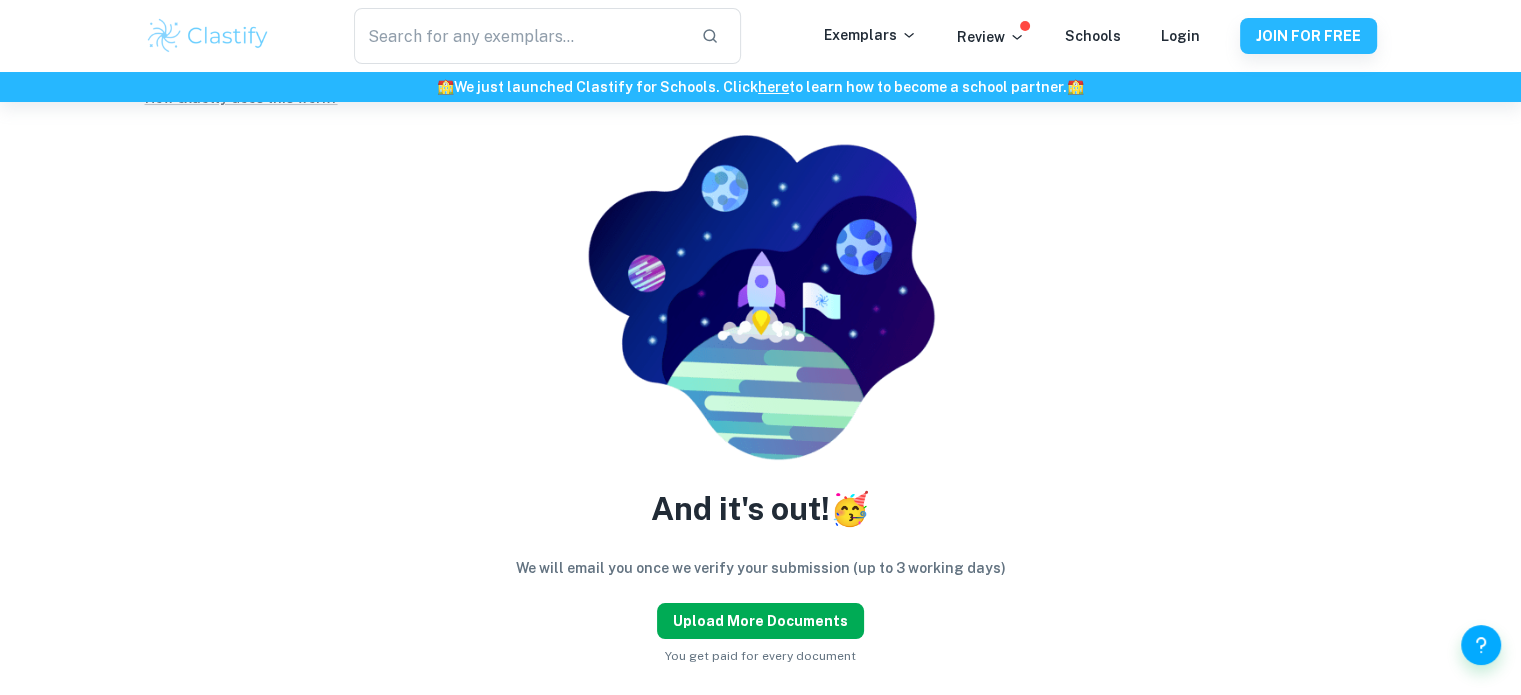scroll, scrollTop: 300, scrollLeft: 0, axis: vertical 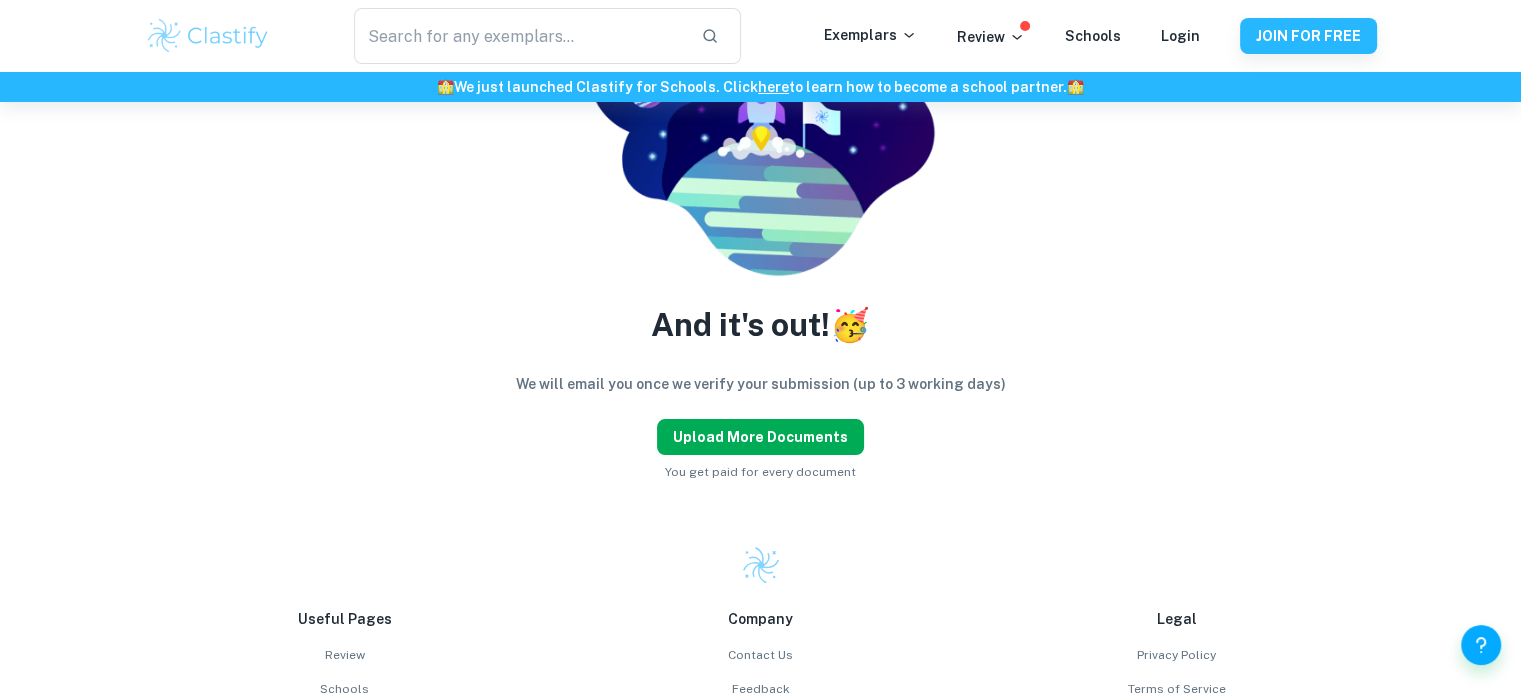 click on "Upload more documents" at bounding box center [760, 437] 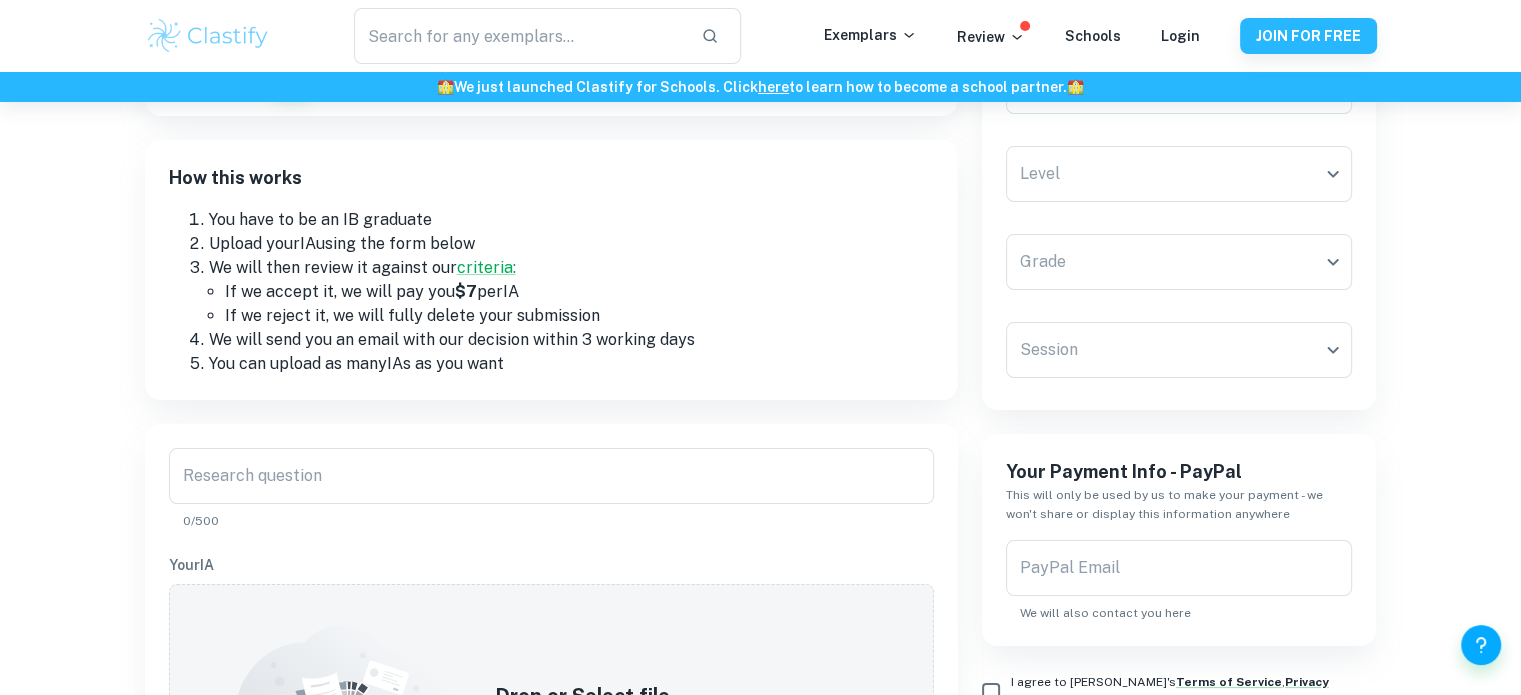 scroll, scrollTop: 0, scrollLeft: 0, axis: both 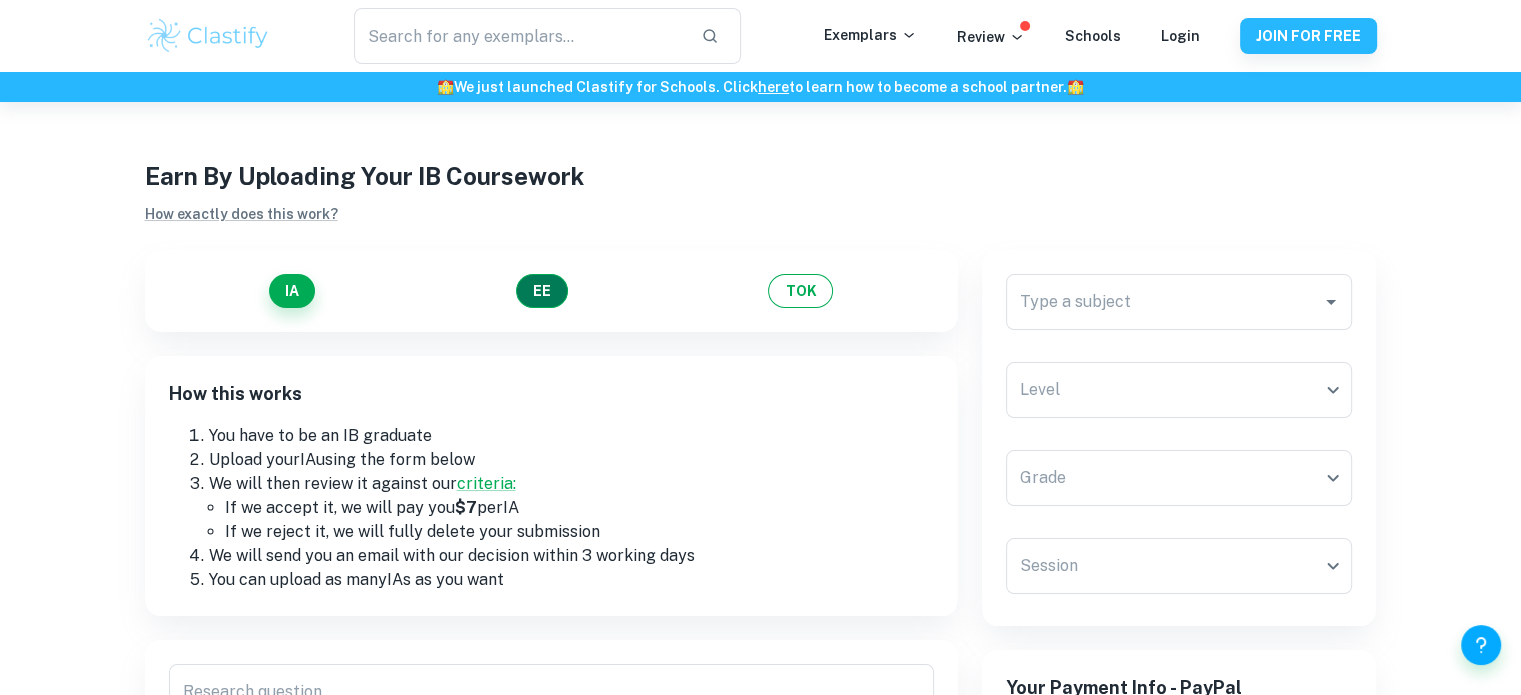 click on "EE" at bounding box center [542, 291] 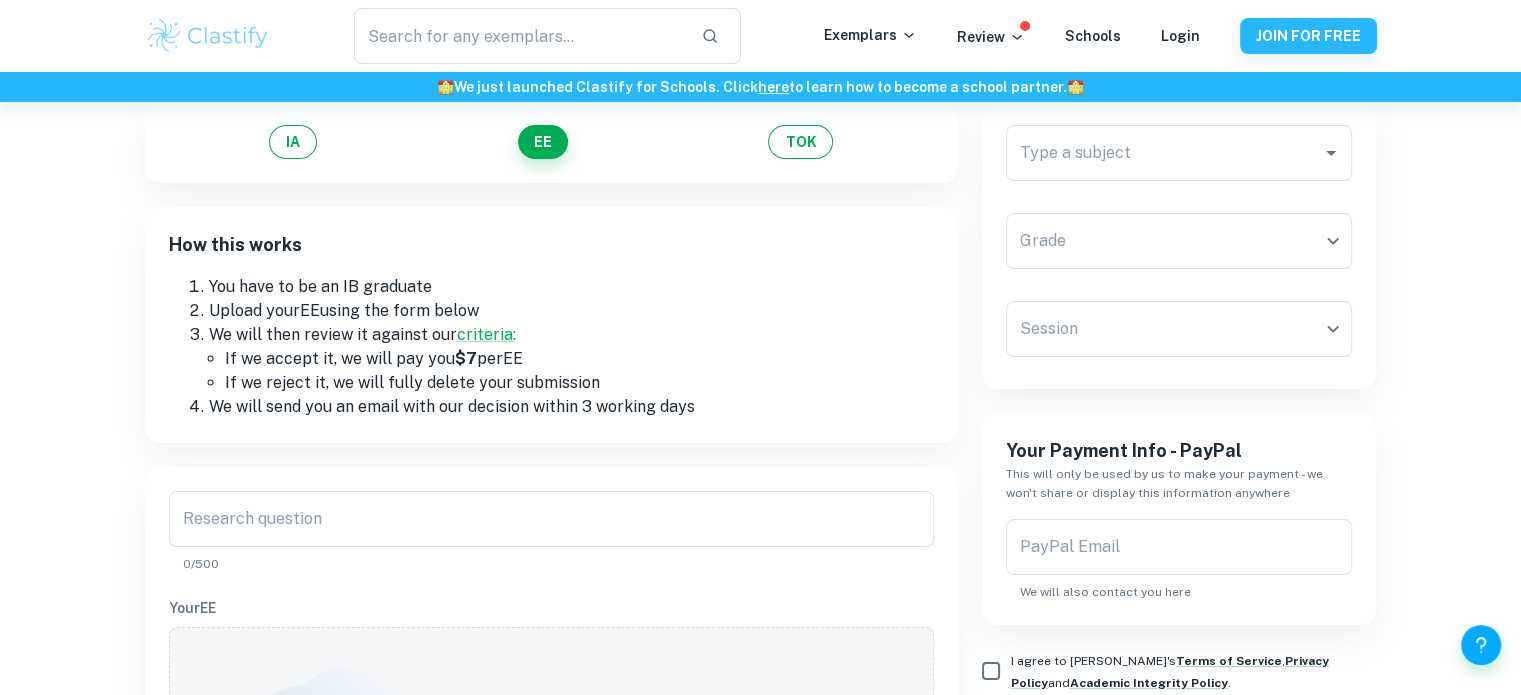 scroll, scrollTop: 100, scrollLeft: 0, axis: vertical 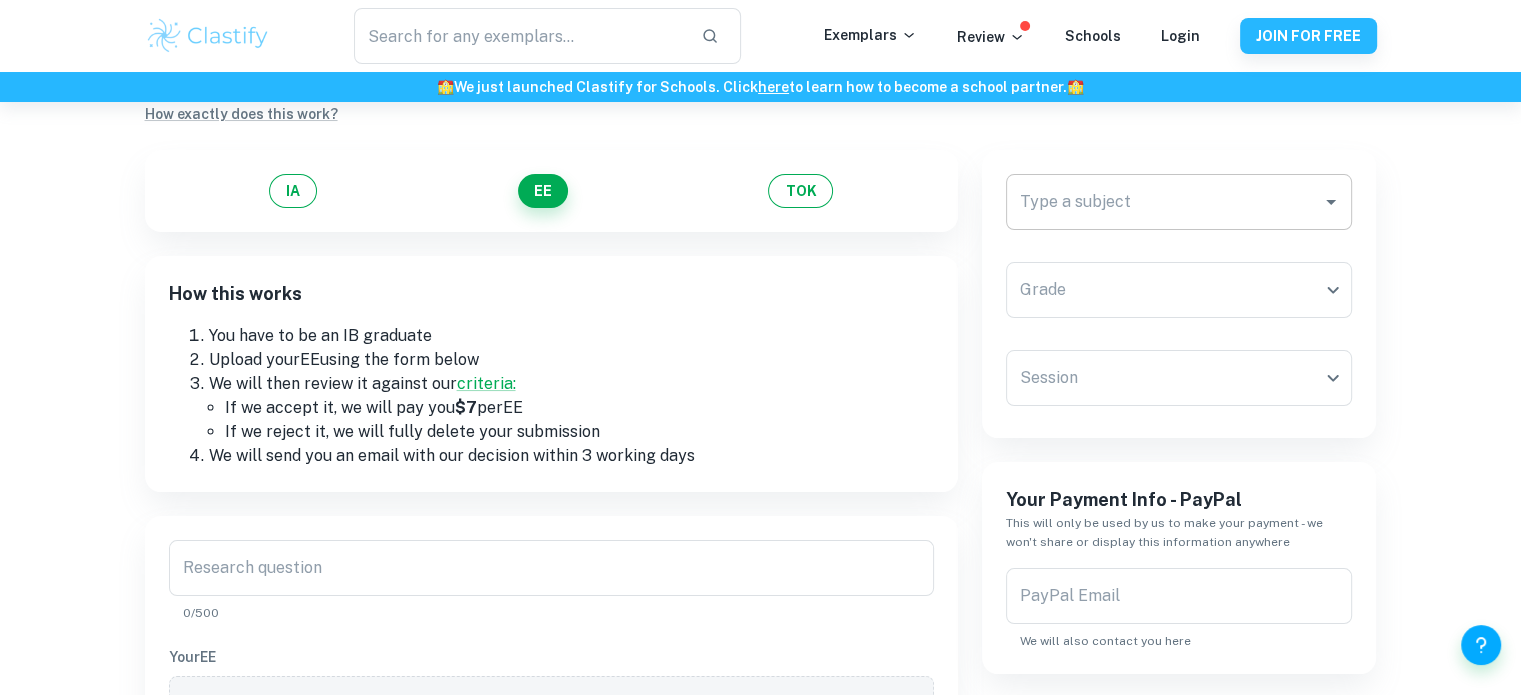 click on "Type a subject" at bounding box center (1164, 202) 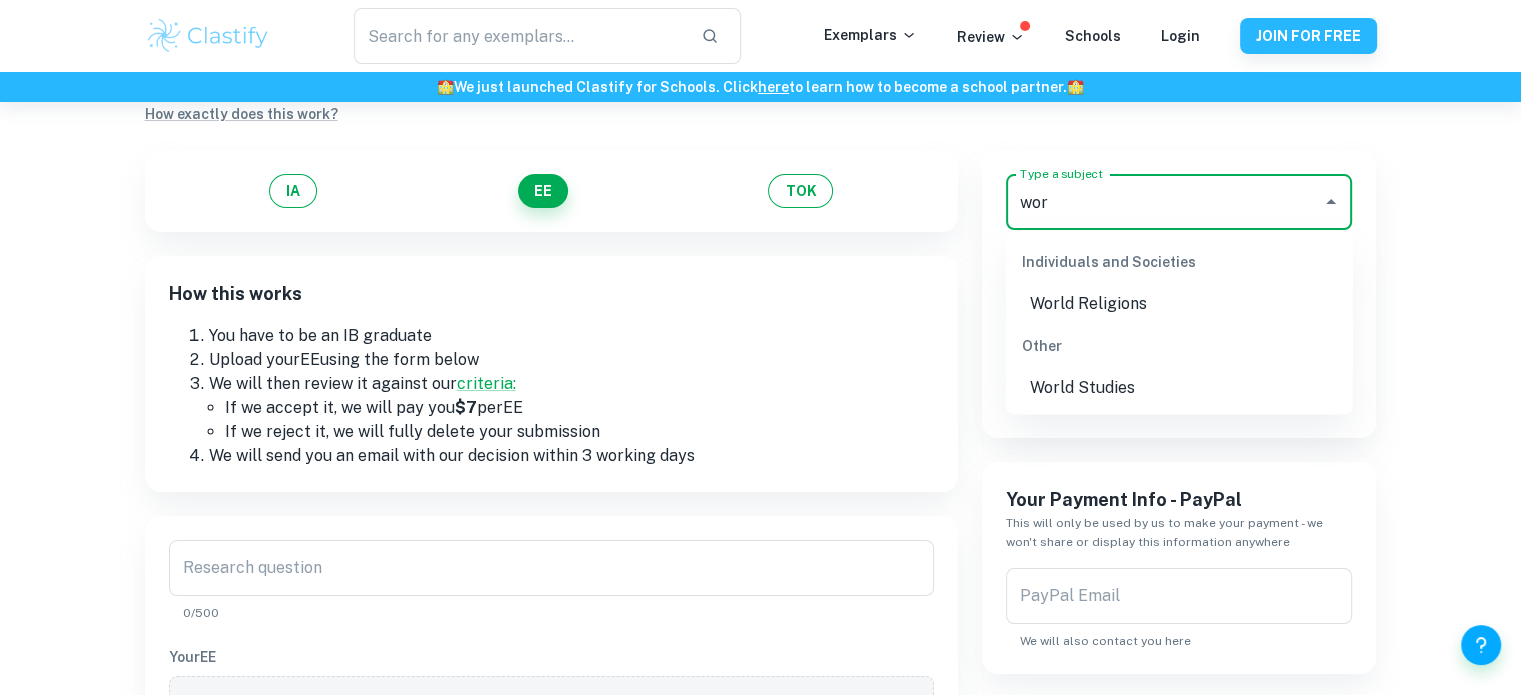 click on "World Studies" at bounding box center [1179, 388] 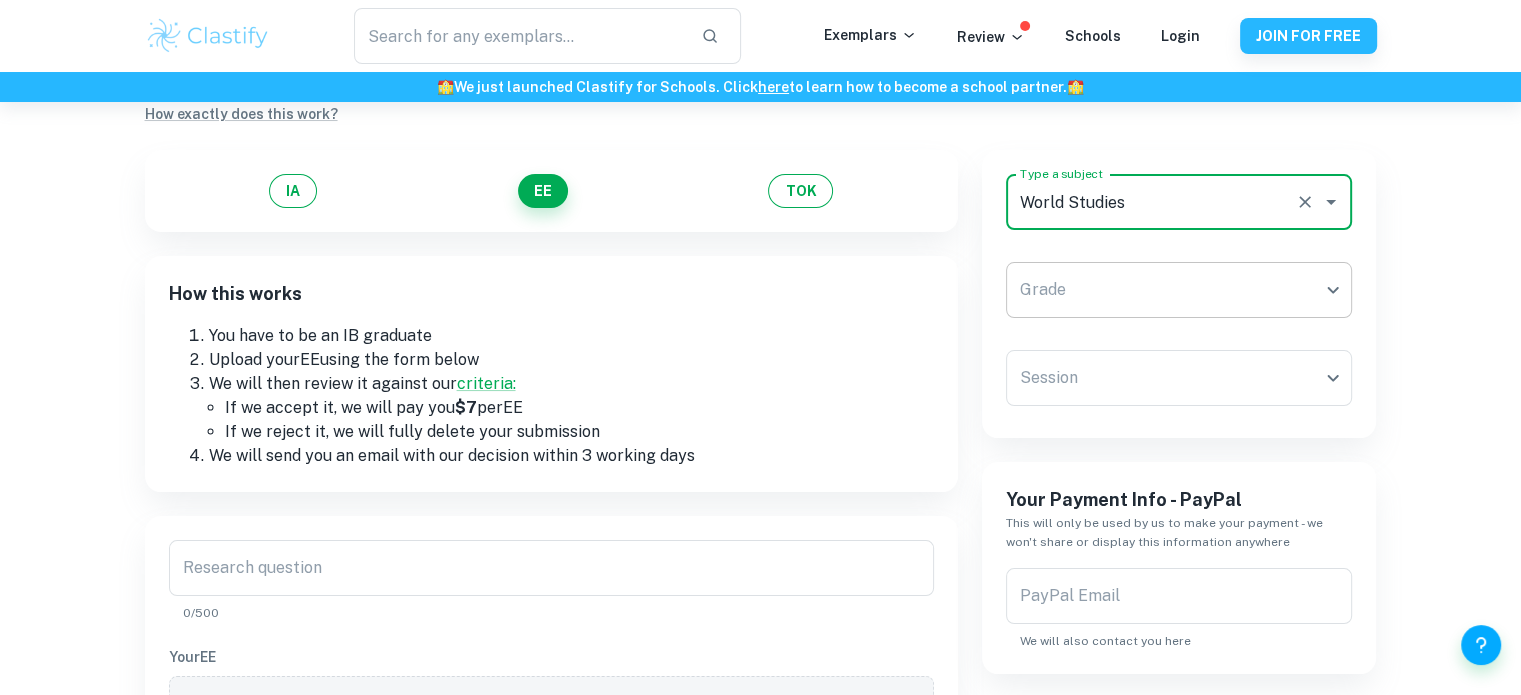 type on "World Studies" 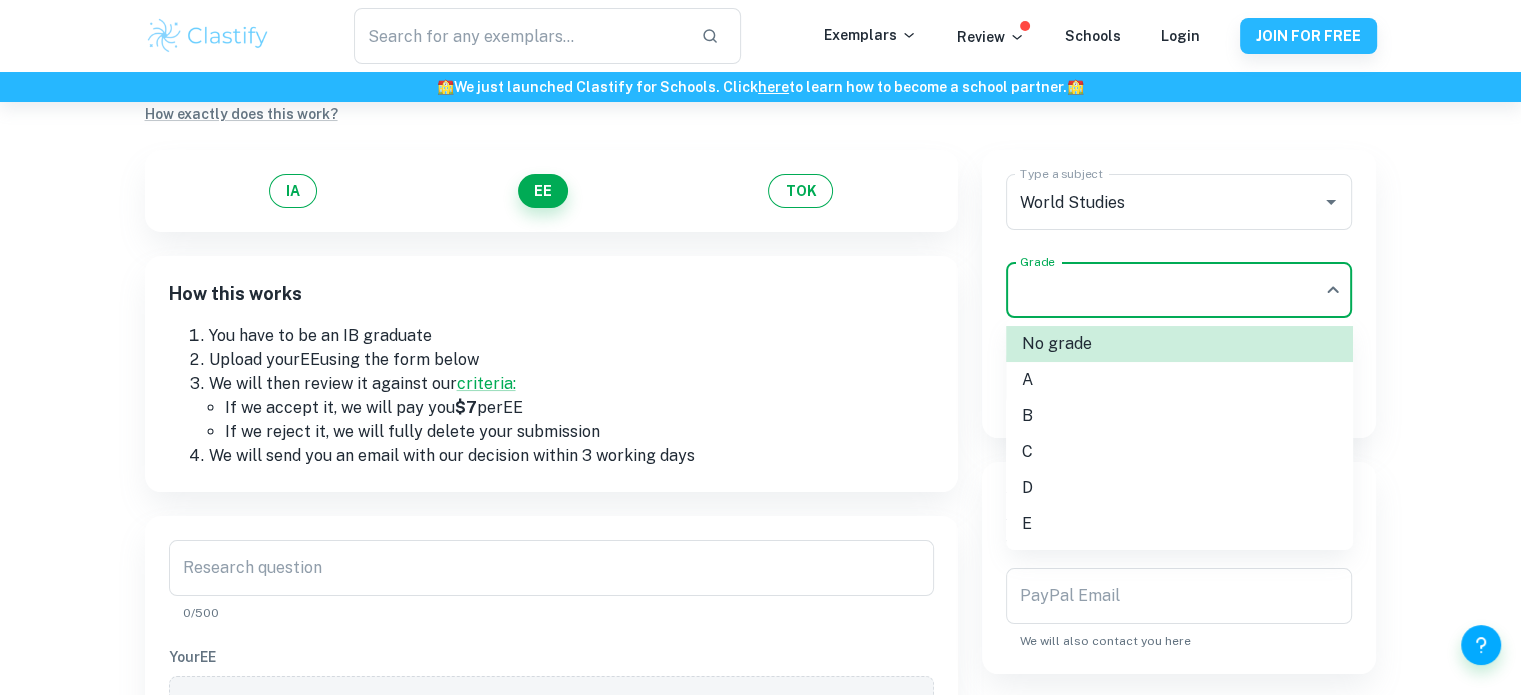 click on "A" at bounding box center (1179, 380) 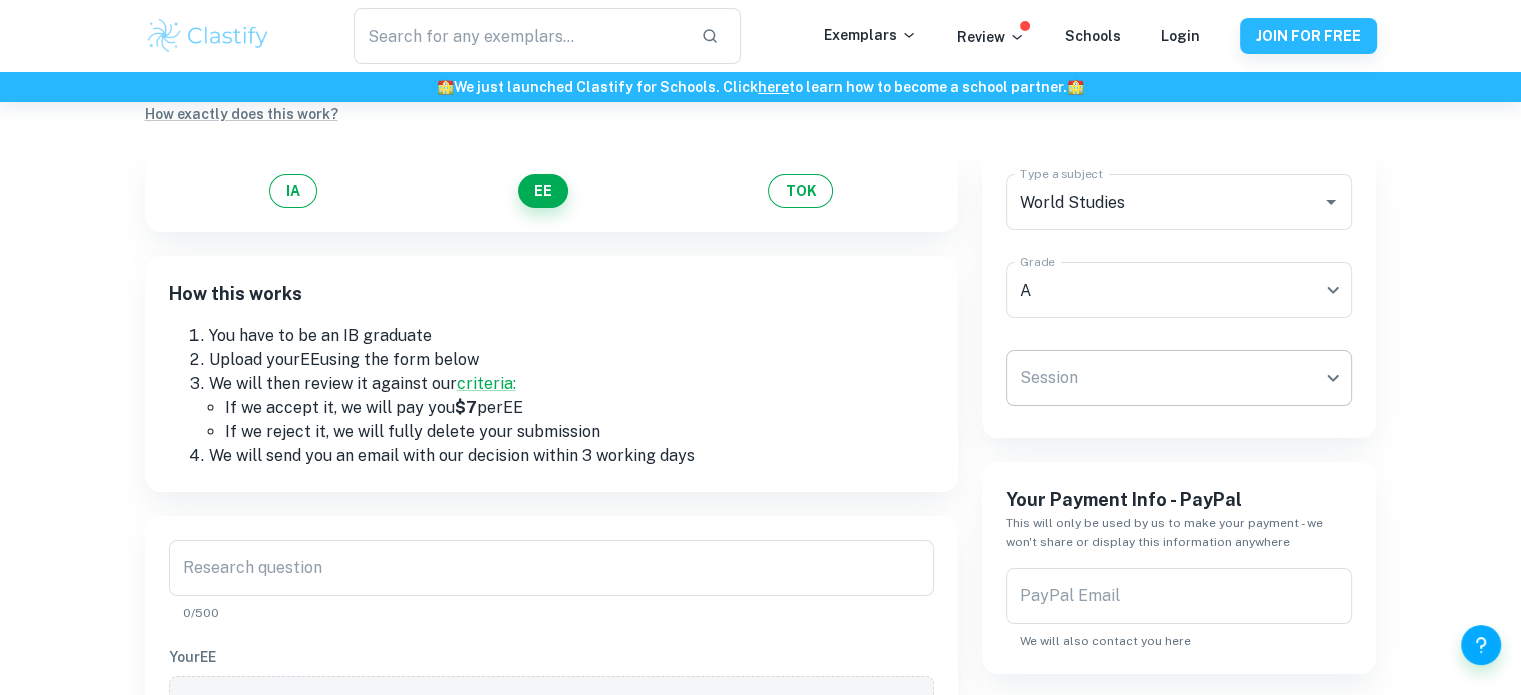 click on "We value your privacy We use cookies to enhance your browsing experience, serve personalised ads or content, and analyse our traffic. By clicking "Accept All", you consent to our use of cookies.   Cookie Policy Customise   Reject All   Accept All   Customise Consent Preferences   We use cookies to help you navigate efficiently and perform certain functions. You will find detailed information about all cookies under each consent category below. The cookies that are categorised as "Necessary" are stored on your browser as they are essential for enabling the basic functionalities of the site. ...  Show more For more information on how Google's third-party cookies operate and handle your data, see:   Google Privacy Policy Necessary Always Active Necessary cookies are required to enable the basic features of this site, such as providing secure log-in or adjusting your consent preferences. These cookies do not store any personally identifiable data. Functional Analytics Performance Advertisement Uncategorised" at bounding box center (760, 349) 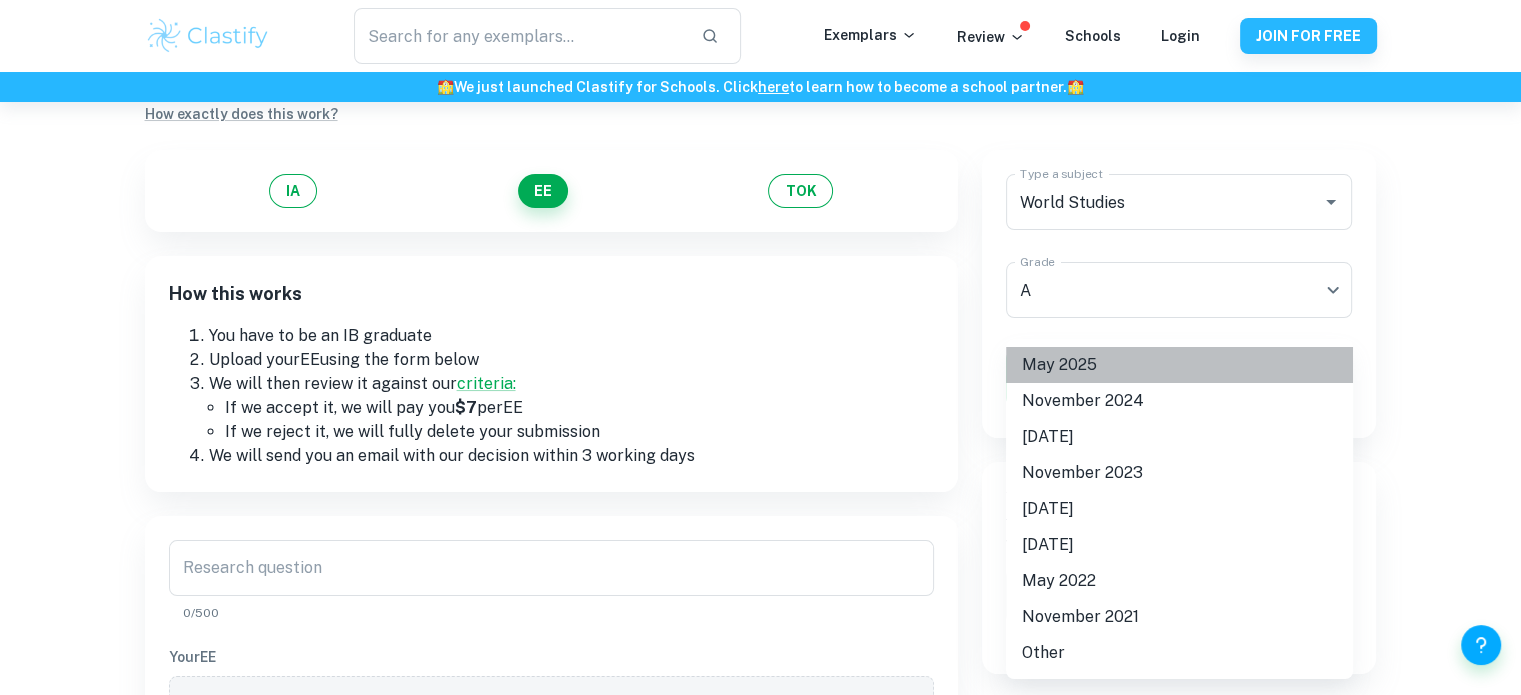 click on "May 2025" at bounding box center (1179, 365) 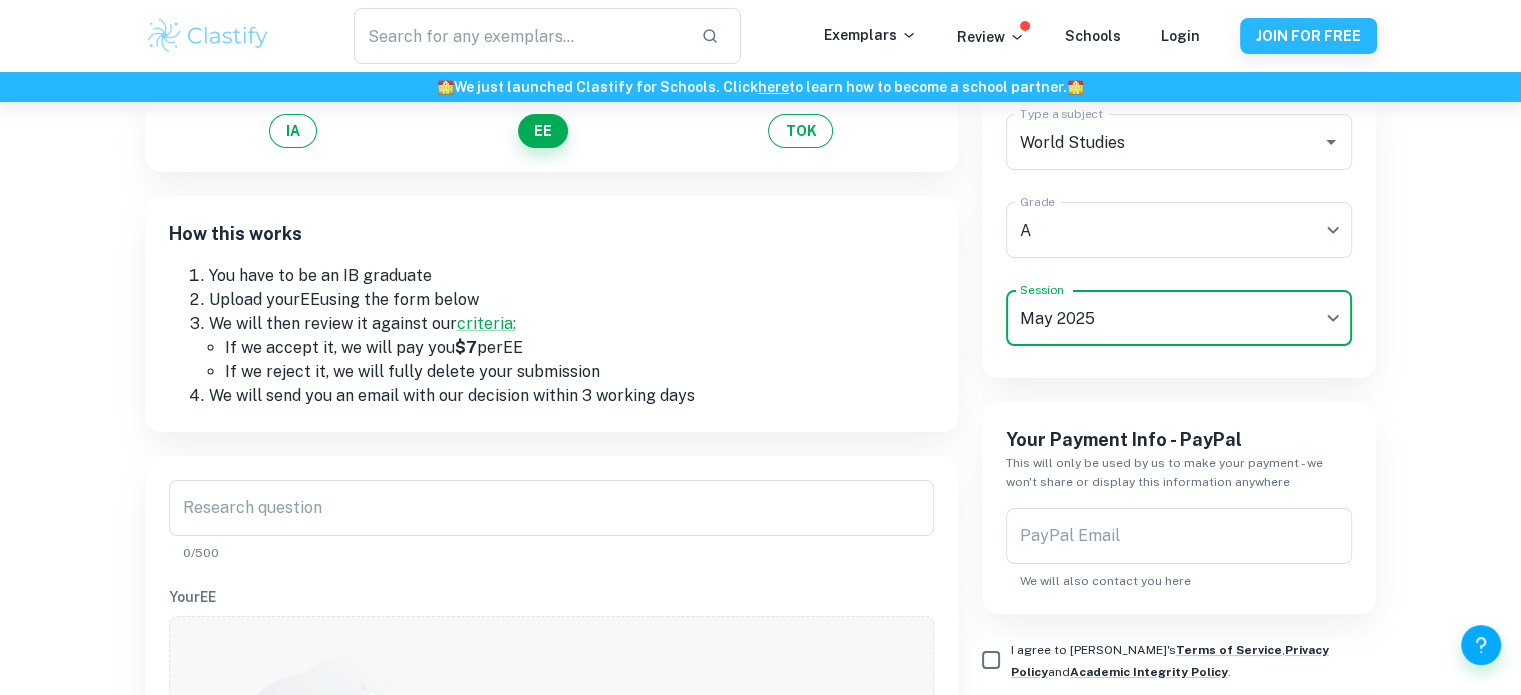 scroll, scrollTop: 400, scrollLeft: 0, axis: vertical 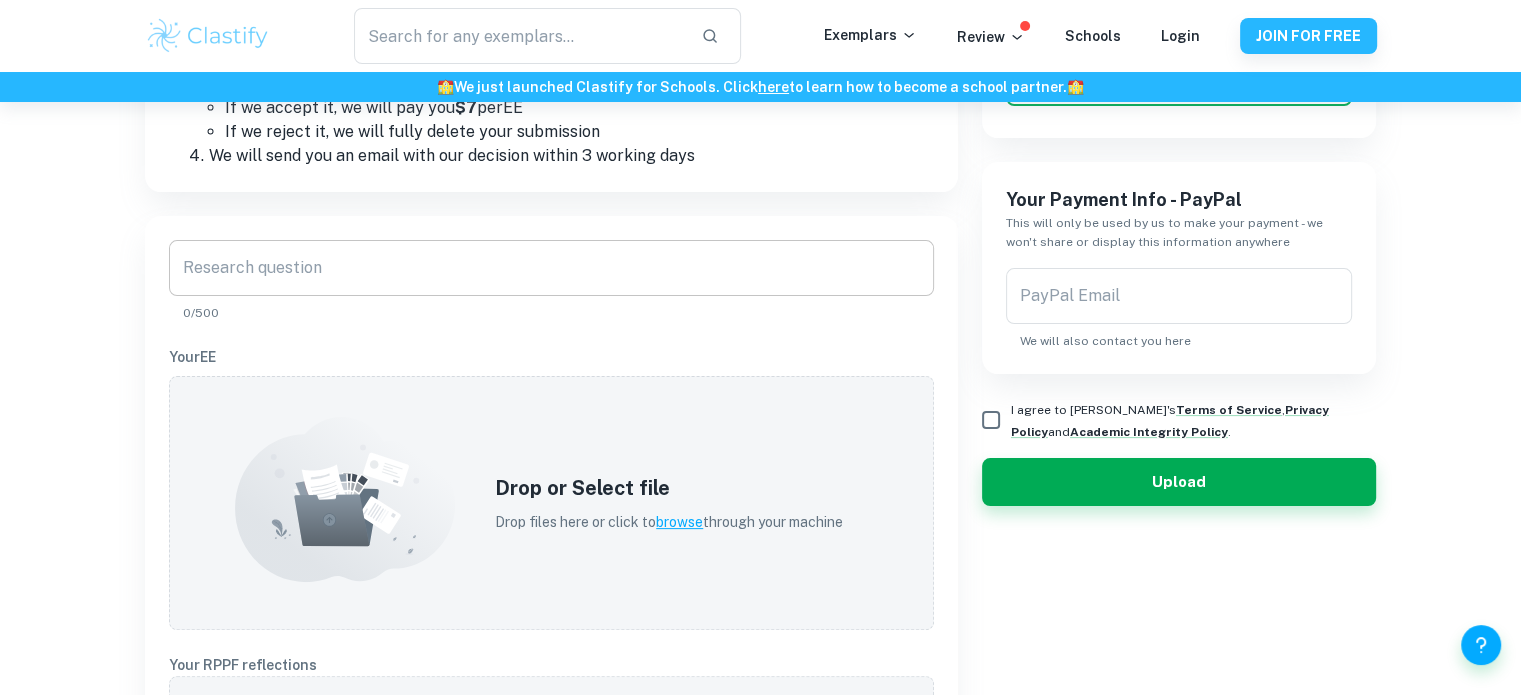 click on "Research question" at bounding box center [551, 268] 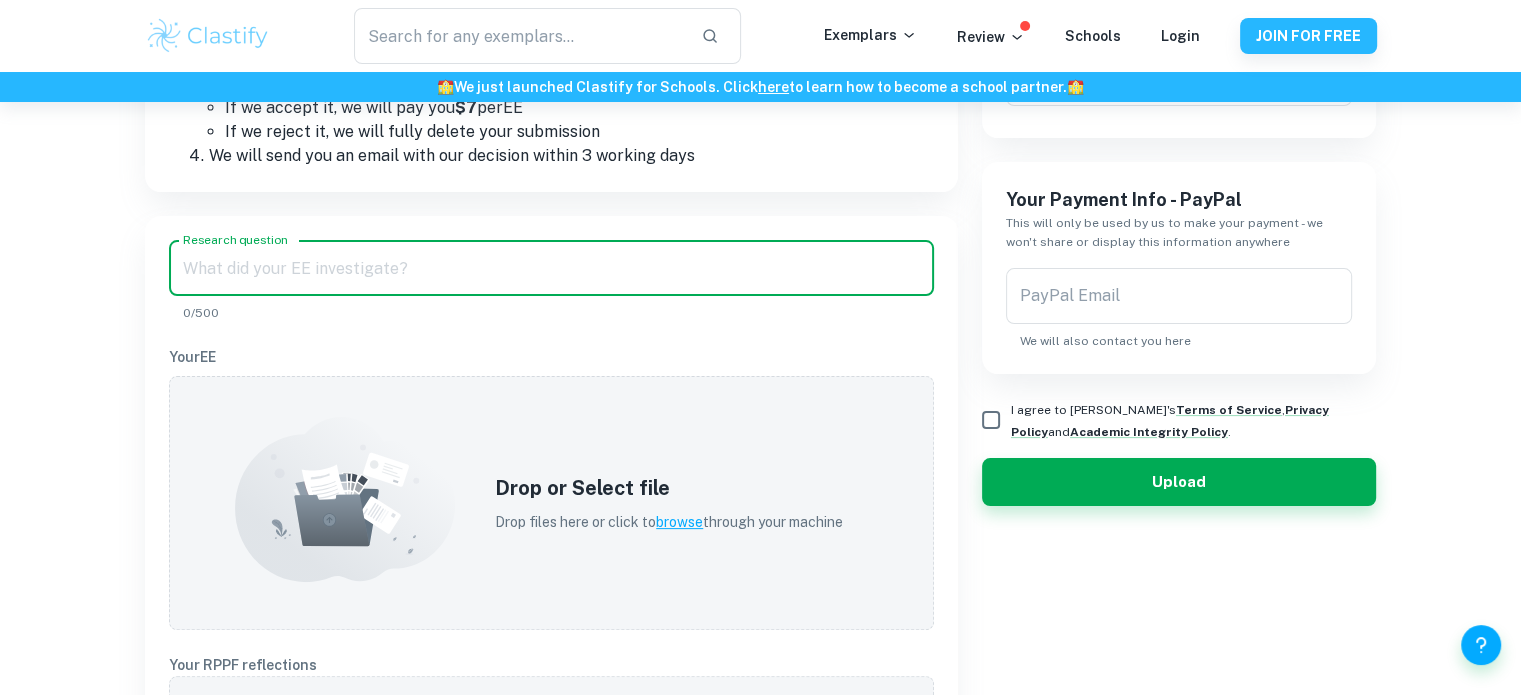 paste on "Why diabetic patients in [GEOGRAPHIC_DATA] are hindered from proper insulin access, and how do they compare to those in developed countries like the [GEOGRAPHIC_DATA]?" 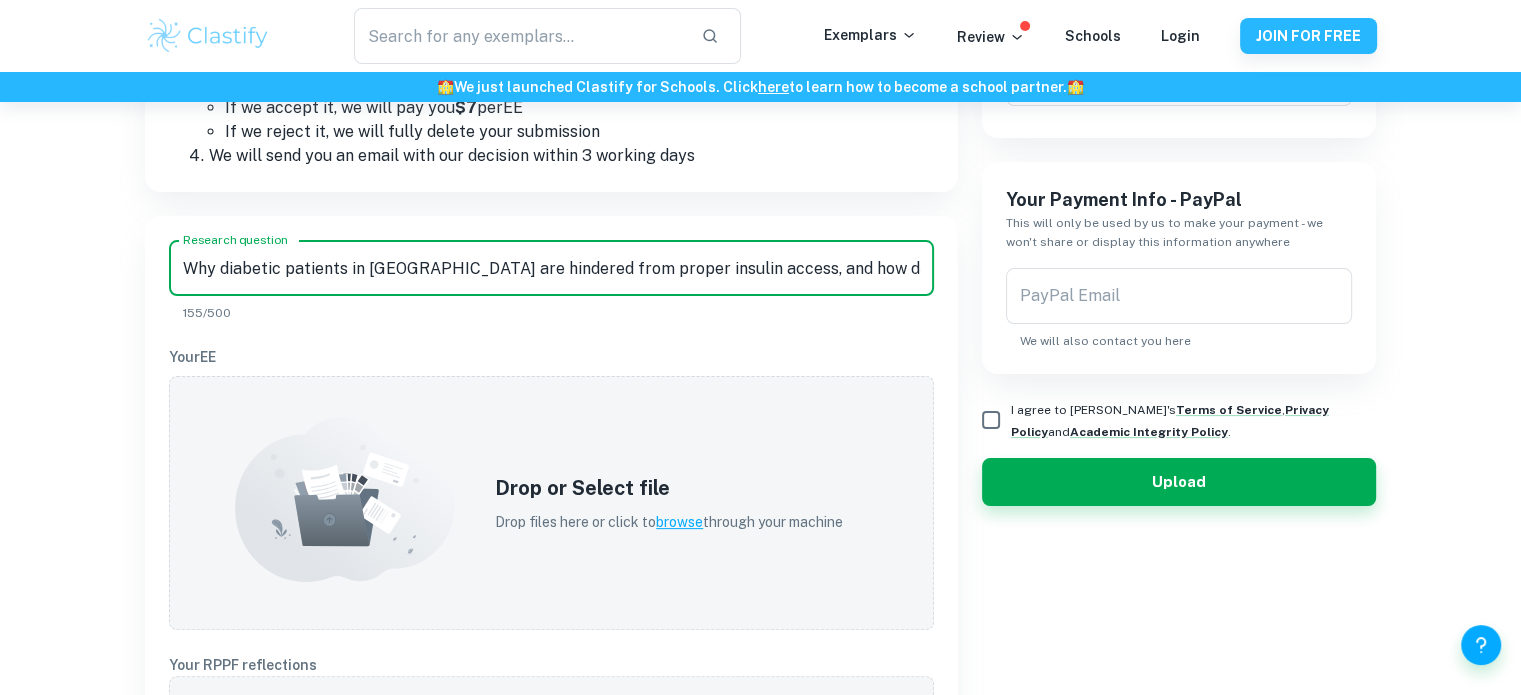 scroll, scrollTop: 0, scrollLeft: 429, axis: horizontal 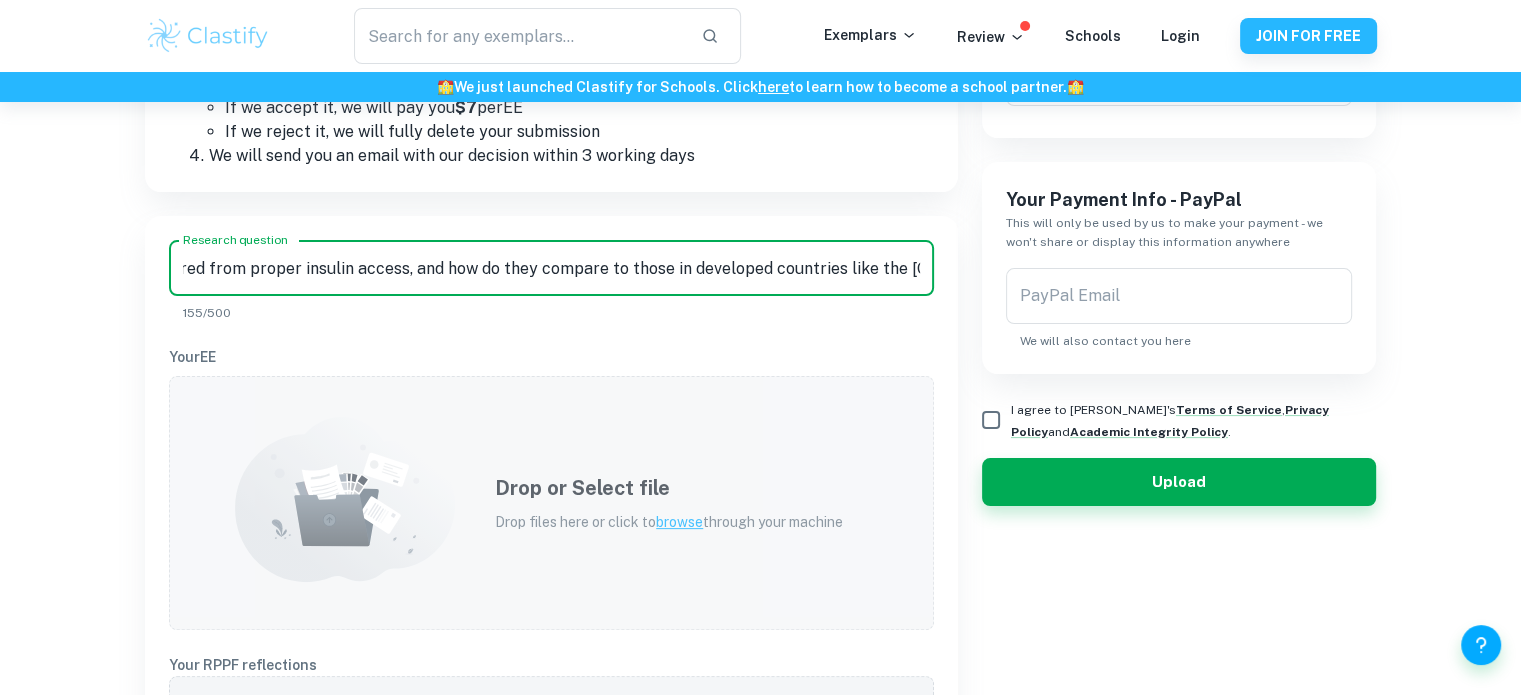 type on "Why diabetic patients in [GEOGRAPHIC_DATA] are hindered from proper insulin access, and how do they compare to those in developed countries like the [GEOGRAPHIC_DATA]?" 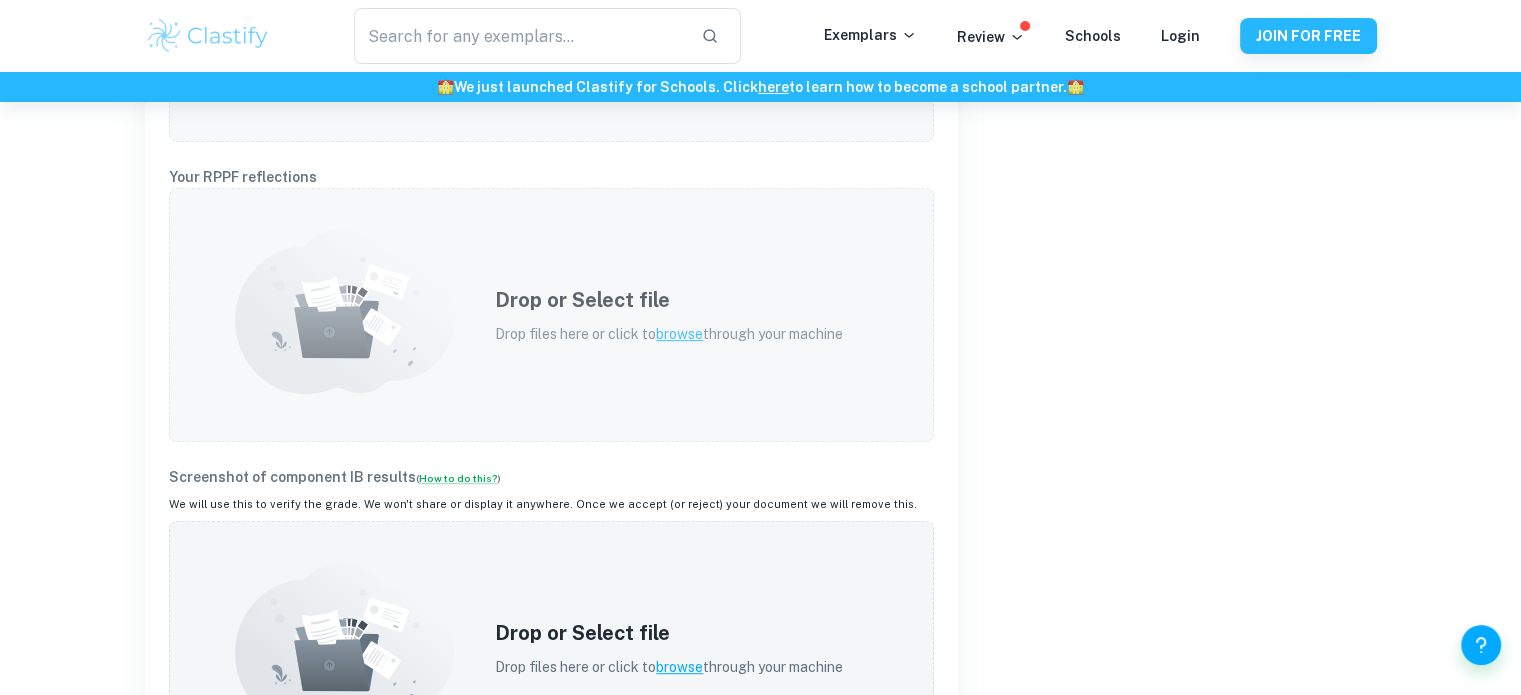 scroll, scrollTop: 800, scrollLeft: 0, axis: vertical 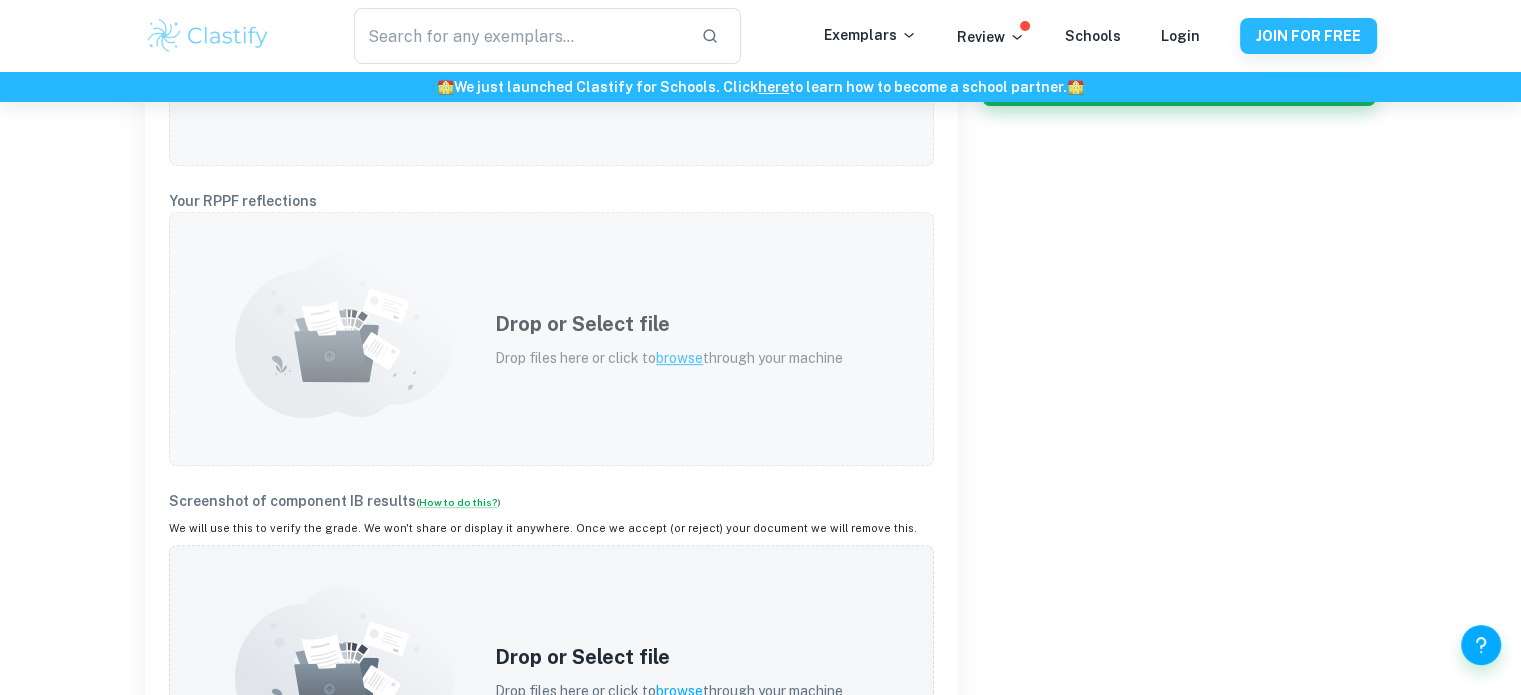 click on "Drop or Select file Drop files here or click to  browse  through your machine" at bounding box center [551, 339] 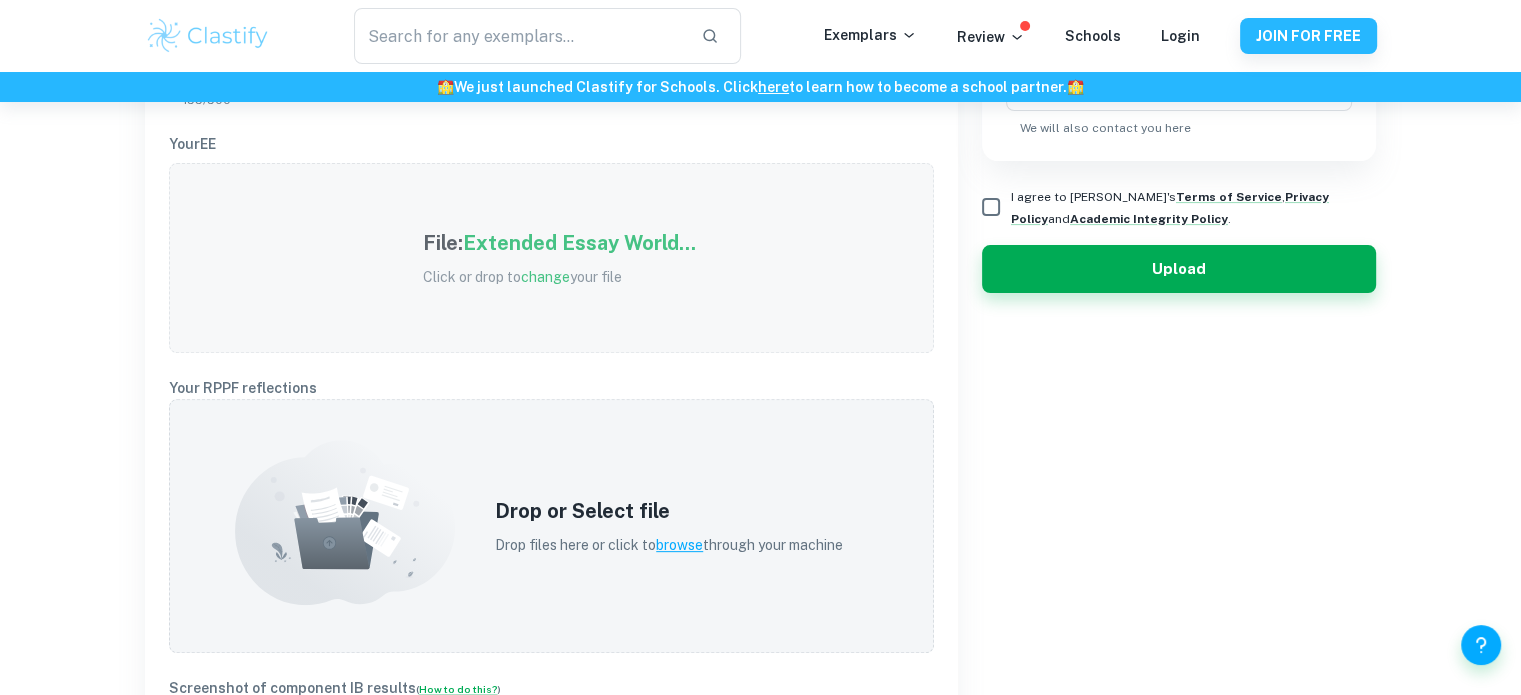 scroll, scrollTop: 600, scrollLeft: 0, axis: vertical 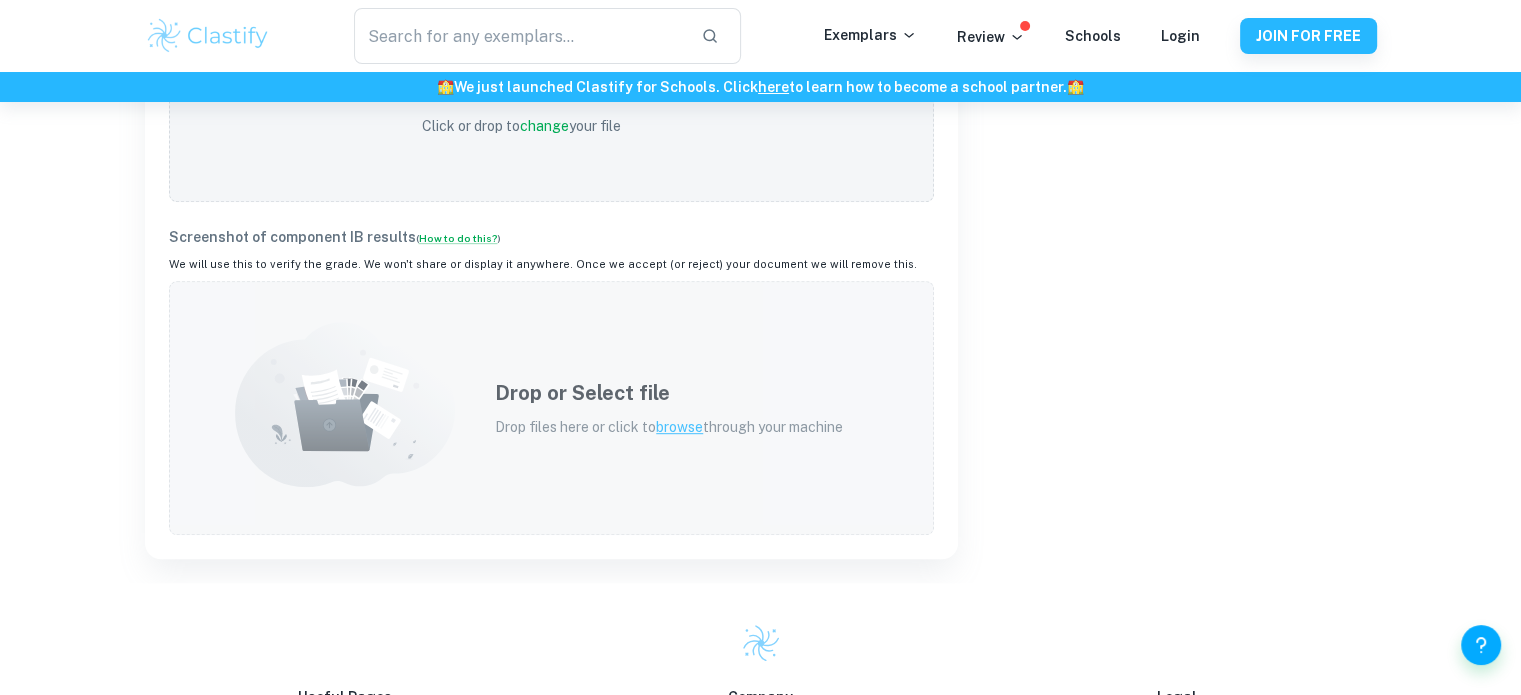 click 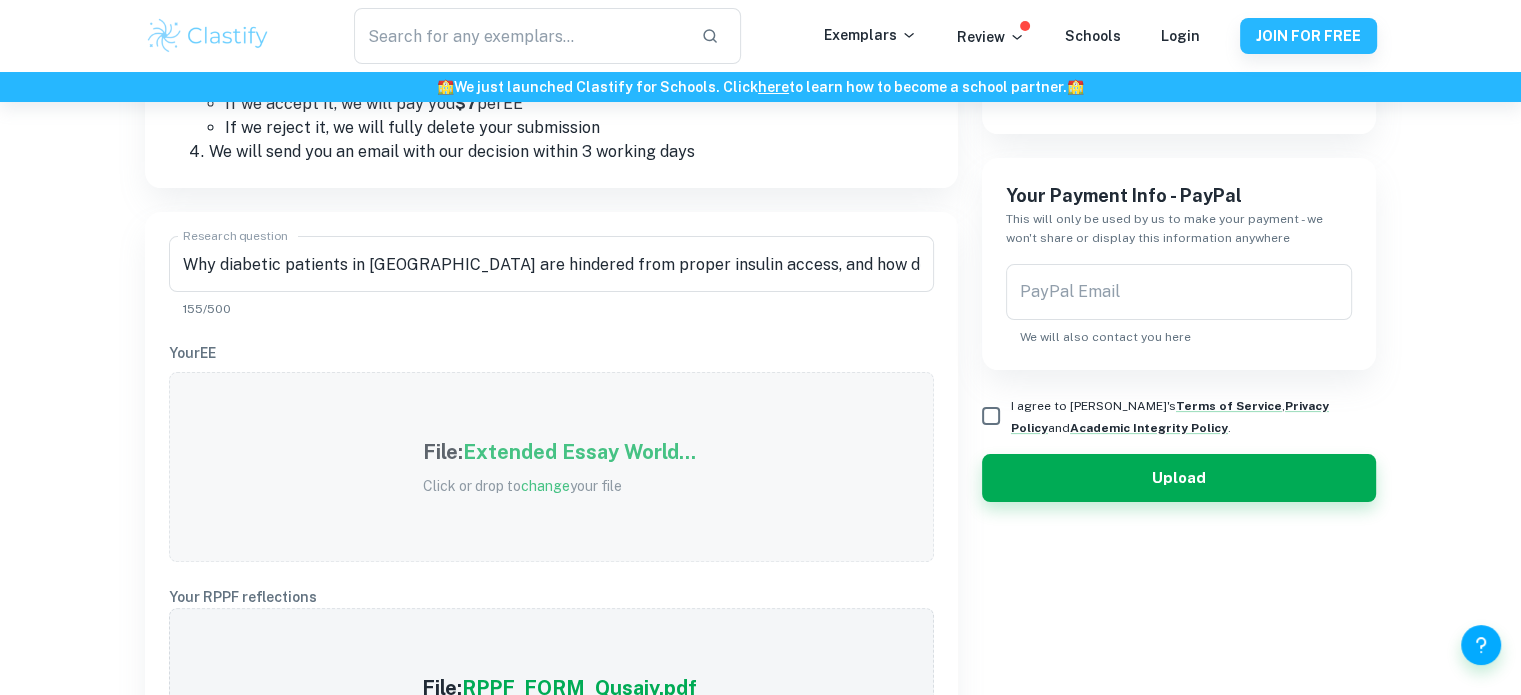 scroll, scrollTop: 400, scrollLeft: 0, axis: vertical 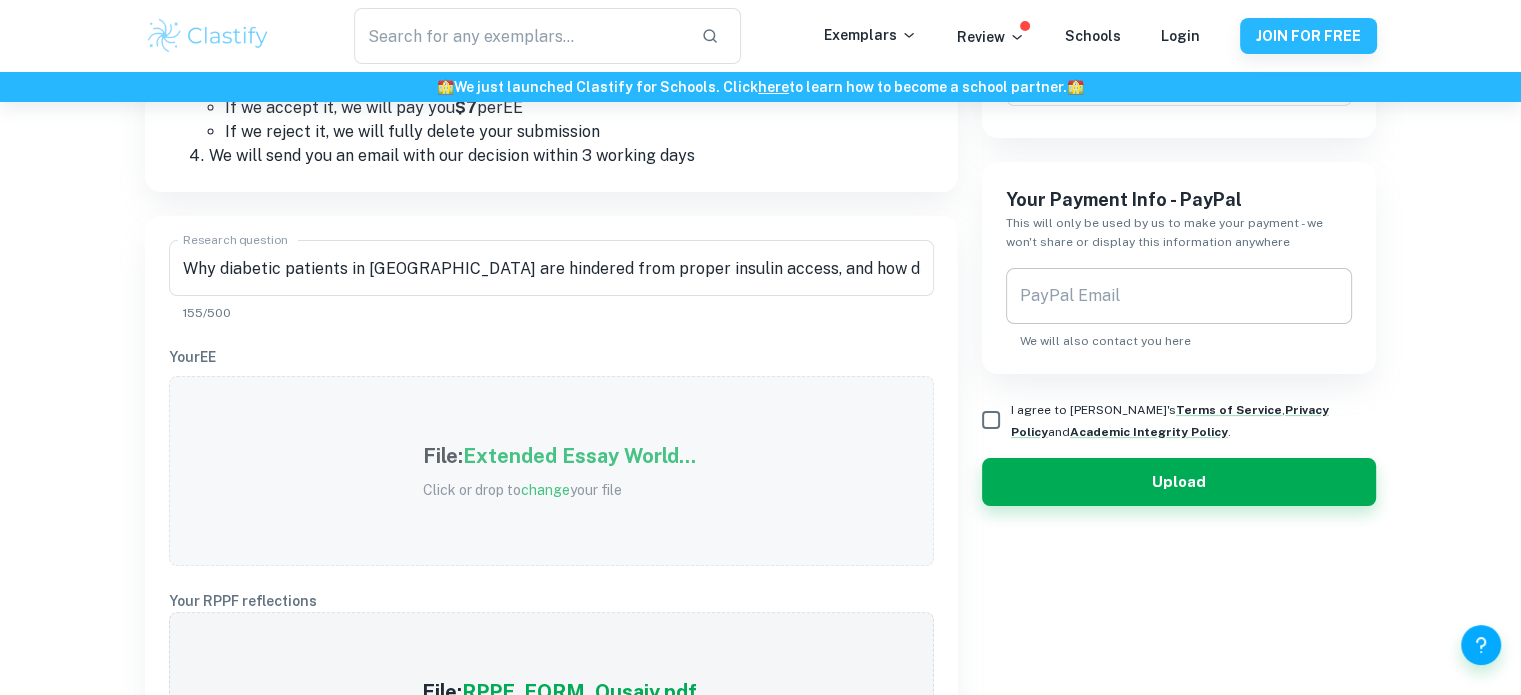 click on "PayPal Email" at bounding box center [1179, 296] 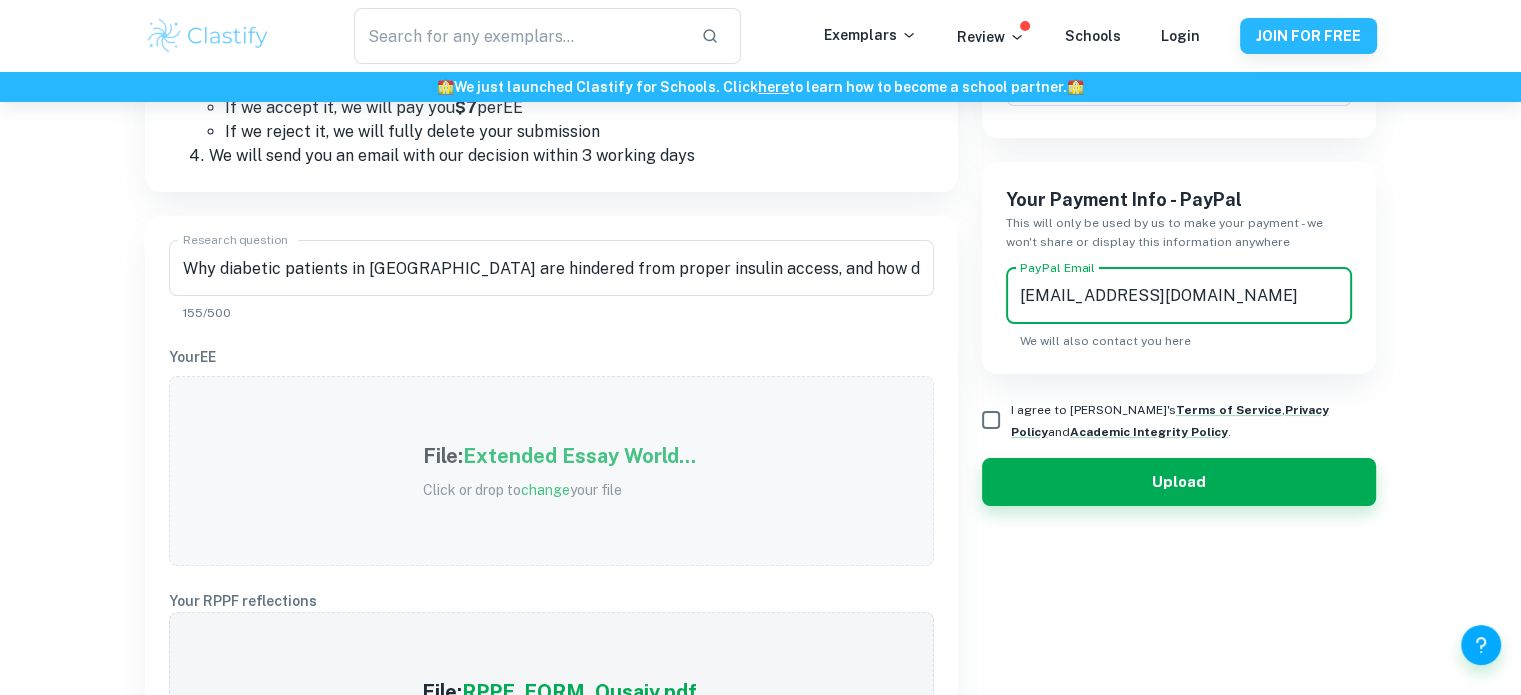 type on "[EMAIL_ADDRESS][DOMAIN_NAME]" 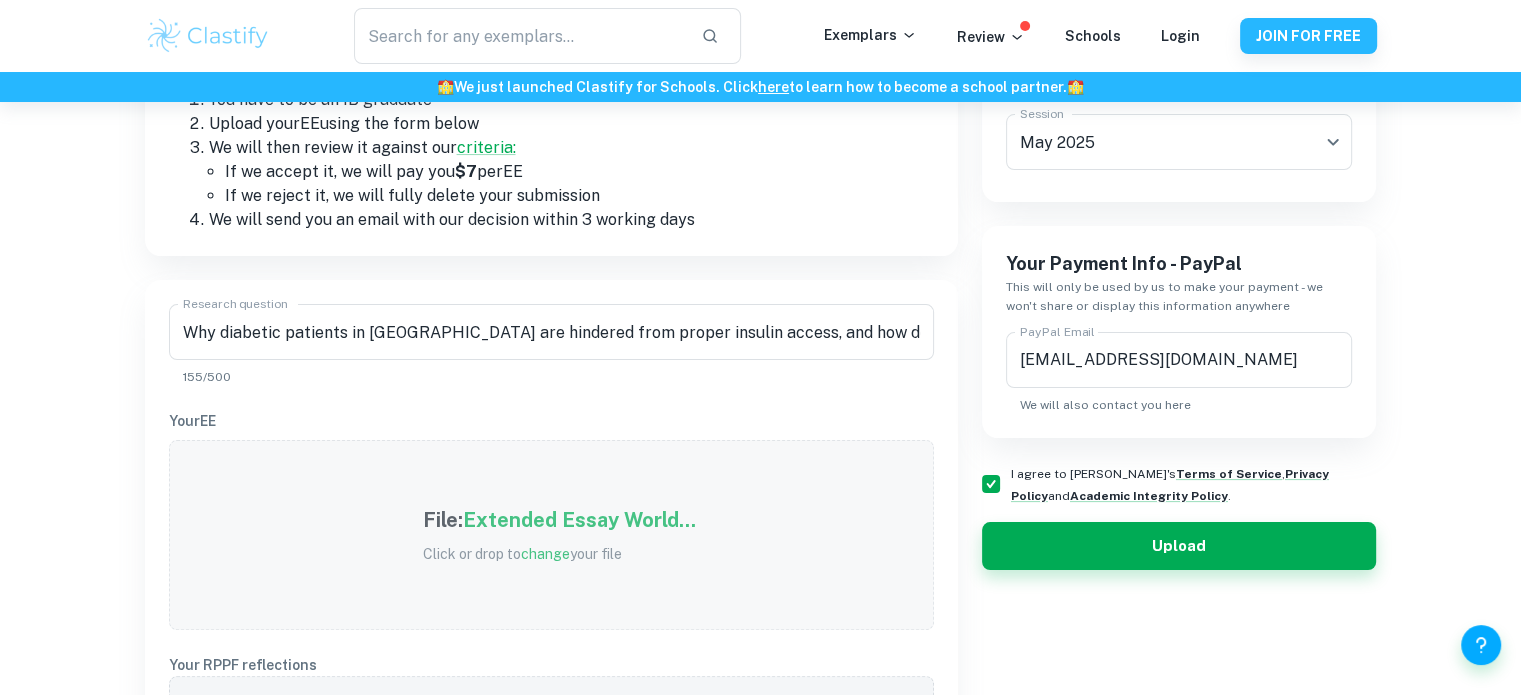 scroll, scrollTop: 400, scrollLeft: 0, axis: vertical 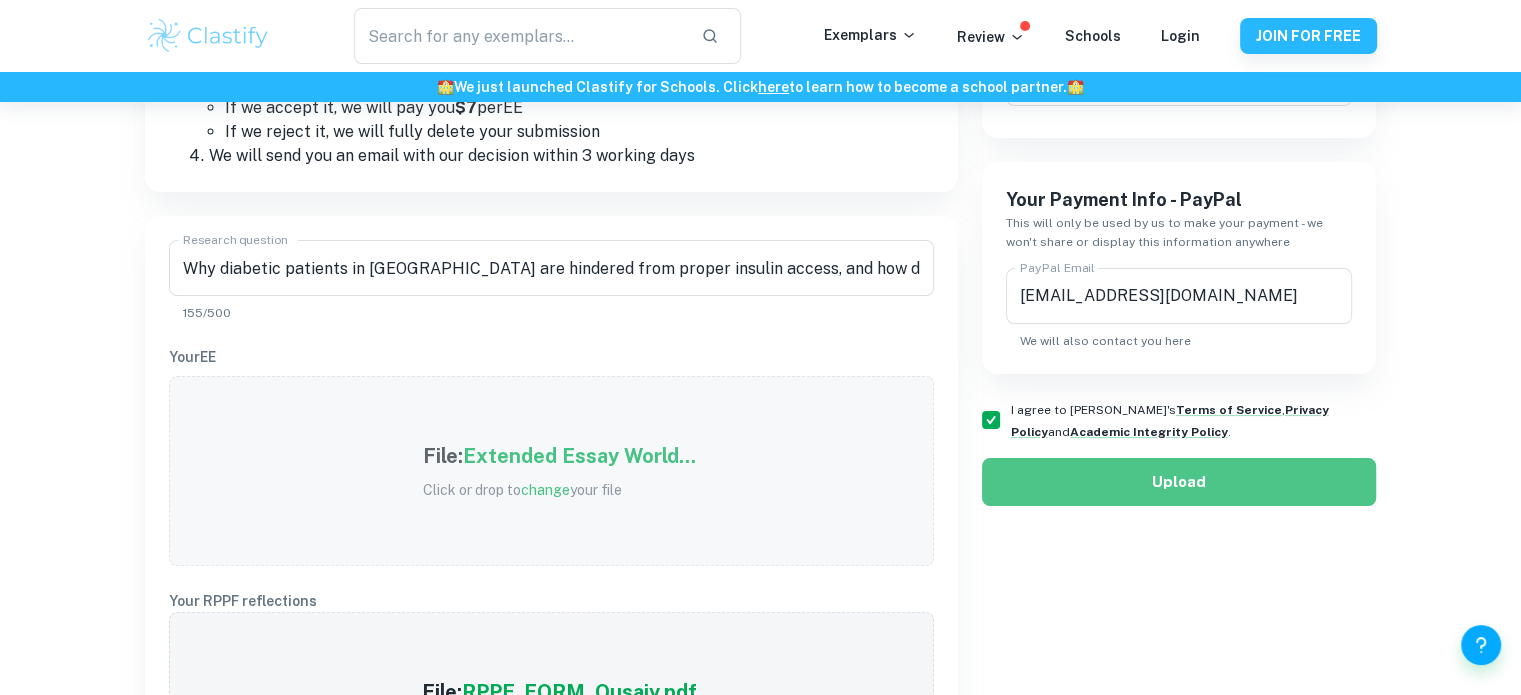click on "Upload" at bounding box center (1179, 482) 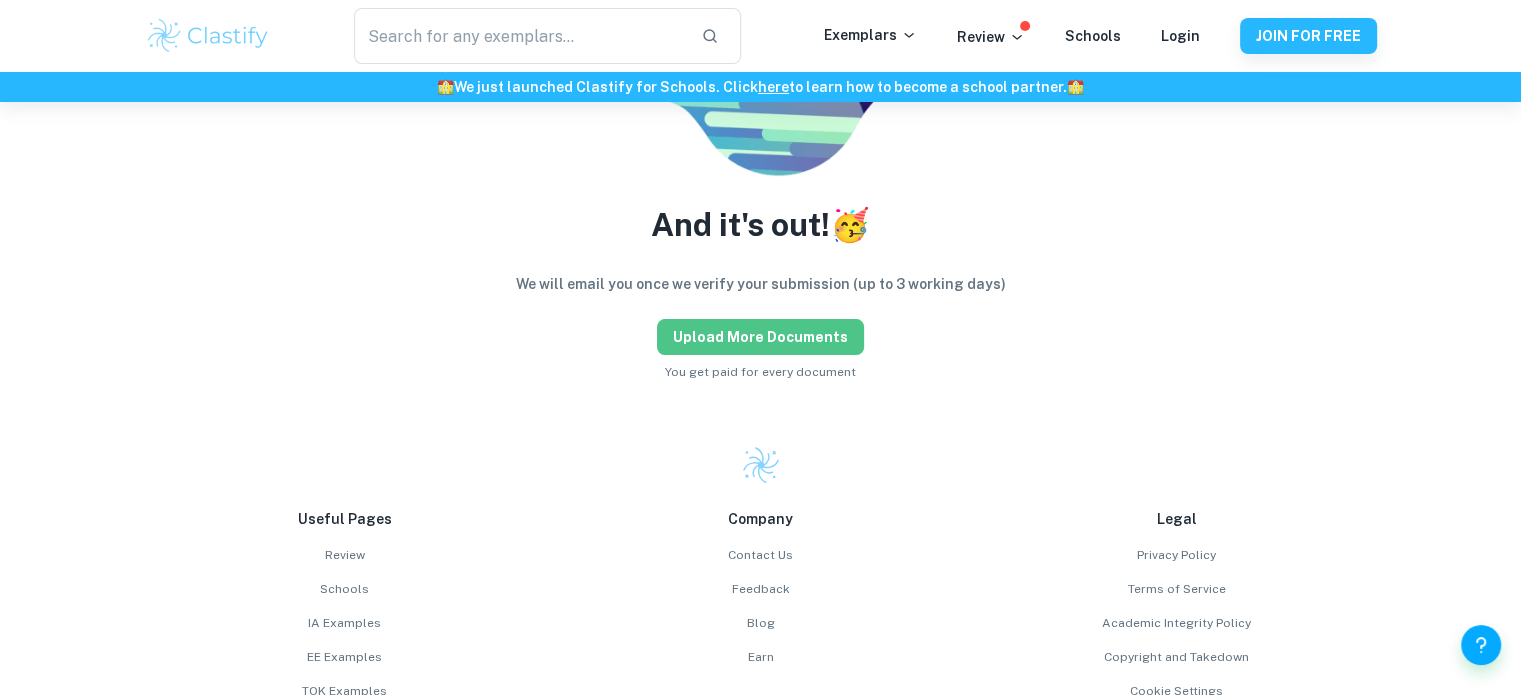 click on "Upload more documents" at bounding box center [760, 337] 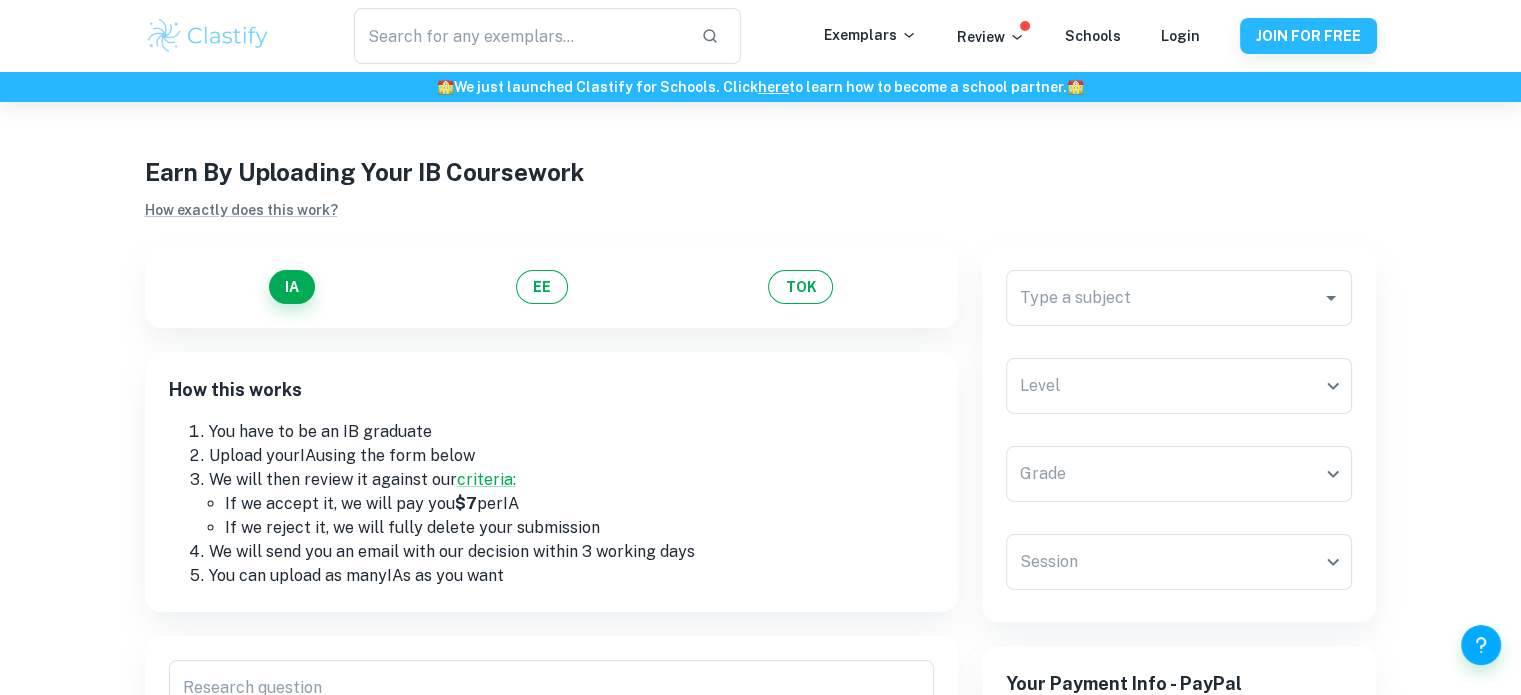 scroll, scrollTop: 0, scrollLeft: 0, axis: both 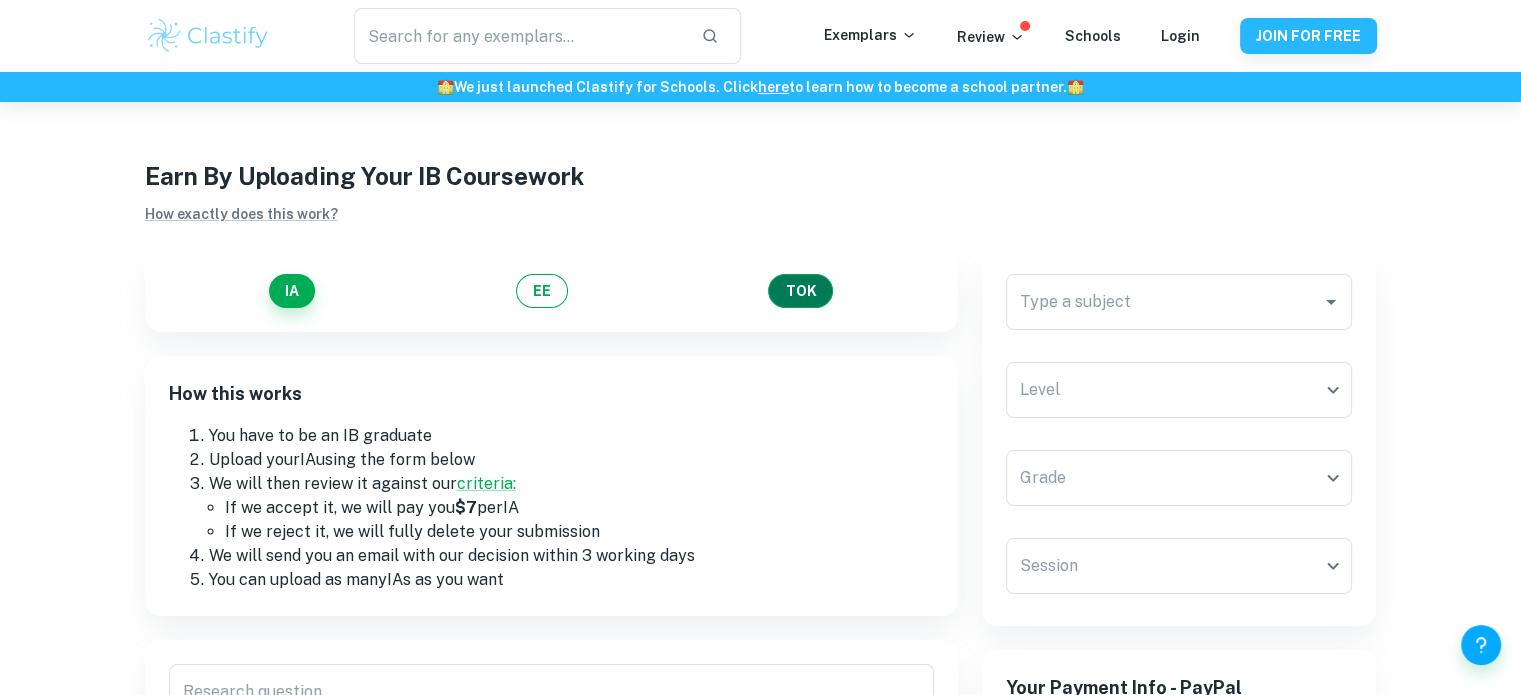click on "TOK" at bounding box center [800, 291] 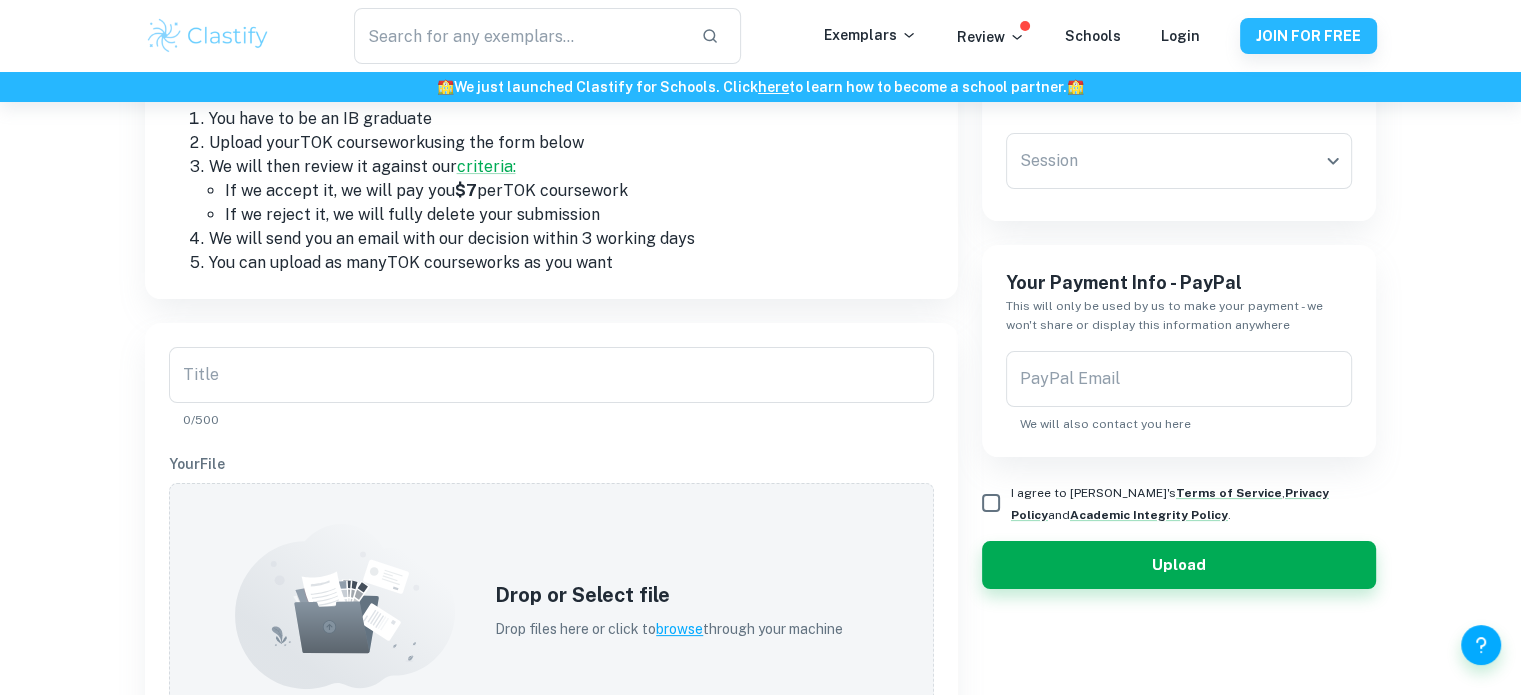 scroll, scrollTop: 200, scrollLeft: 0, axis: vertical 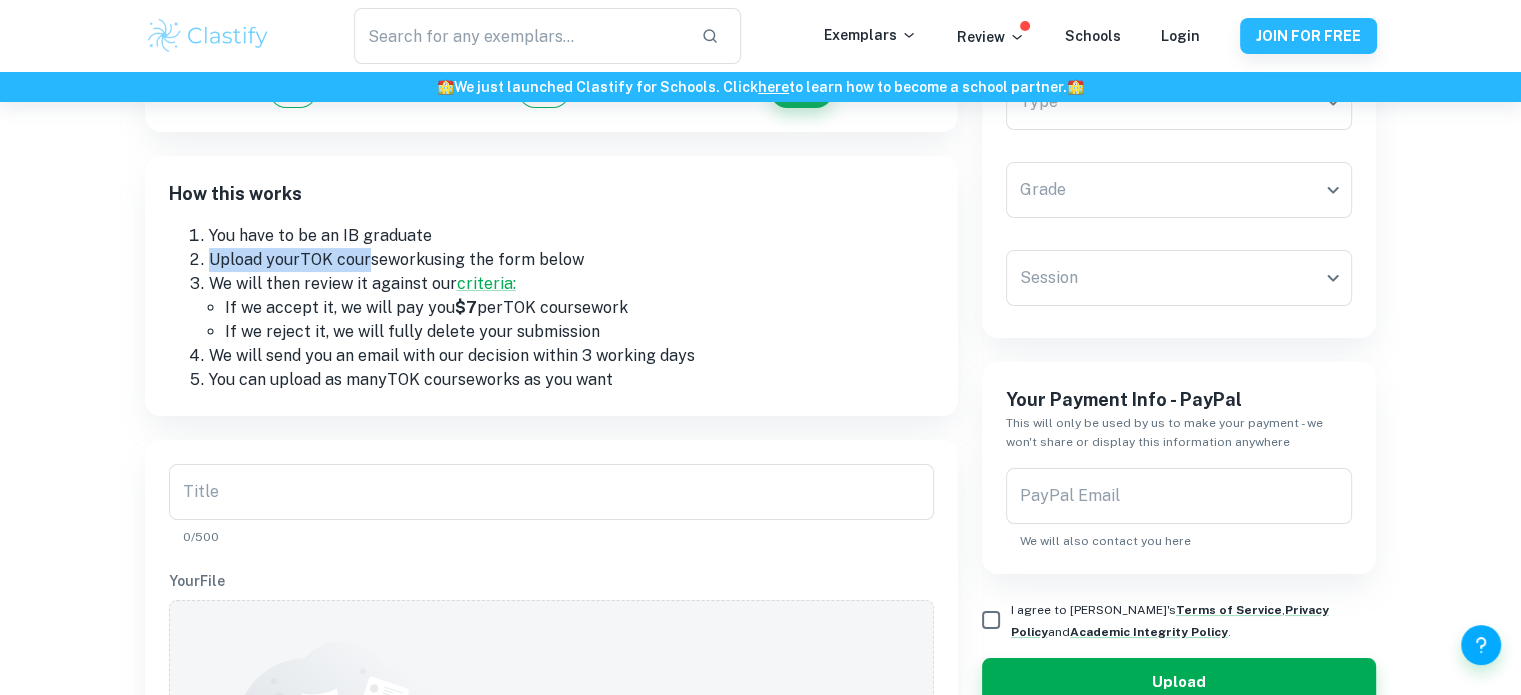 drag, startPoint x: 204, startPoint y: 261, endPoint x: 370, endPoint y: 271, distance: 166.30093 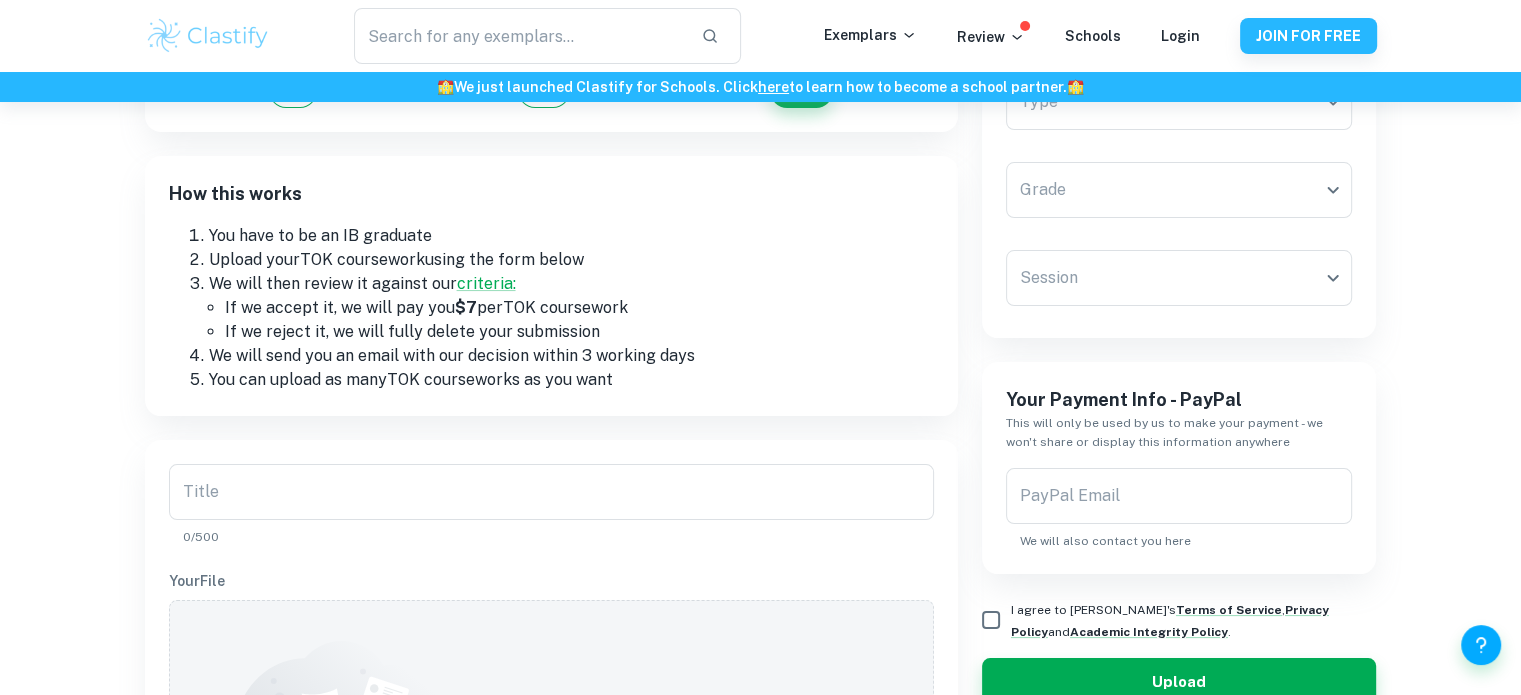 click on "How this works You have to be an IB graduate Upload your  TOK coursework  using the form below We will then review it against our  criteria: If we accept it, we will pay you  $7  per  TOK coursework If we reject it, we will fully delete your submission We will send you an email with our decision within 3 working days You can upload as many  TOK coursework s as you want" at bounding box center [551, 286] 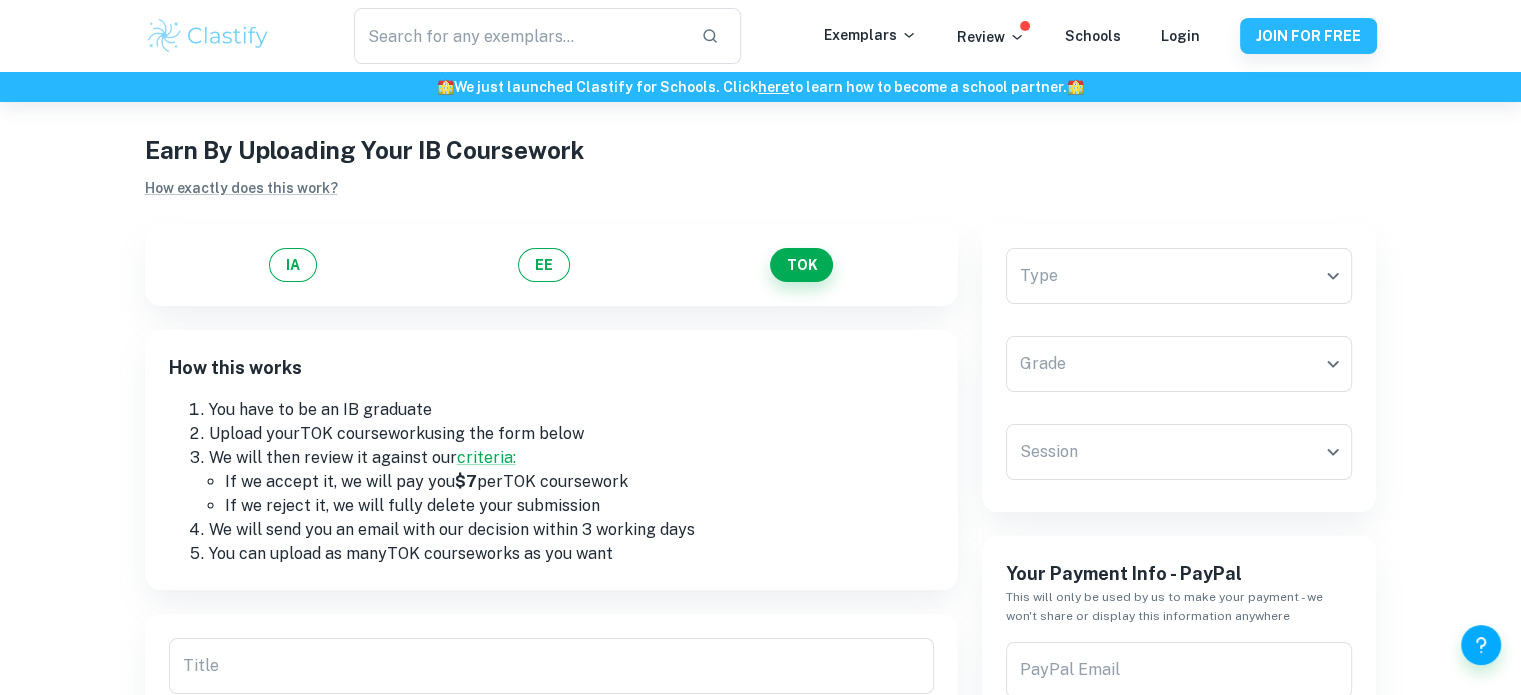 scroll, scrollTop: 0, scrollLeft: 0, axis: both 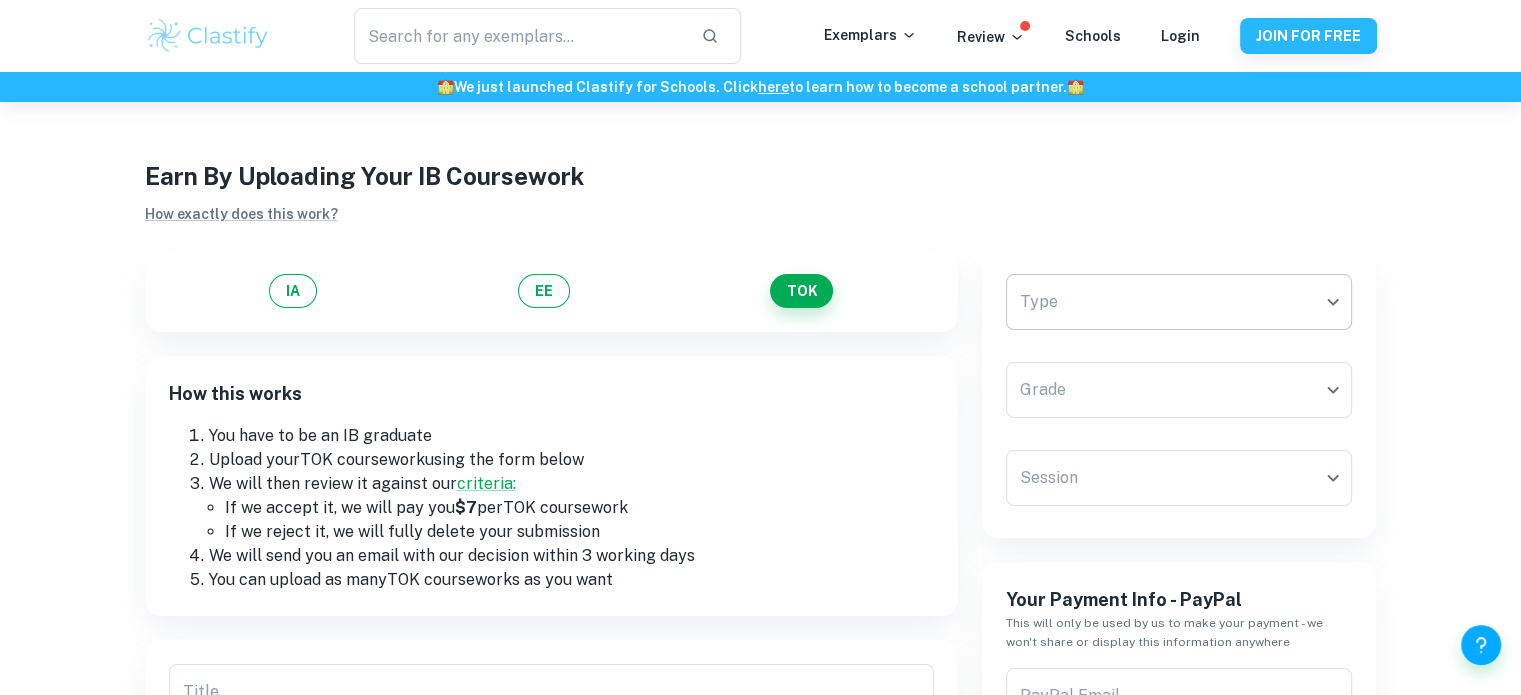 click on "We value your privacy We use cookies to enhance your browsing experience, serve personalised ads or content, and analyse our traffic. By clicking "Accept All", you consent to our use of cookies.   Cookie Policy Customise   Reject All   Accept All   Customise Consent Preferences   We use cookies to help you navigate efficiently and perform certain functions. You will find detailed information about all cookies under each consent category below. The cookies that are categorised as "Necessary" are stored on your browser as they are essential for enabling the basic functionalities of the site. ...  Show more For more information on how Google's third-party cookies operate and handle your data, see:   Google Privacy Policy Necessary Always Active Necessary cookies are required to enable the basic features of this site, such as providing secure log-in or adjusting your consent preferences. These cookies do not store any personally identifiable data. Functional Analytics Performance Advertisement Uncategorised" at bounding box center (760, 449) 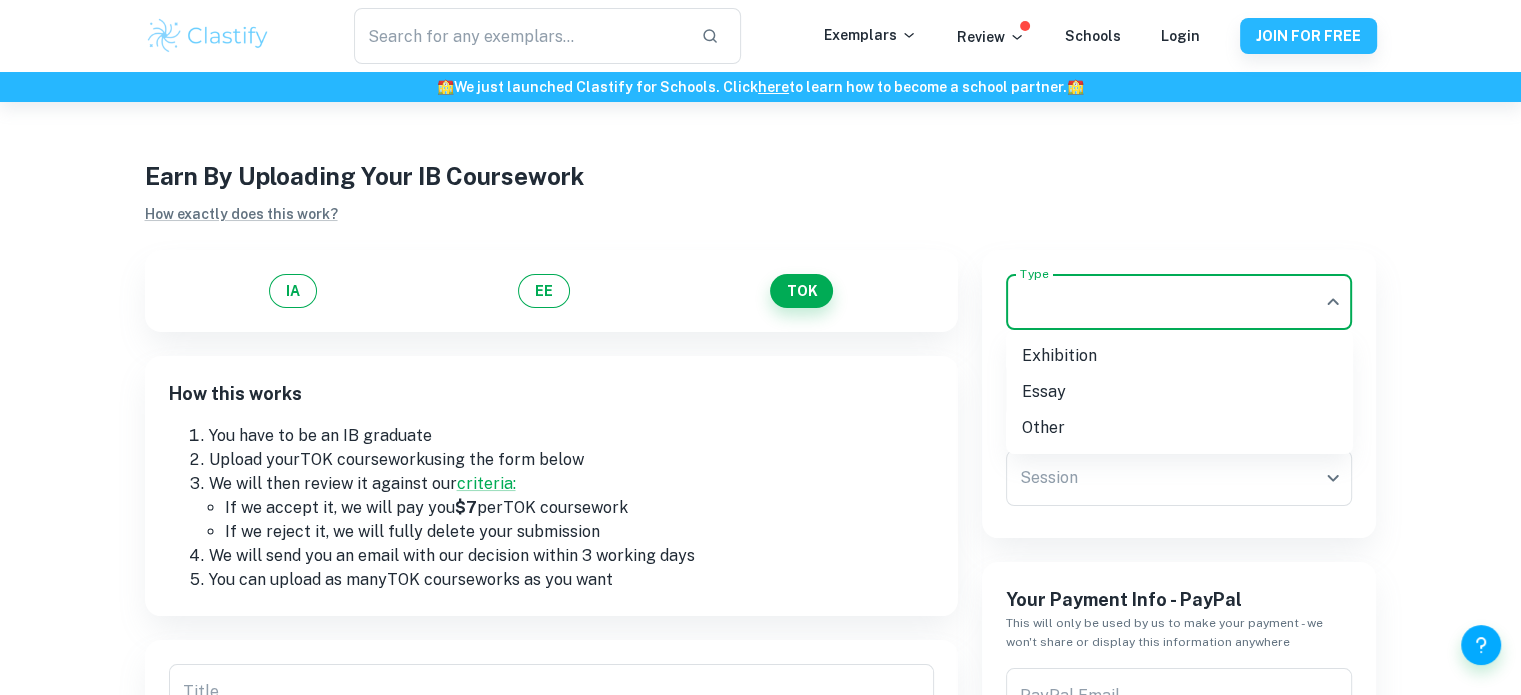 click on "Essay" at bounding box center (1179, 392) 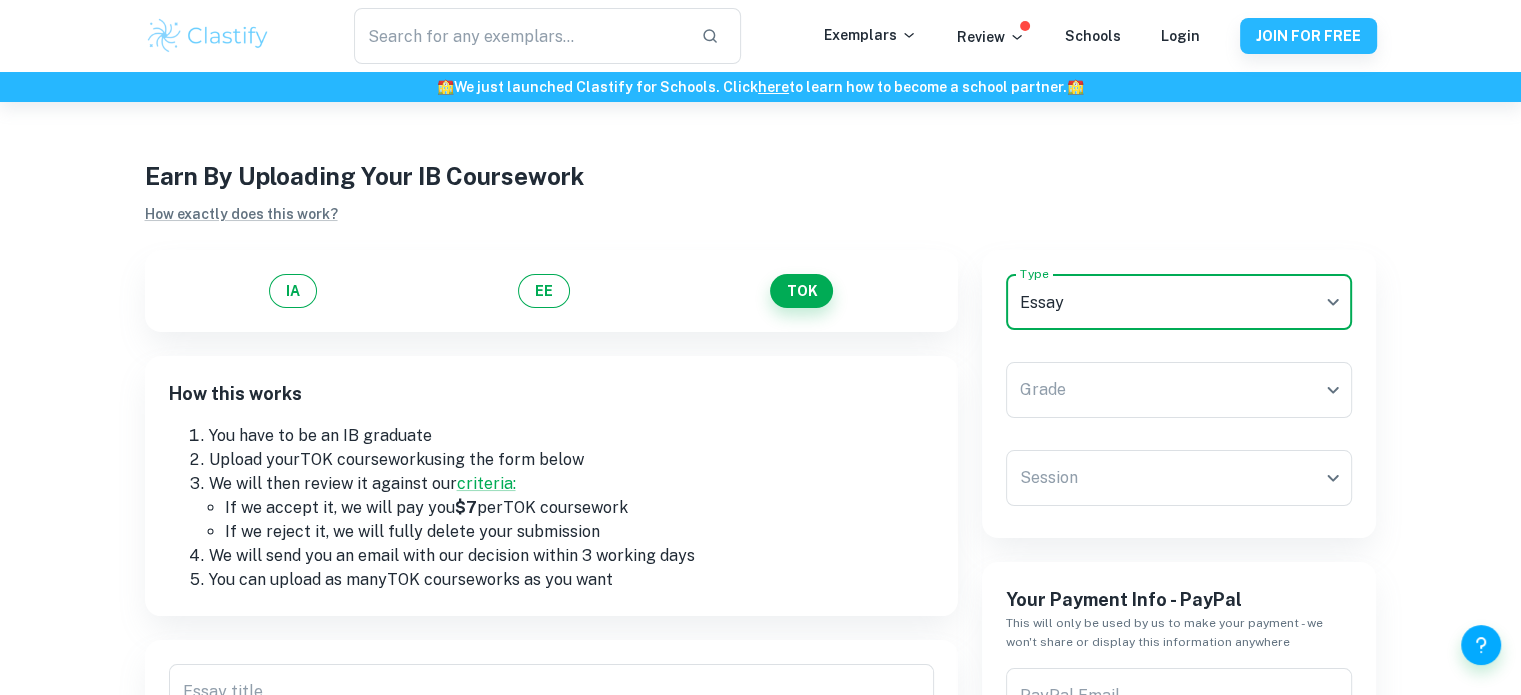 click on "We value your privacy We use cookies to enhance your browsing experience, serve personalised ads or content, and analyse our traffic. By clicking "Accept All", you consent to our use of cookies.   Cookie Policy Customise   Reject All   Accept All   Customise Consent Preferences   We use cookies to help you navigate efficiently and perform certain functions. You will find detailed information about all cookies under each consent category below. The cookies that are categorised as "Necessary" are stored on your browser as they are essential for enabling the basic functionalities of the site. ...  Show more For more information on how Google's third-party cookies operate and handle your data, see:   Google Privacy Policy Necessary Always Active Necessary cookies are required to enable the basic features of this site, such as providing secure log-in or adjusting your consent preferences. These cookies do not store any personally identifiable data. Functional Analytics Performance Advertisement Uncategorised" at bounding box center [760, 449] 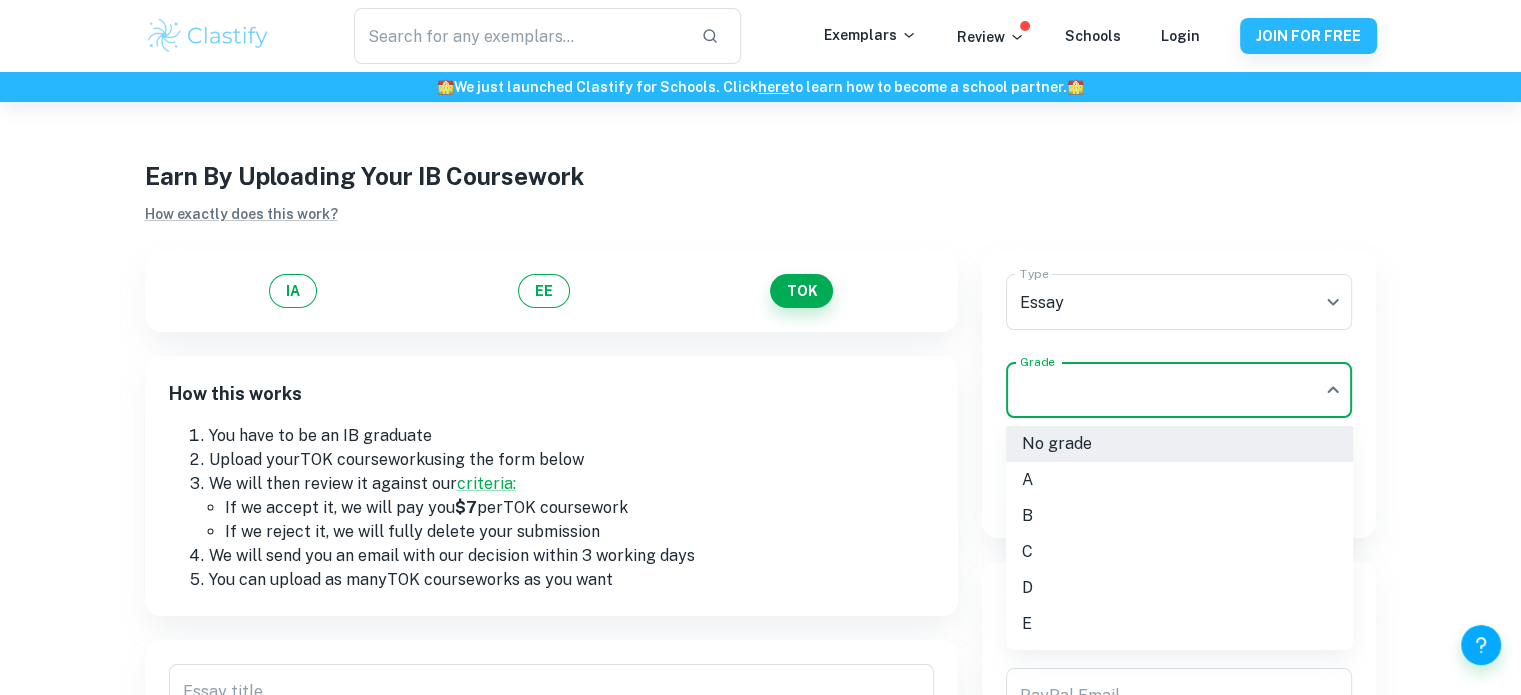 click on "B" at bounding box center (1179, 516) 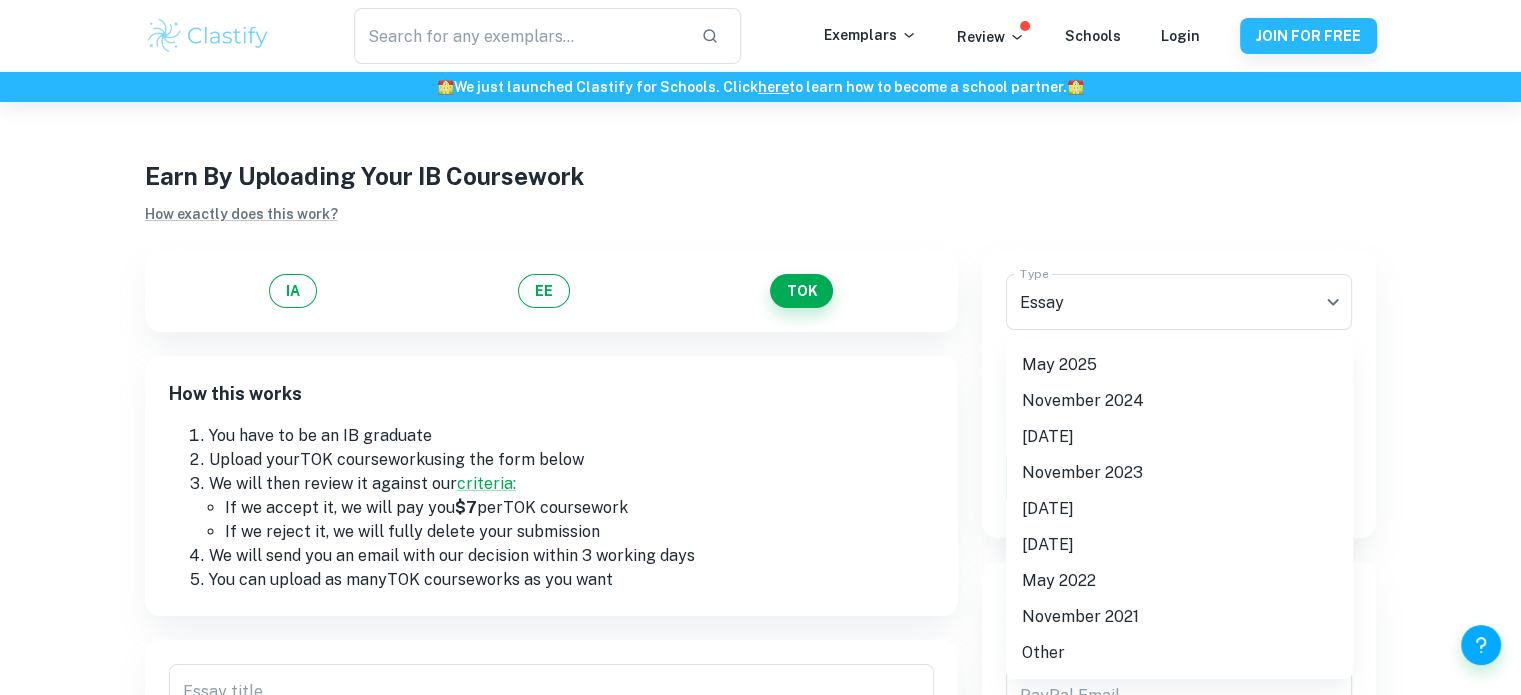click on "We value your privacy We use cookies to enhance your browsing experience, serve personalised ads or content, and analyse our traffic. By clicking "Accept All", you consent to our use of cookies.   Cookie Policy Customise   Reject All   Accept All   Customise Consent Preferences   We use cookies to help you navigate efficiently and perform certain functions. You will find detailed information about all cookies under each consent category below. The cookies that are categorised as "Necessary" are stored on your browser as they are essential for enabling the basic functionalities of the site. ...  Show more For more information on how Google's third-party cookies operate and handle your data, see:   Google Privacy Policy Necessary Always Active Necessary cookies are required to enable the basic features of this site, such as providing secure log-in or adjusting your consent preferences. These cookies do not store any personally identifiable data. Functional Analytics Performance Advertisement Uncategorised" at bounding box center (760, 449) 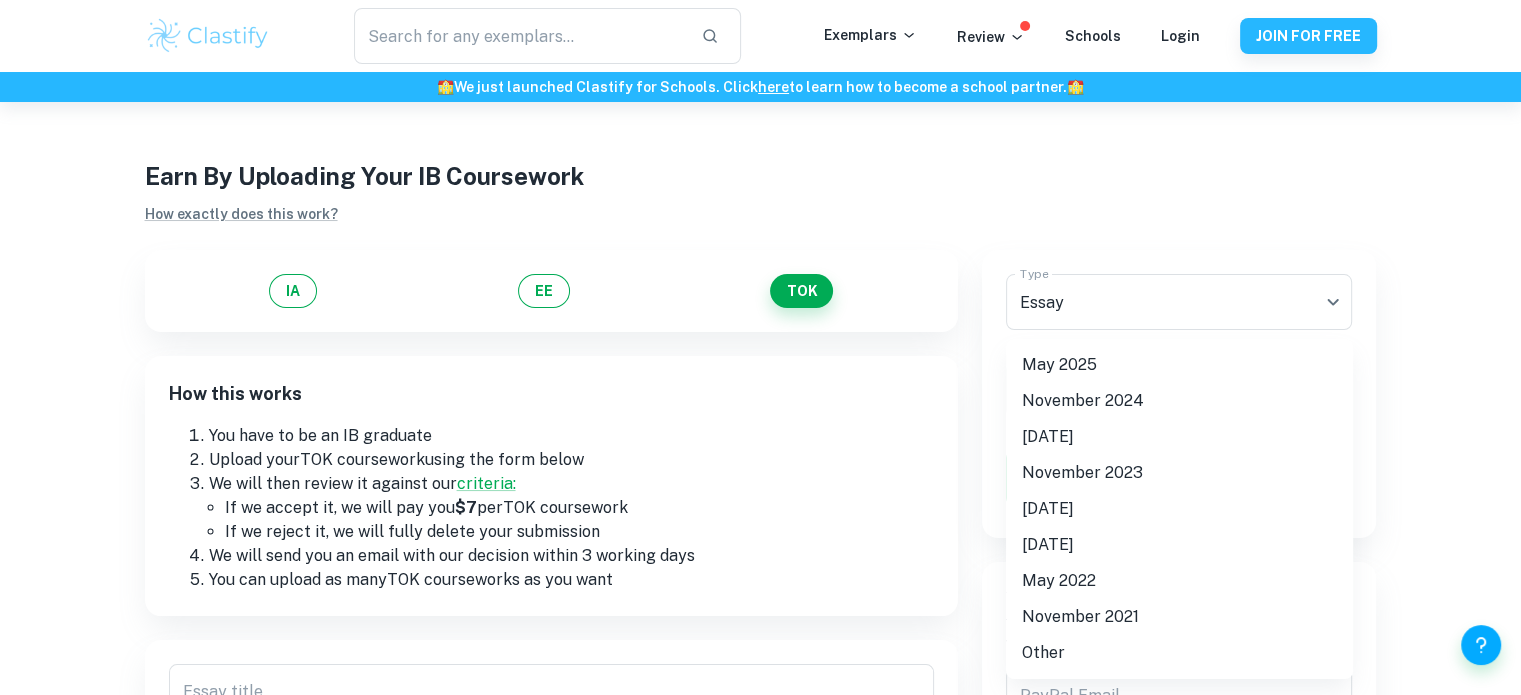 drag, startPoint x: 1080, startPoint y: 362, endPoint x: 1054, endPoint y: 375, distance: 29.068884 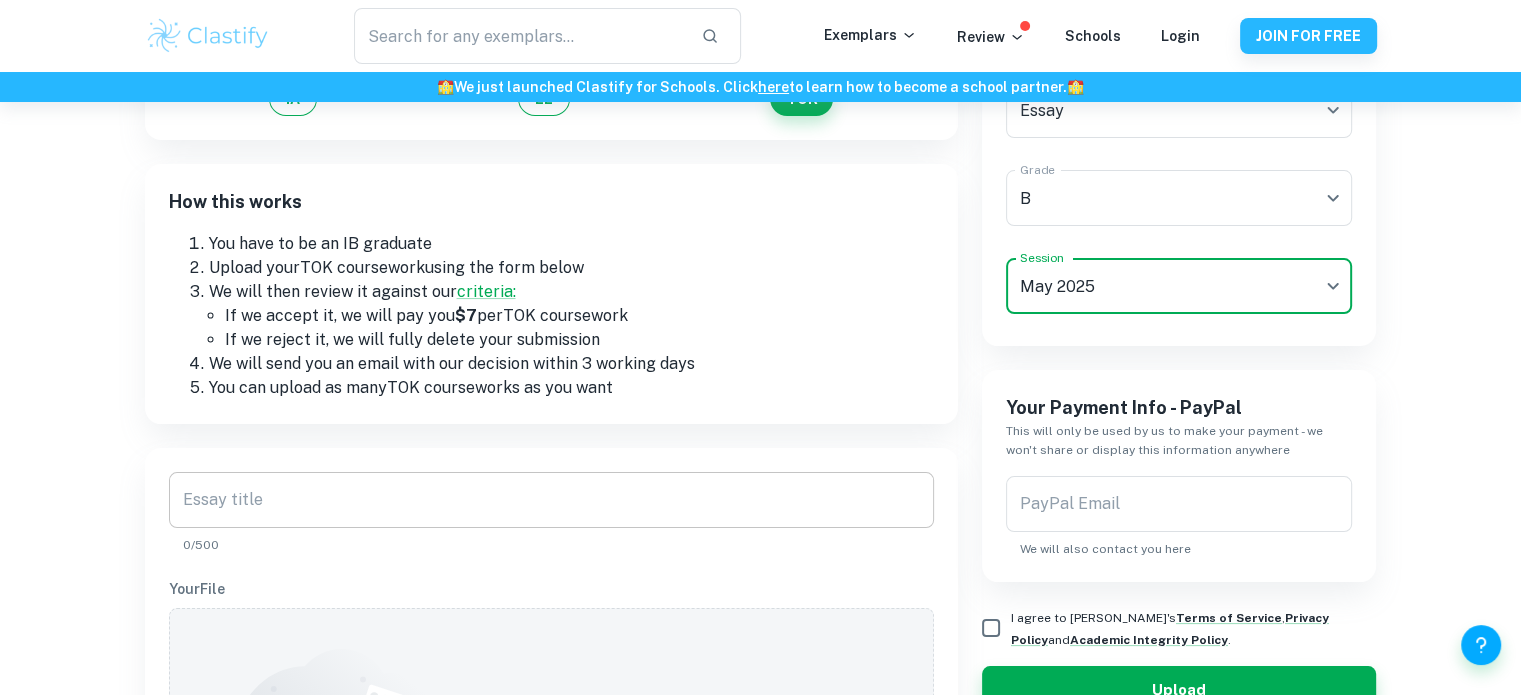 scroll, scrollTop: 200, scrollLeft: 0, axis: vertical 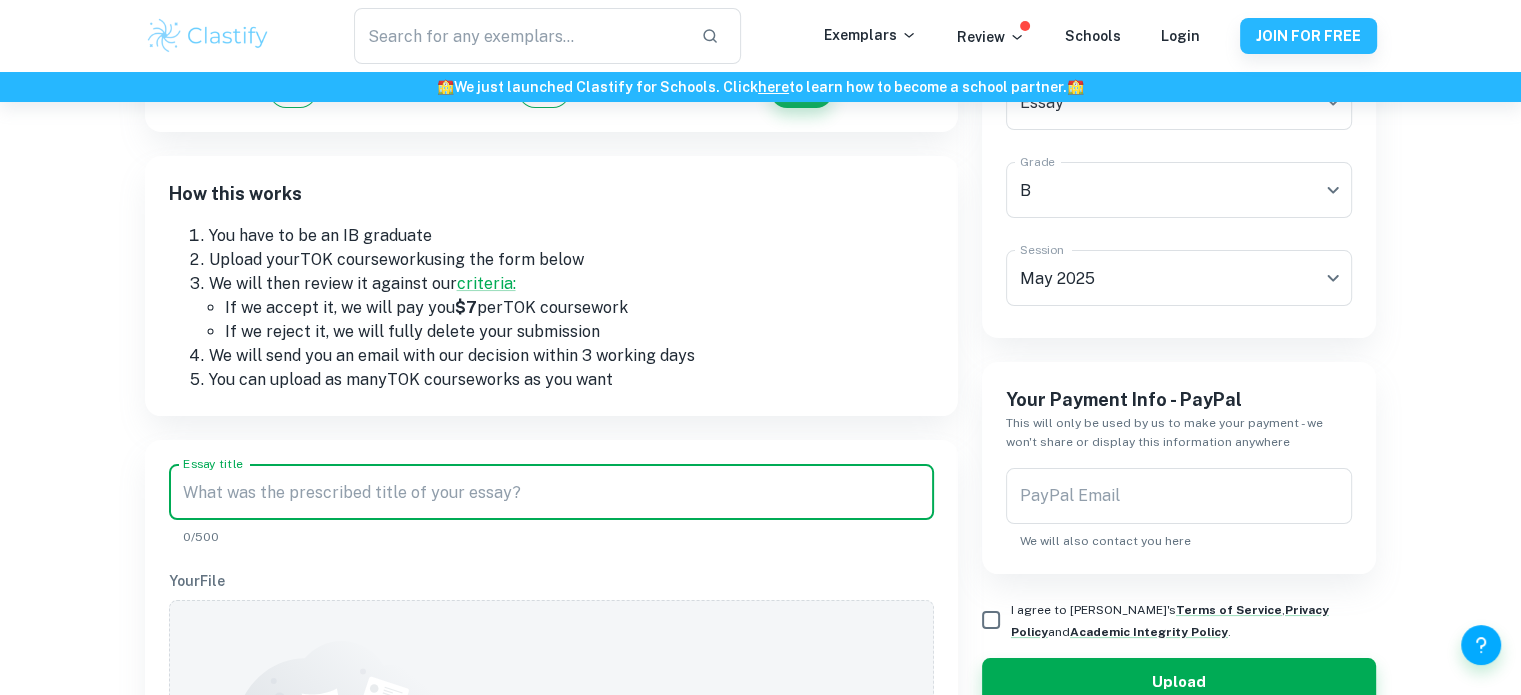 click on "Essay title" at bounding box center [551, 492] 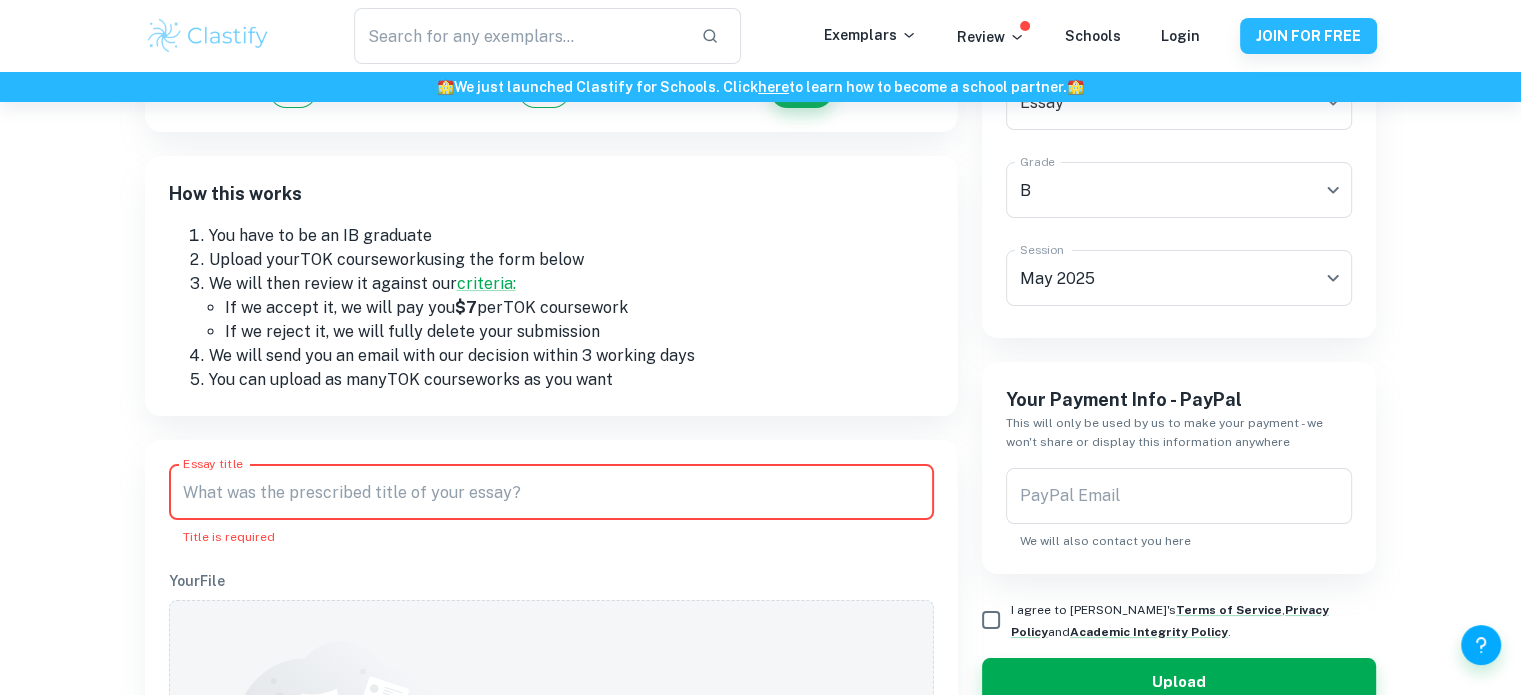 click on "Essay title" at bounding box center [551, 492] 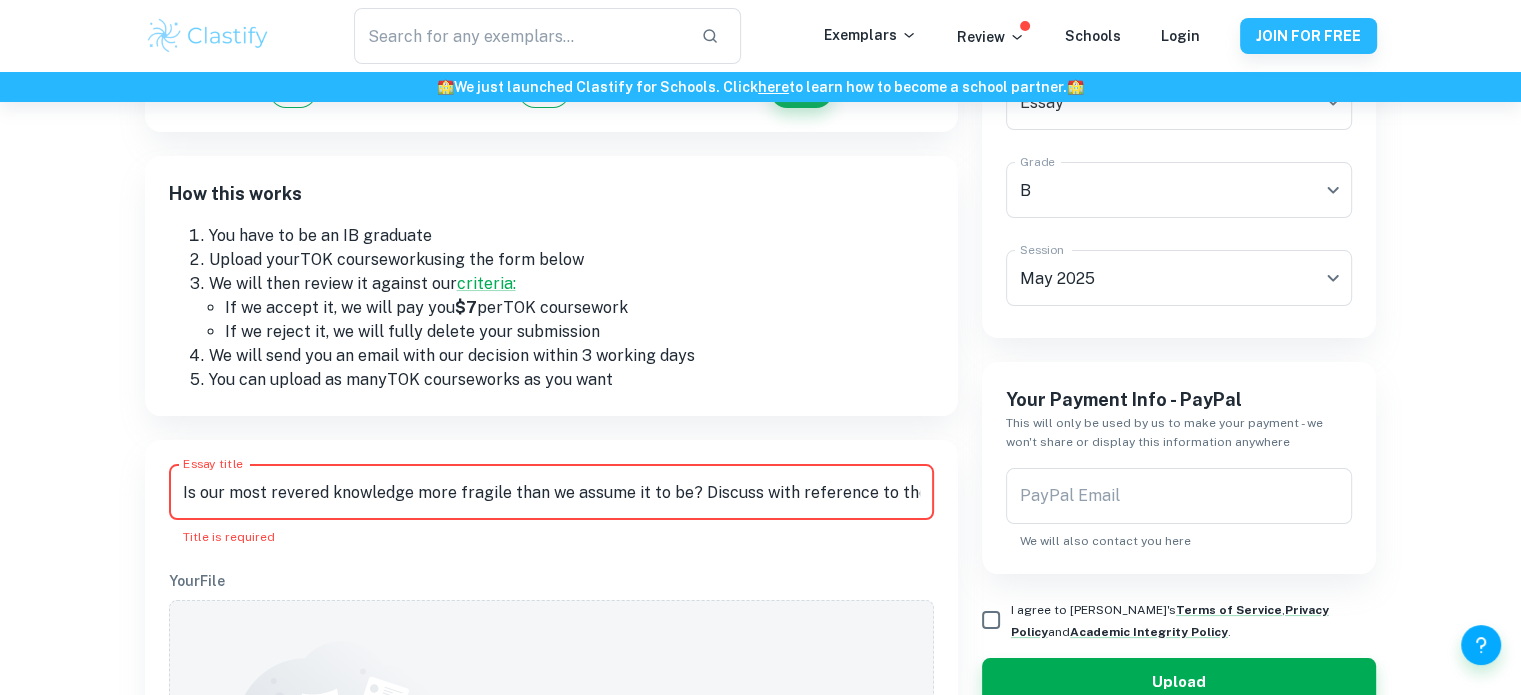scroll, scrollTop: 0, scrollLeft: 274, axis: horizontal 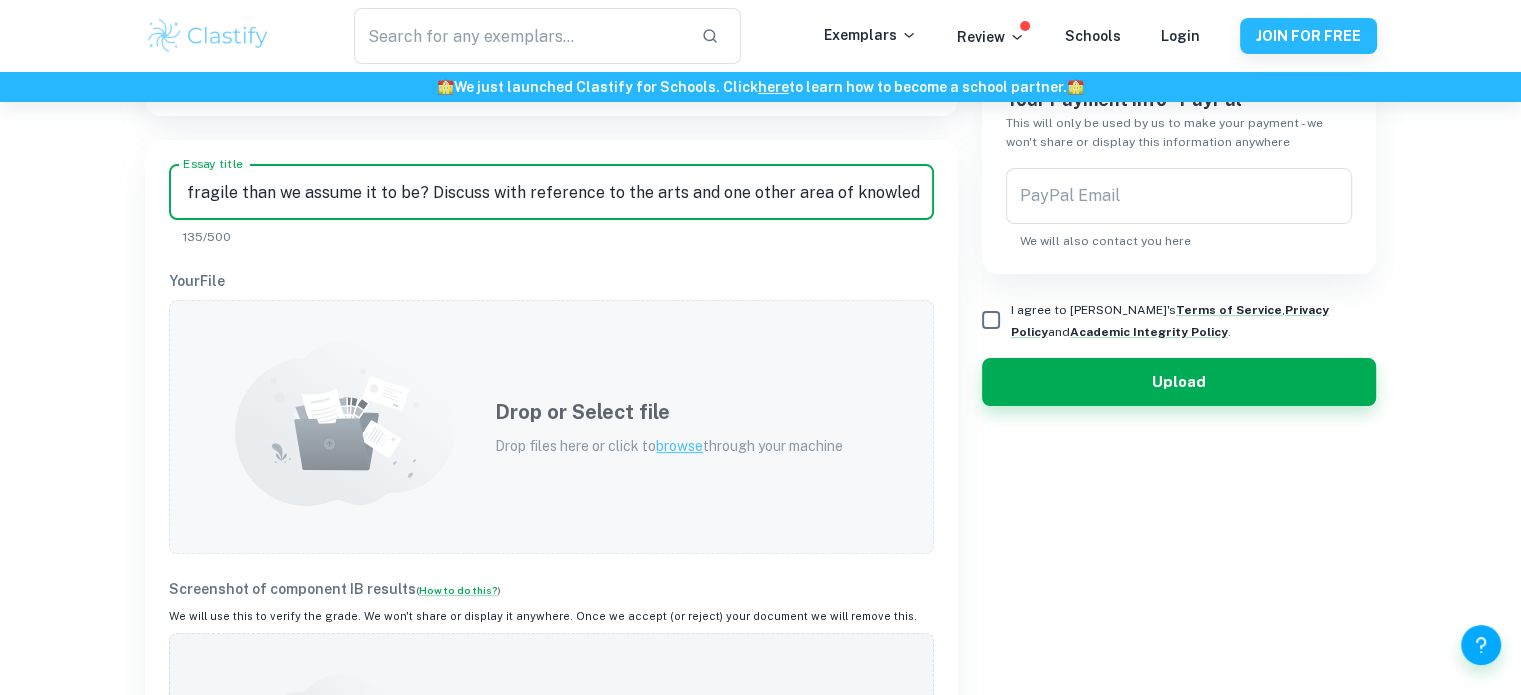 type on "Is our most revered knowledge more fragile than we assume it to be? Discuss with reference to the arts and one other area of knowledge." 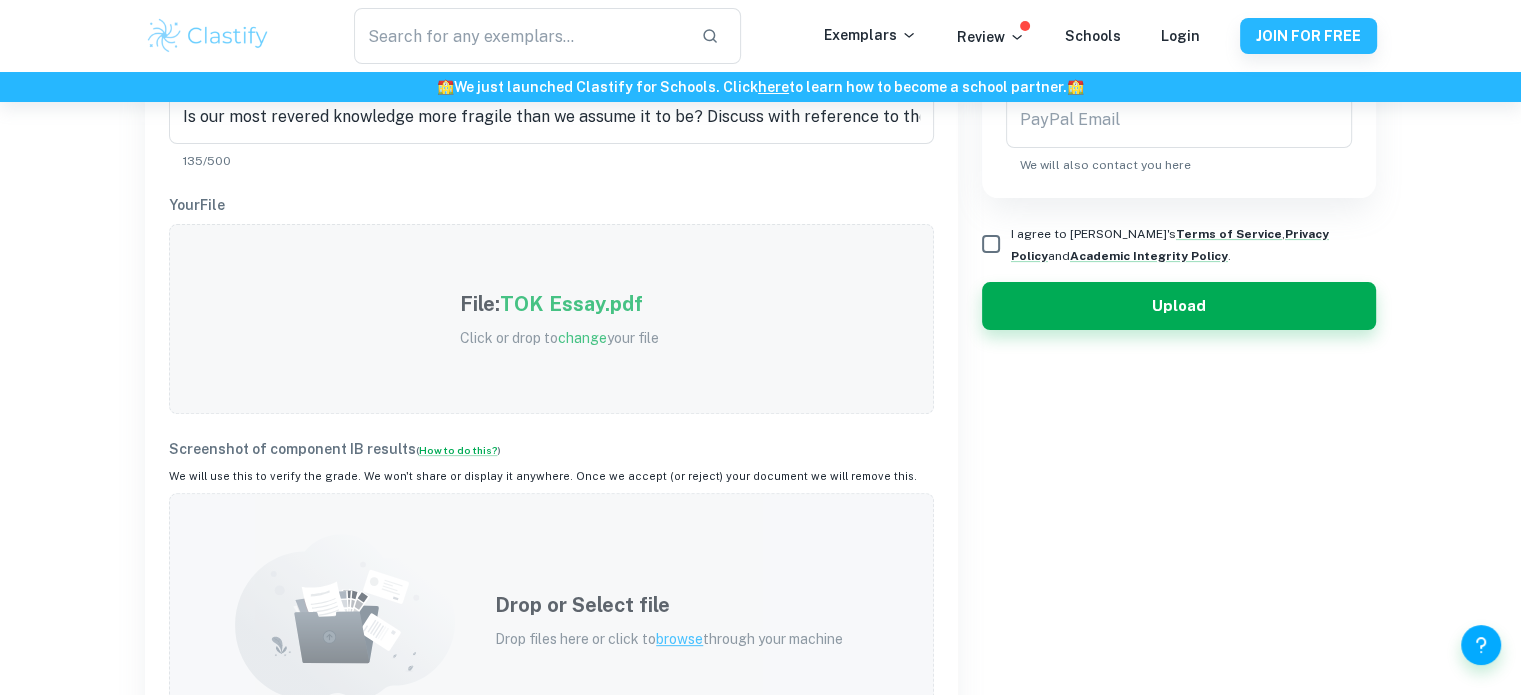 scroll, scrollTop: 700, scrollLeft: 0, axis: vertical 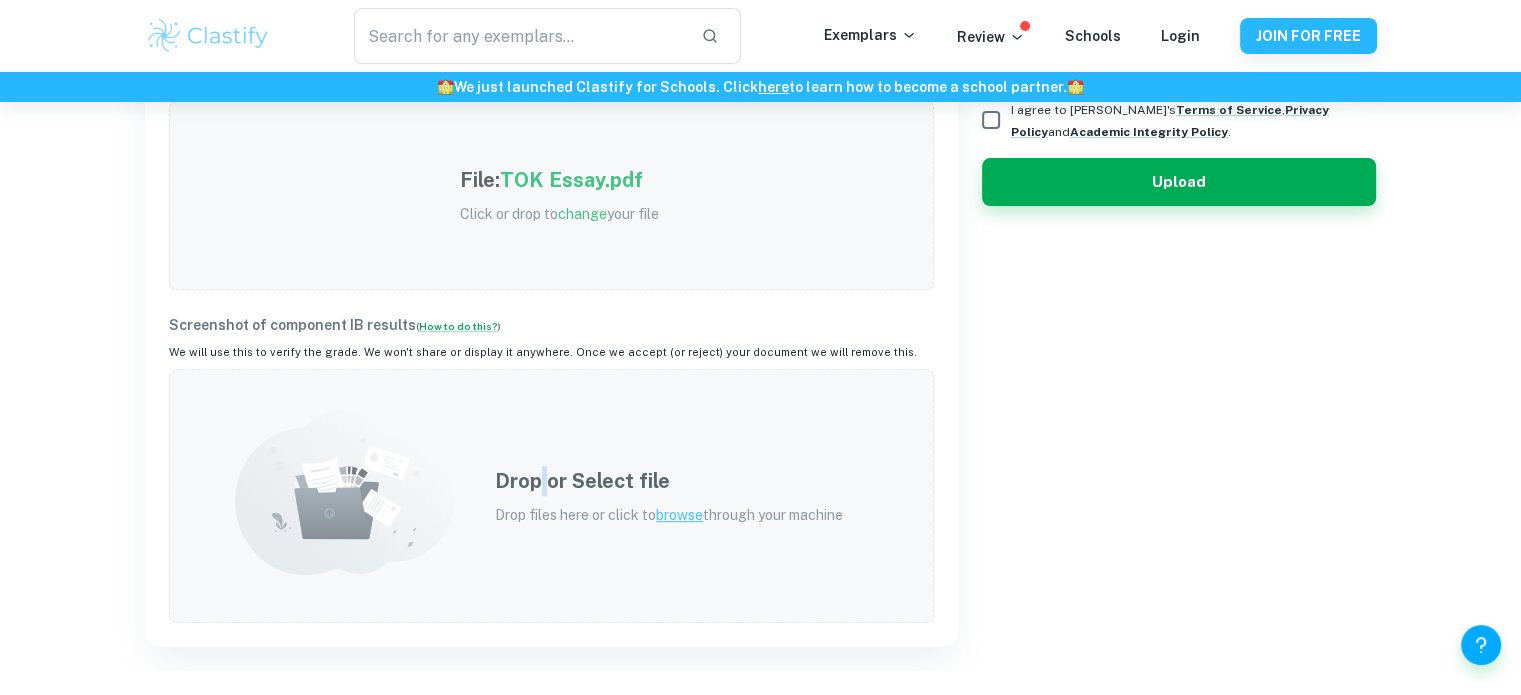 click on "Drop or Select file" at bounding box center (669, 481) 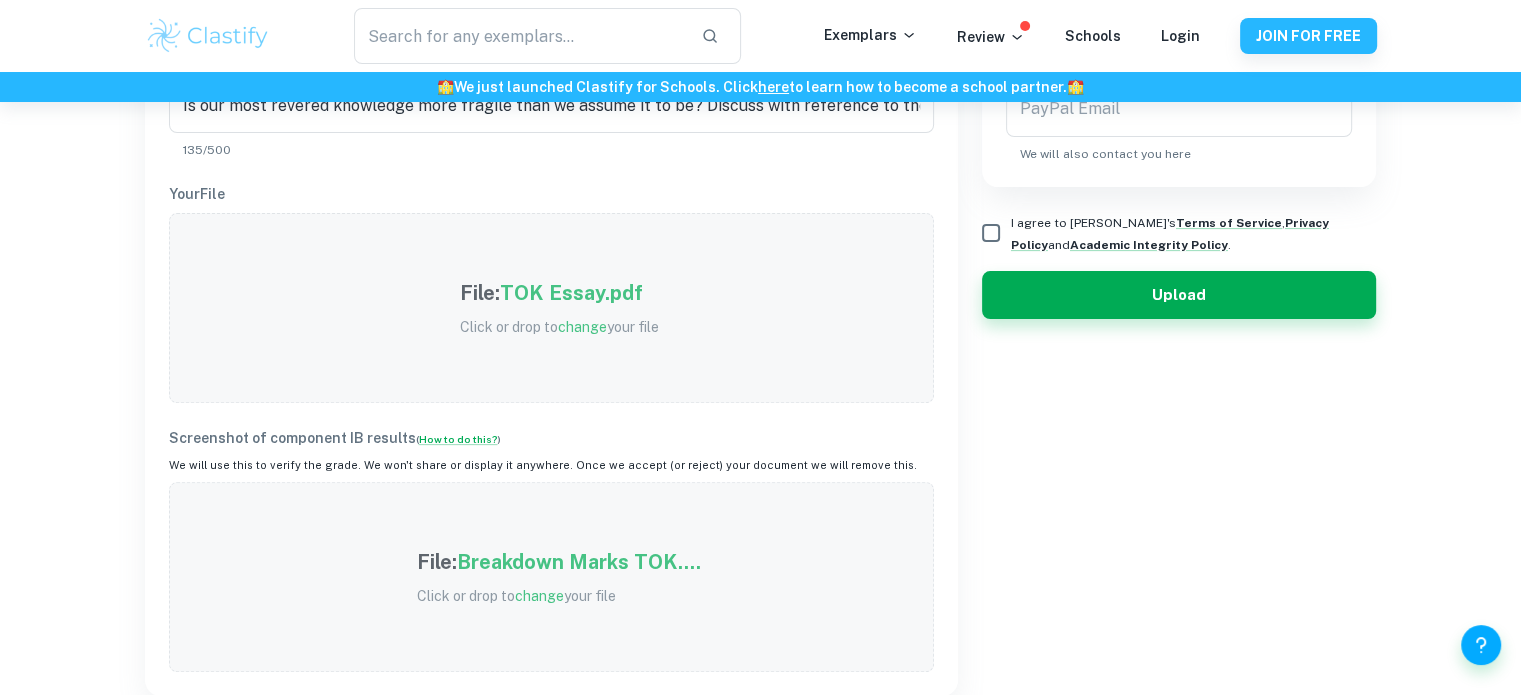 scroll, scrollTop: 500, scrollLeft: 0, axis: vertical 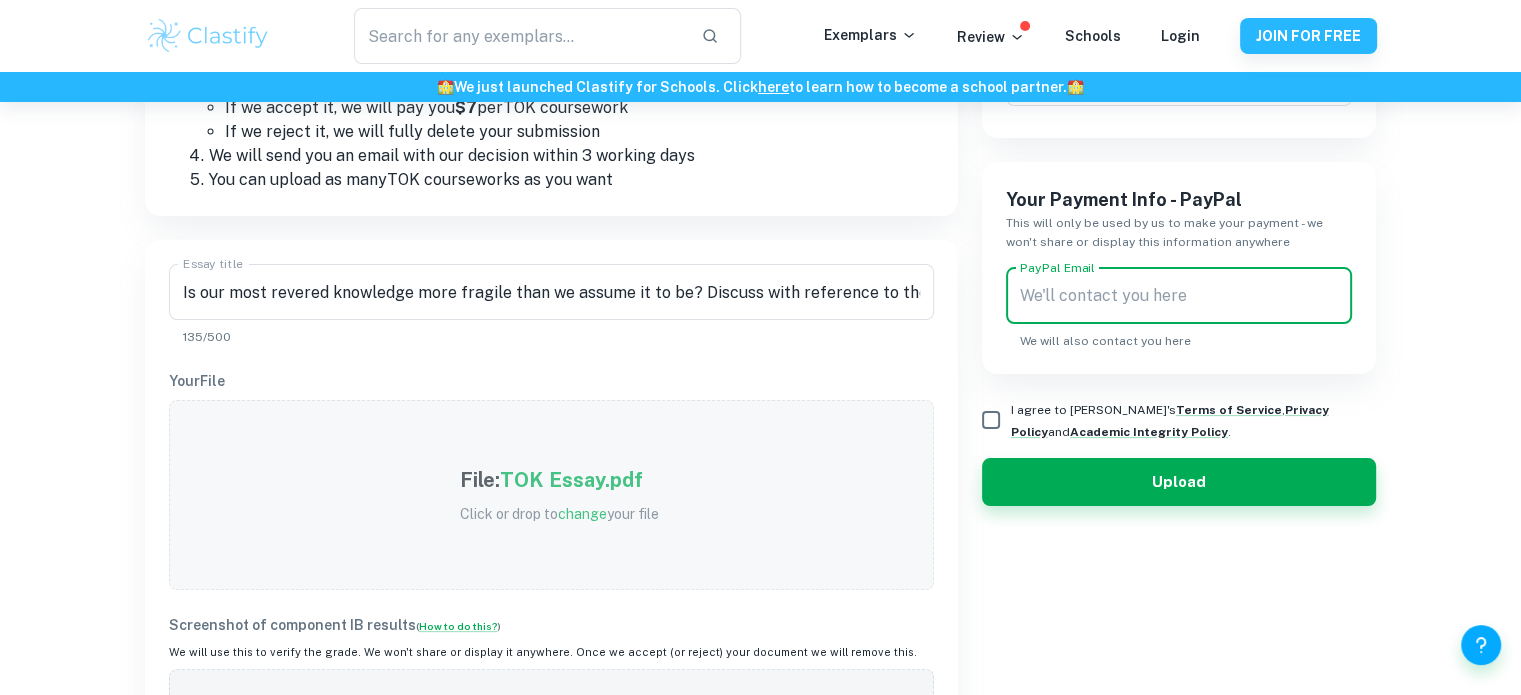 click on "PayPal Email" at bounding box center [1179, 296] 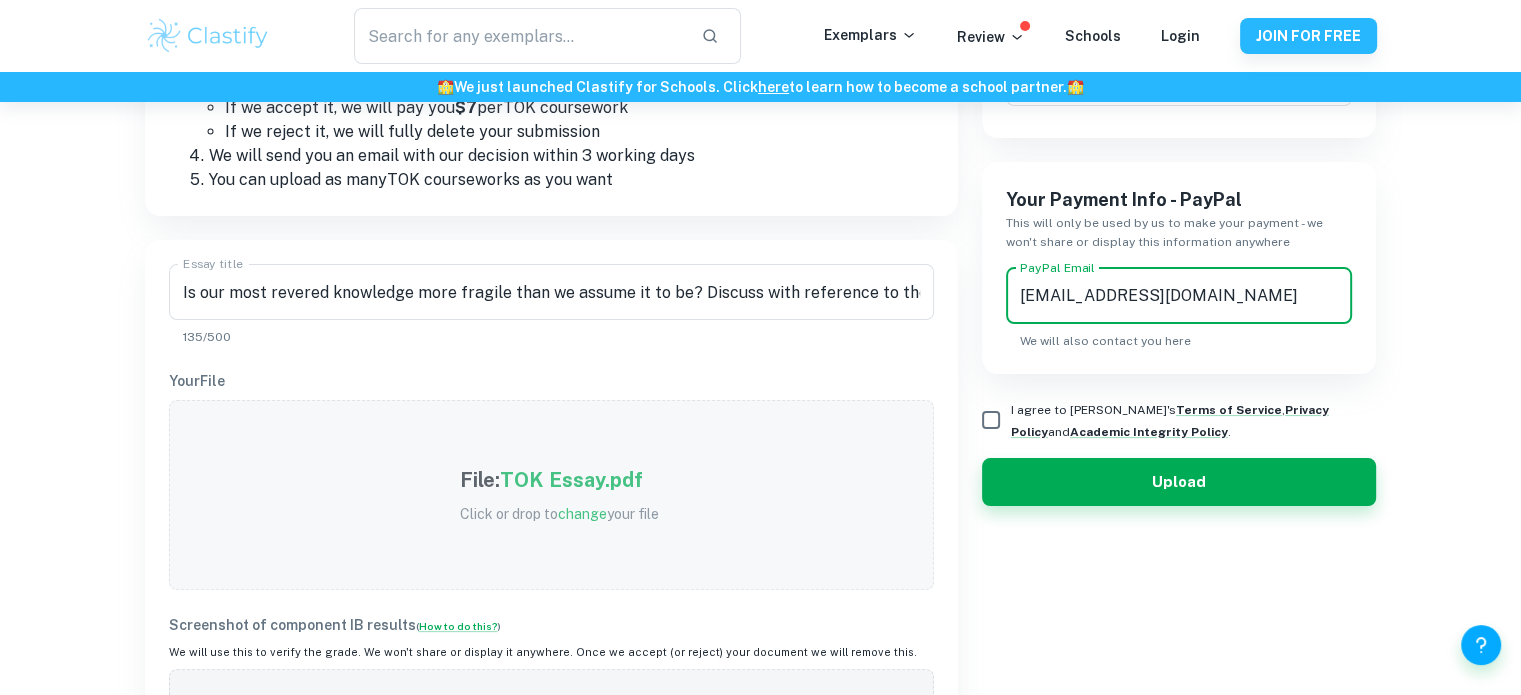 type on "[EMAIL_ADDRESS][DOMAIN_NAME]" 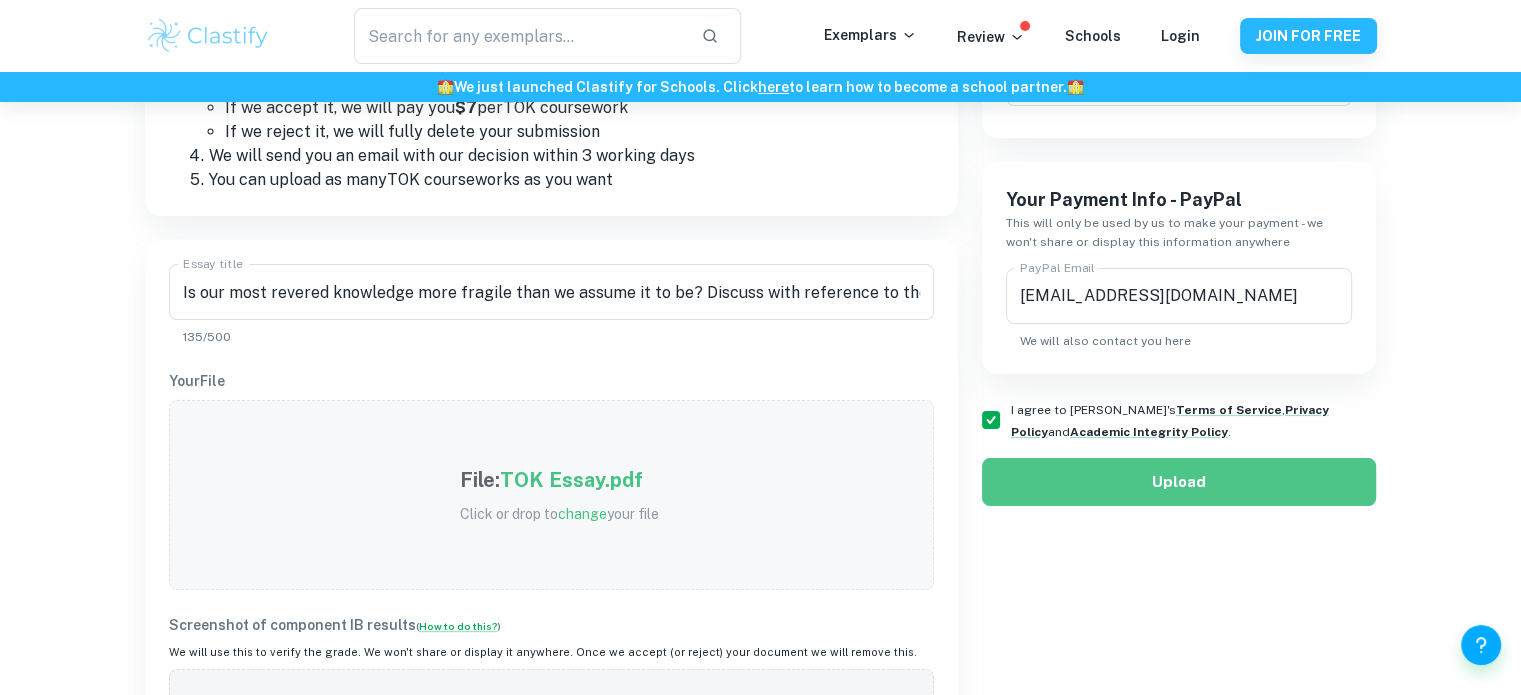 click on "Upload" at bounding box center (1179, 482) 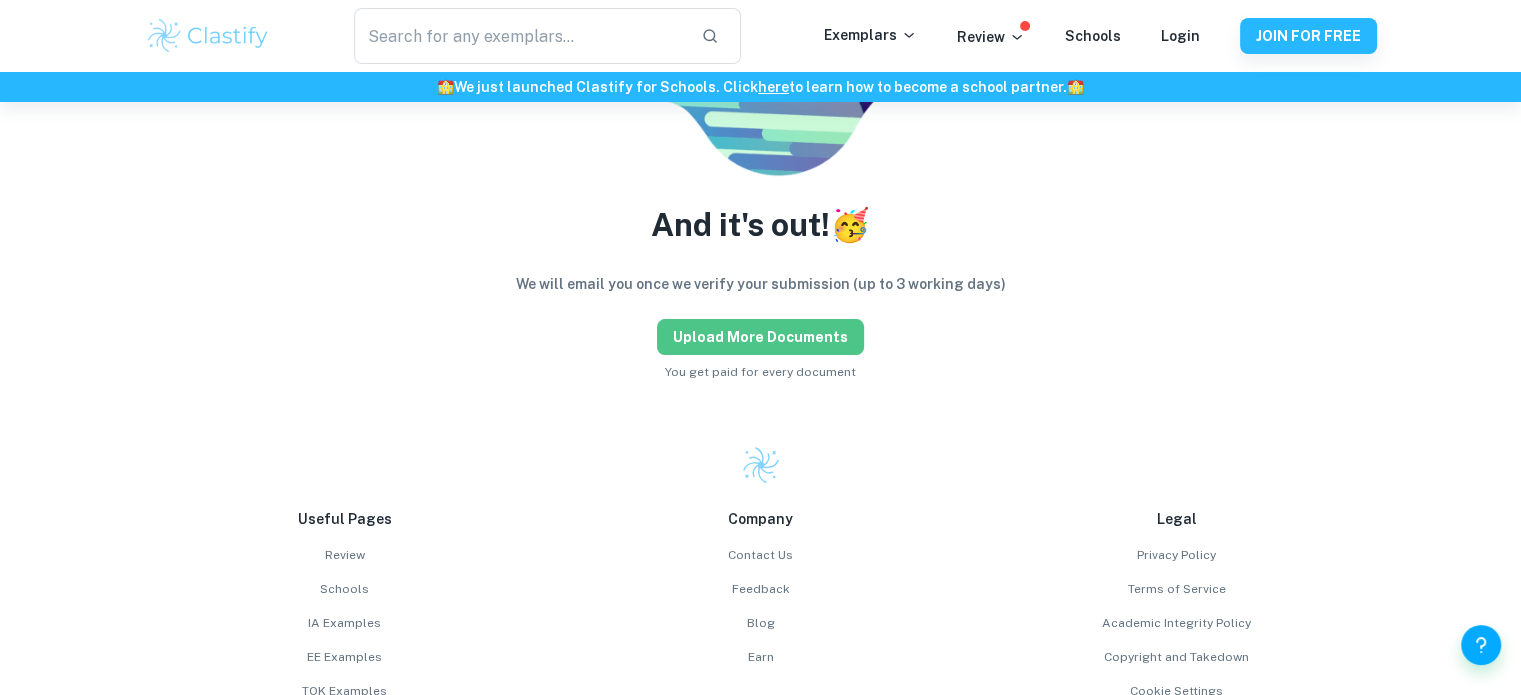 click on "Upload more documents" at bounding box center (760, 337) 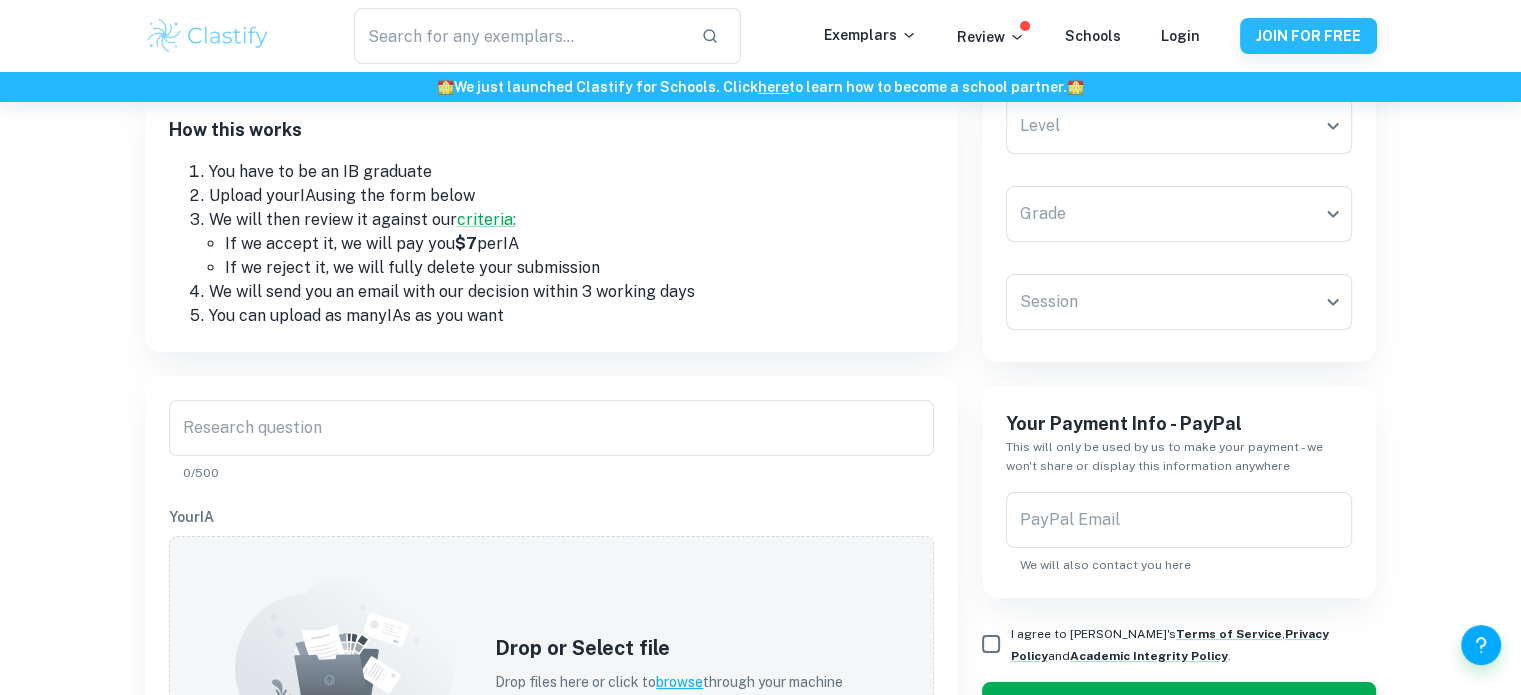 scroll, scrollTop: 0, scrollLeft: 0, axis: both 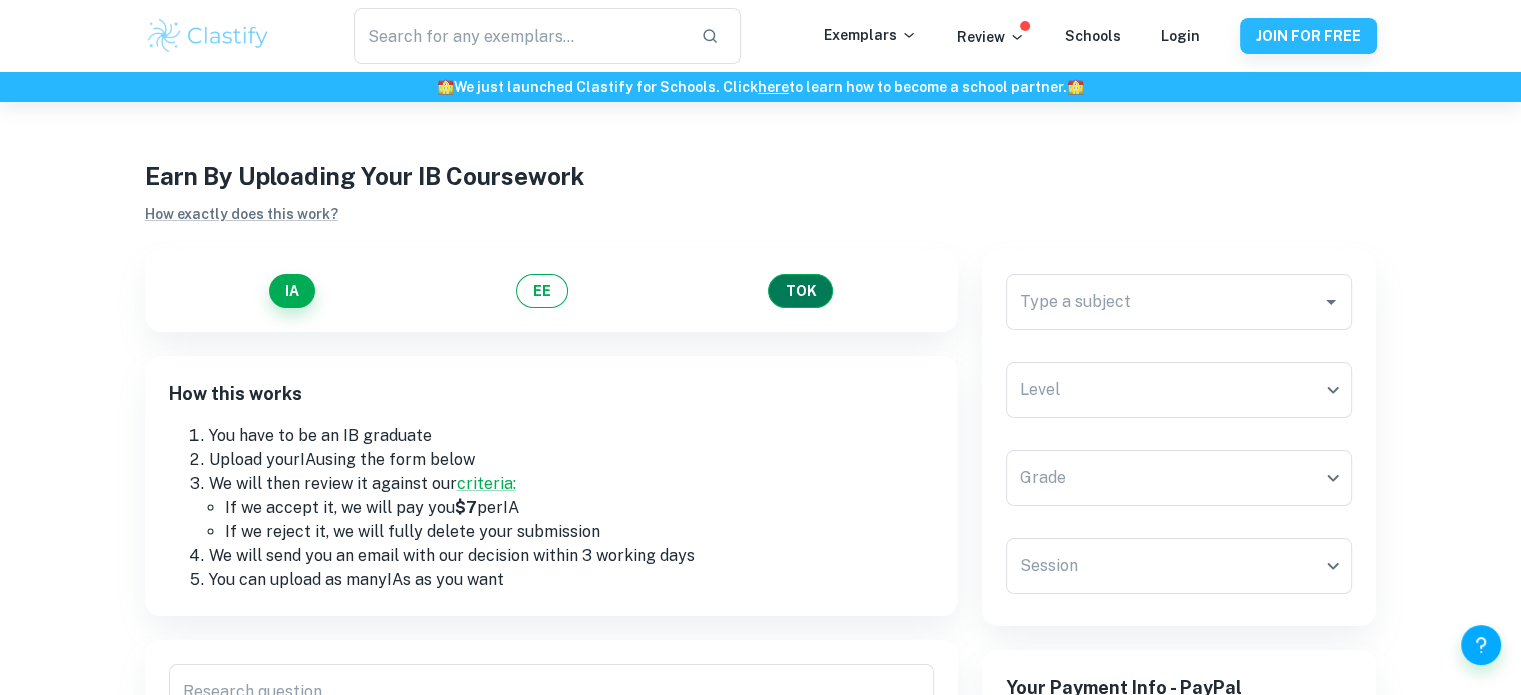 click on "TOK" at bounding box center [800, 291] 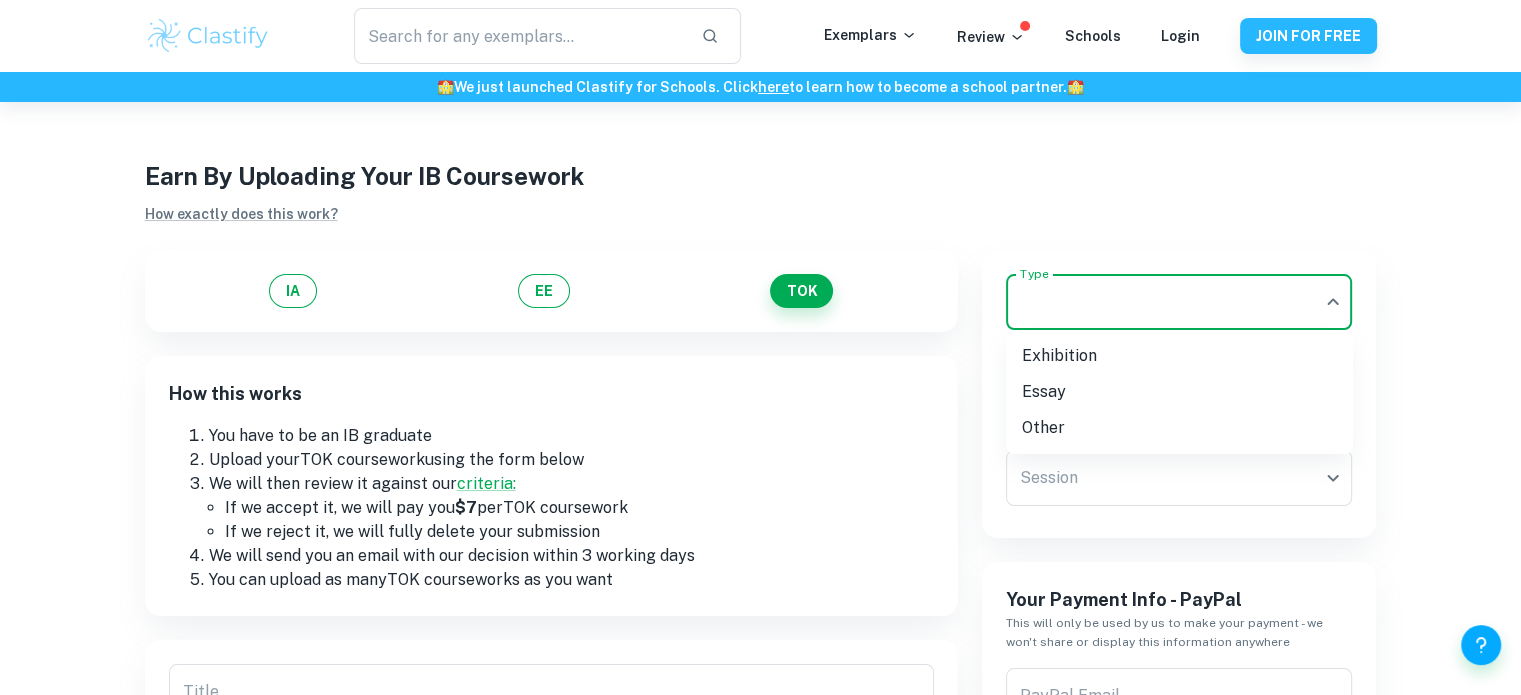 click on "We value your privacy We use cookies to enhance your browsing experience, serve personalised ads or content, and analyse our traffic. By clicking "Accept All", you consent to our use of cookies.   Cookie Policy Customise   Reject All   Accept All   Customise Consent Preferences   We use cookies to help you navigate efficiently and perform certain functions. You will find detailed information about all cookies under each consent category below. The cookies that are categorised as "Necessary" are stored on your browser as they are essential for enabling the basic functionalities of the site. ...  Show more For more information on how Google's third-party cookies operate and handle your data, see:   Google Privacy Policy Necessary Always Active Necessary cookies are required to enable the basic features of this site, such as providing secure log-in or adjusting your consent preferences. These cookies do not store any personally identifiable data. Functional Analytics Performance Advertisement Uncategorised" at bounding box center [760, 449] 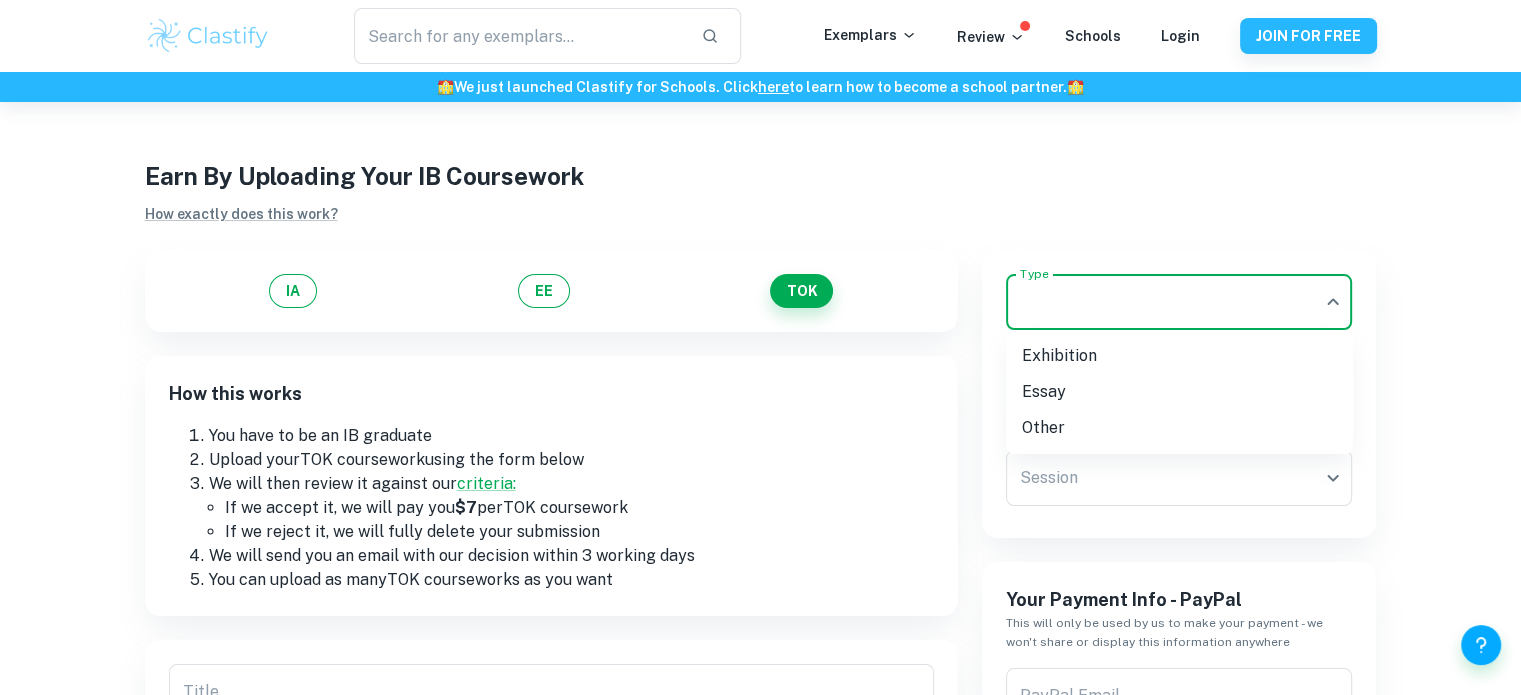 click on "Exhibition" at bounding box center [1179, 356] 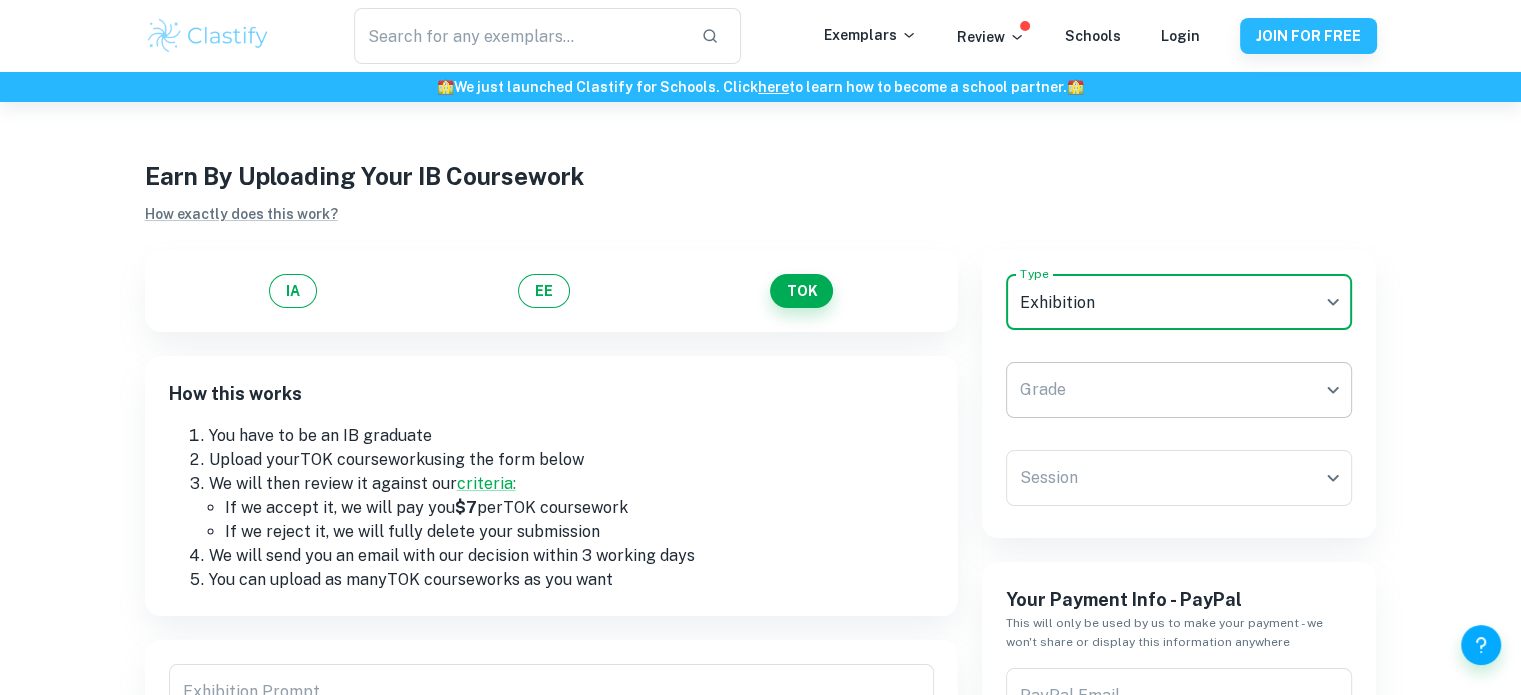 click on "We value your privacy We use cookies to enhance your browsing experience, serve personalised ads or content, and analyse our traffic. By clicking "Accept All", you consent to our use of cookies.   Cookie Policy Customise   Reject All   Accept All   Customise Consent Preferences   We use cookies to help you navigate efficiently and perform certain functions. You will find detailed information about all cookies under each consent category below. The cookies that are categorised as "Necessary" are stored on your browser as they are essential for enabling the basic functionalities of the site. ...  Show more For more information on how Google's third-party cookies operate and handle your data, see:   Google Privacy Policy Necessary Always Active Necessary cookies are required to enable the basic features of this site, such as providing secure log-in or adjusting your consent preferences. These cookies do not store any personally identifiable data. Functional Analytics Performance Advertisement Uncategorised" at bounding box center (760, 449) 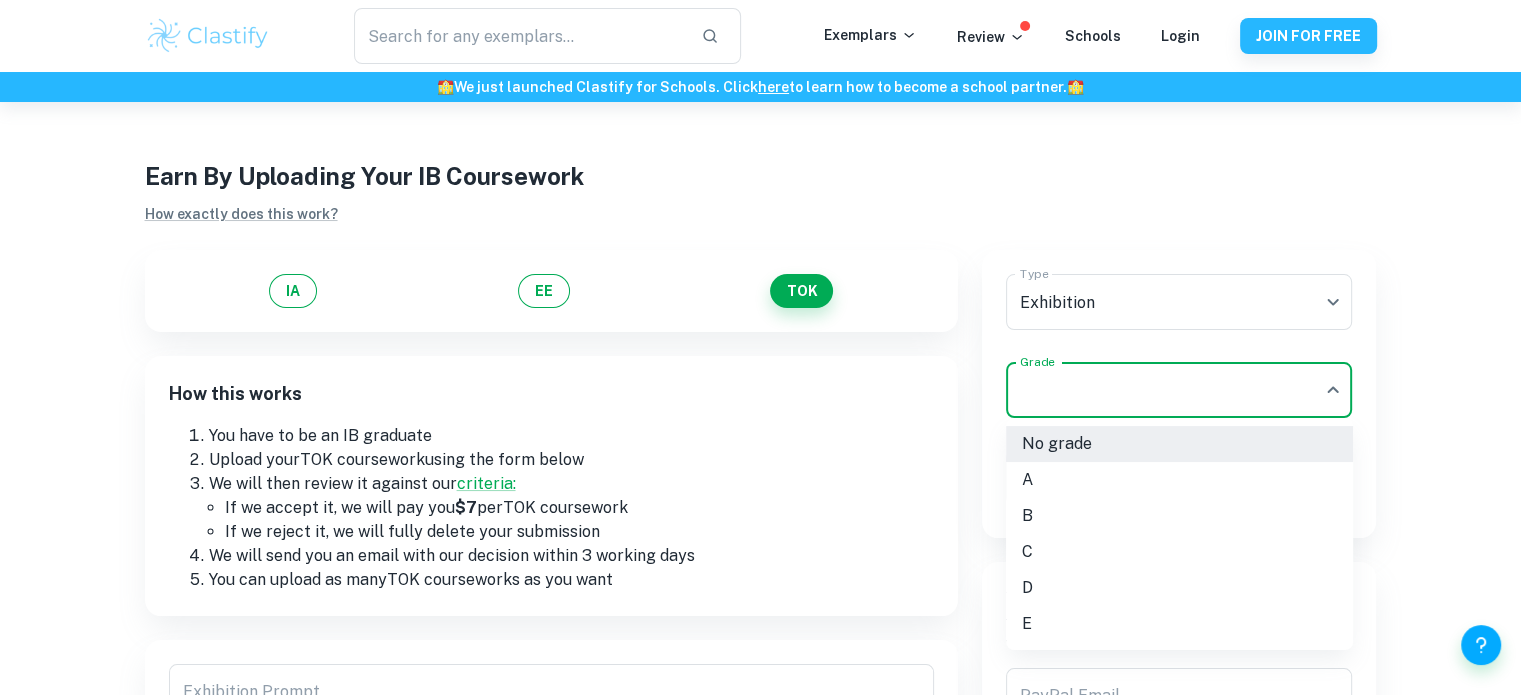 click on "B" at bounding box center [1179, 516] 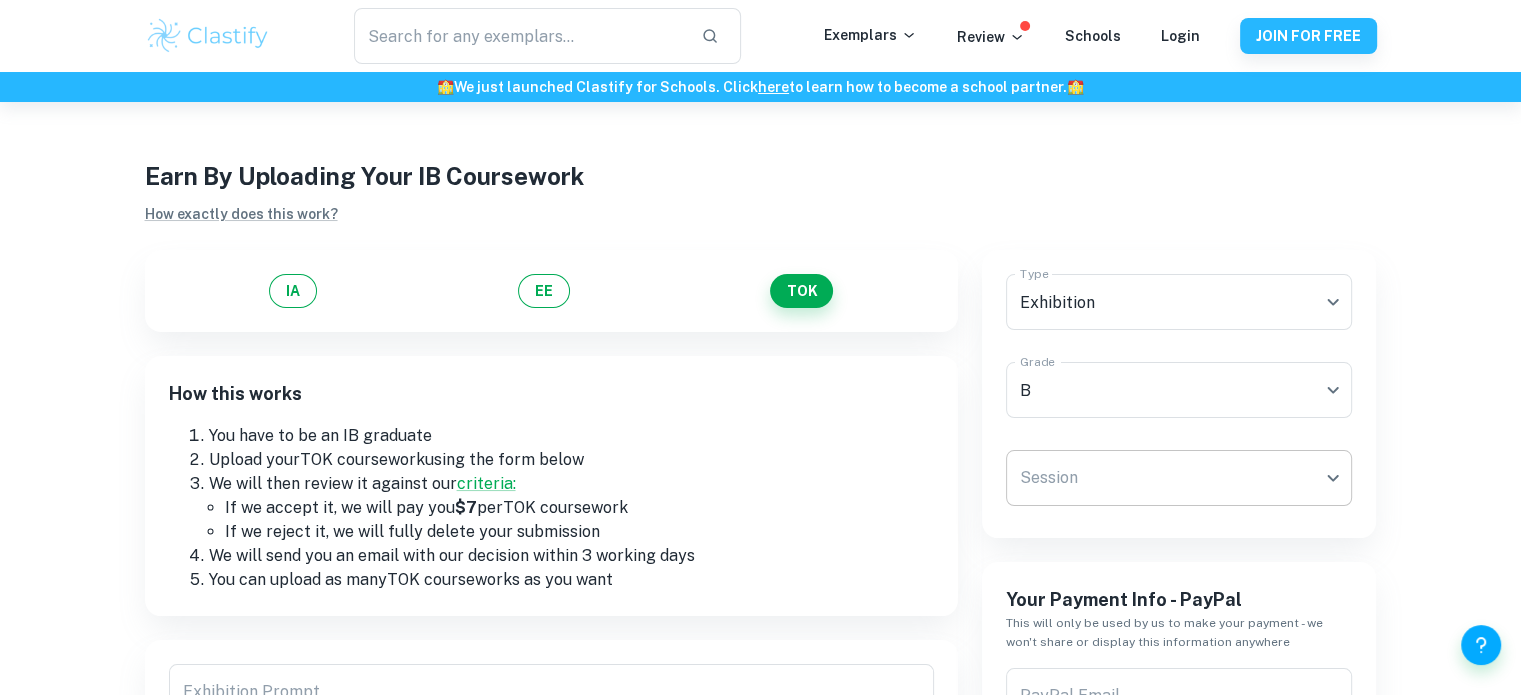 click on "We value your privacy We use cookies to enhance your browsing experience, serve personalised ads or content, and analyse our traffic. By clicking "Accept All", you consent to our use of cookies.   Cookie Policy Customise   Reject All   Accept All   Customise Consent Preferences   We use cookies to help you navigate efficiently and perform certain functions. You will find detailed information about all cookies under each consent category below. The cookies that are categorised as "Necessary" are stored on your browser as they are essential for enabling the basic functionalities of the site. ...  Show more For more information on how Google's third-party cookies operate and handle your data, see:   Google Privacy Policy Necessary Always Active Necessary cookies are required to enable the basic features of this site, such as providing secure log-in or adjusting your consent preferences. These cookies do not store any personally identifiable data. Functional Analytics Performance Advertisement Uncategorised" at bounding box center (760, 449) 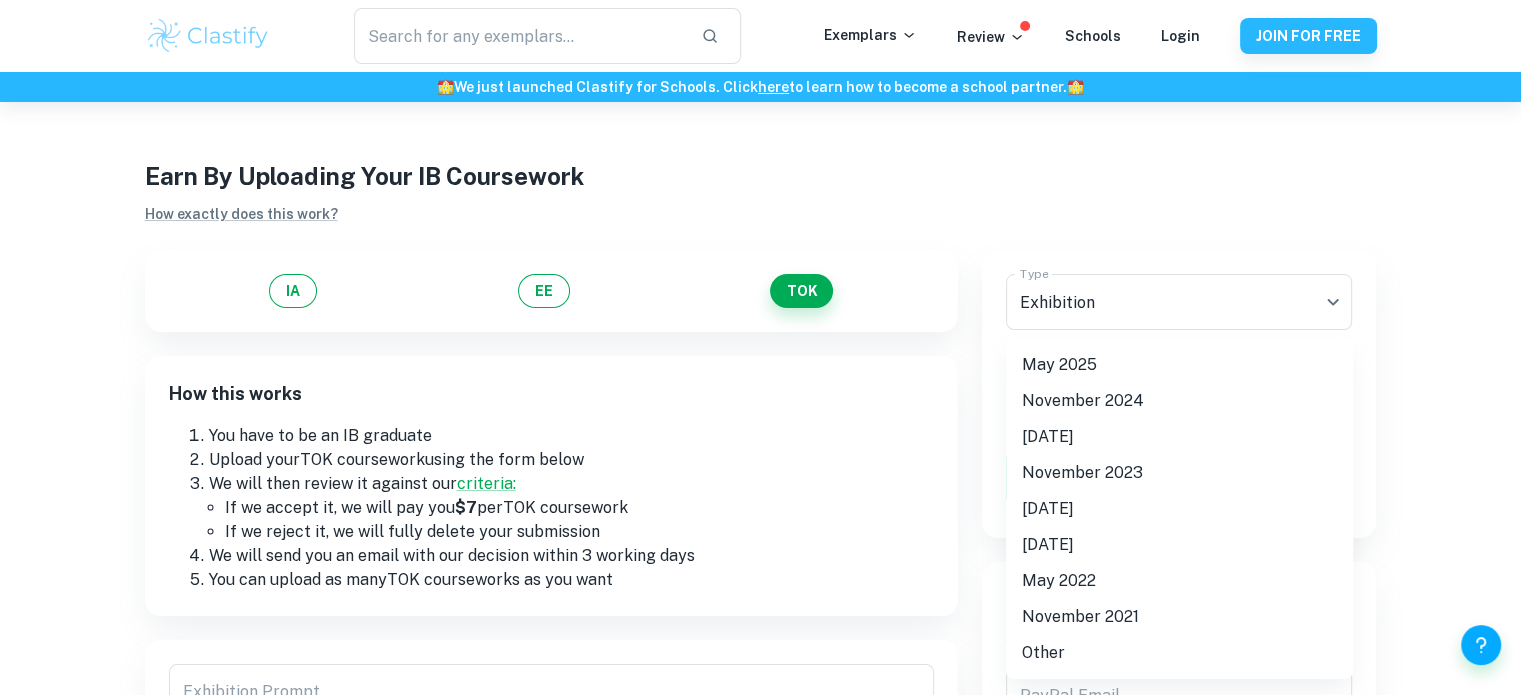 click on "May 2025" at bounding box center (1179, 365) 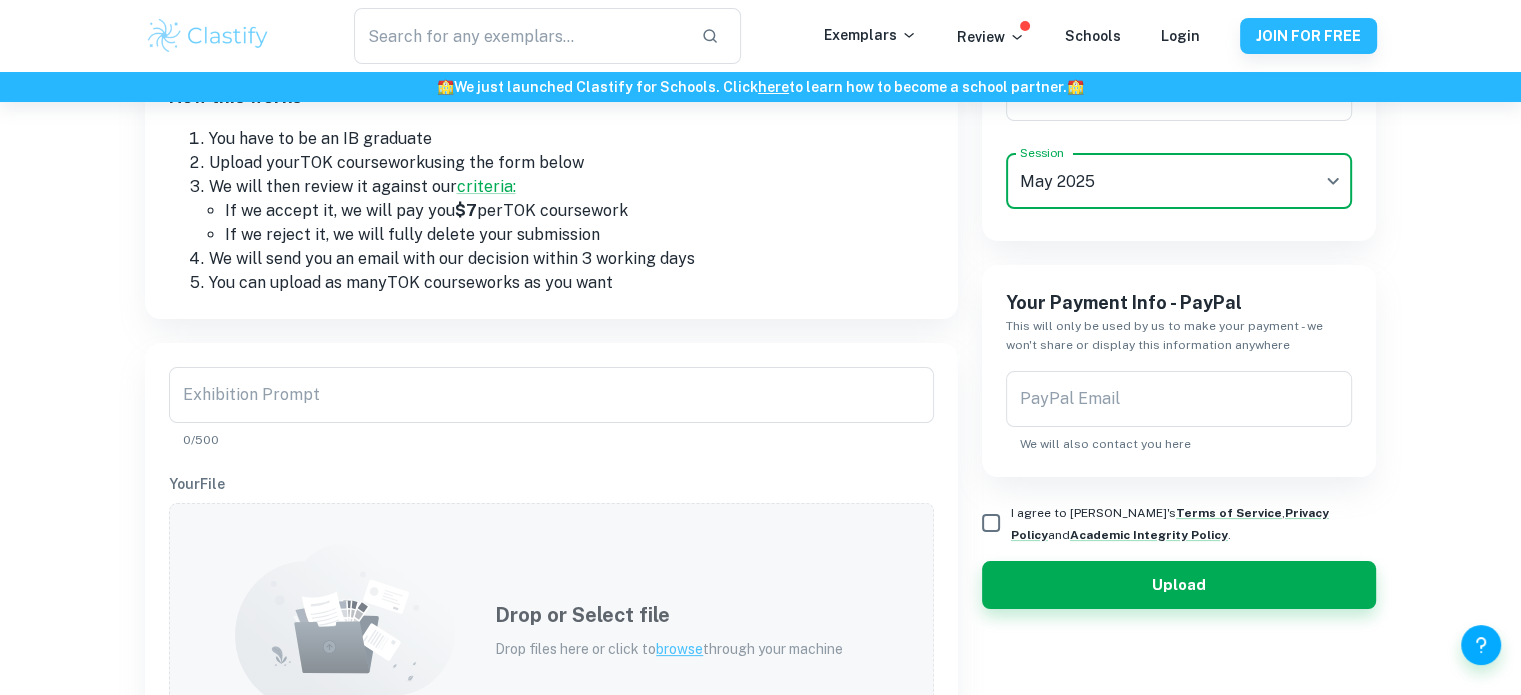 scroll, scrollTop: 400, scrollLeft: 0, axis: vertical 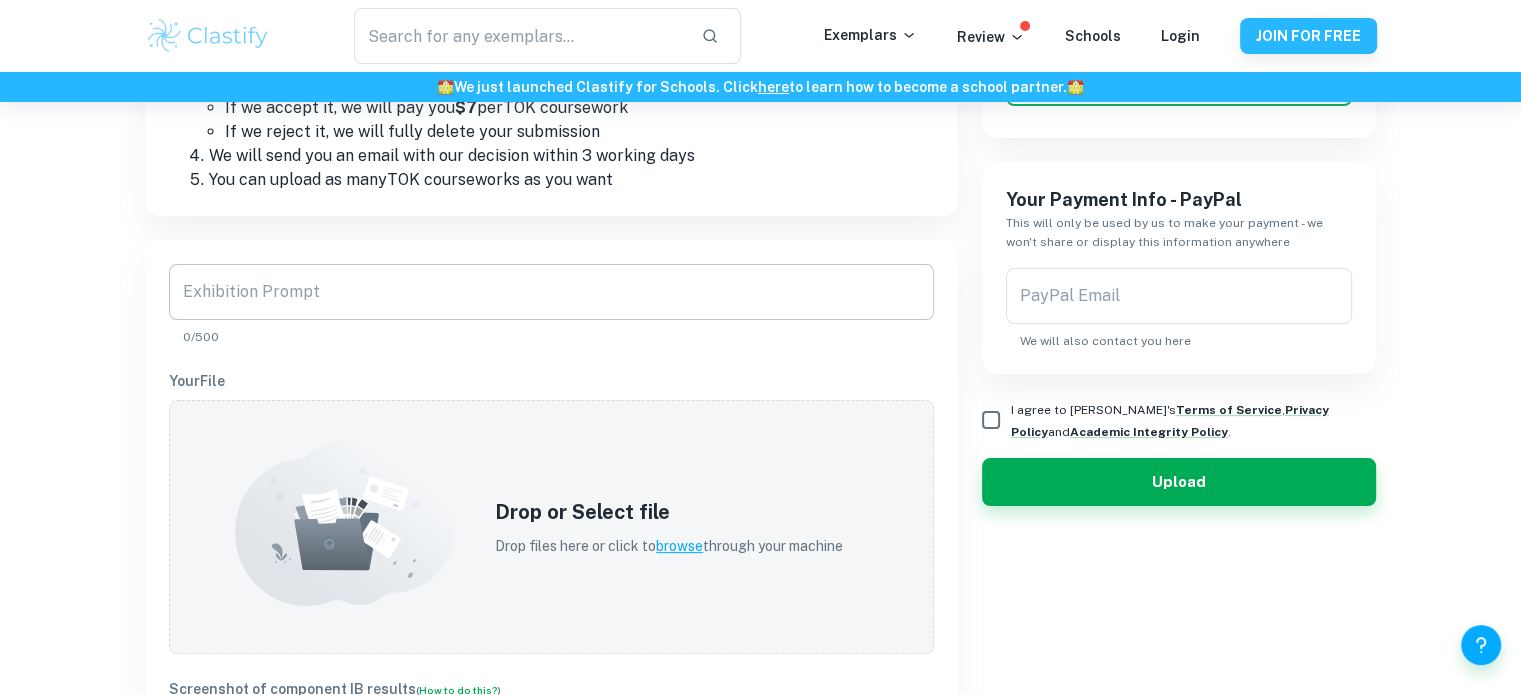click on "Exhibition Prompt" at bounding box center (551, 292) 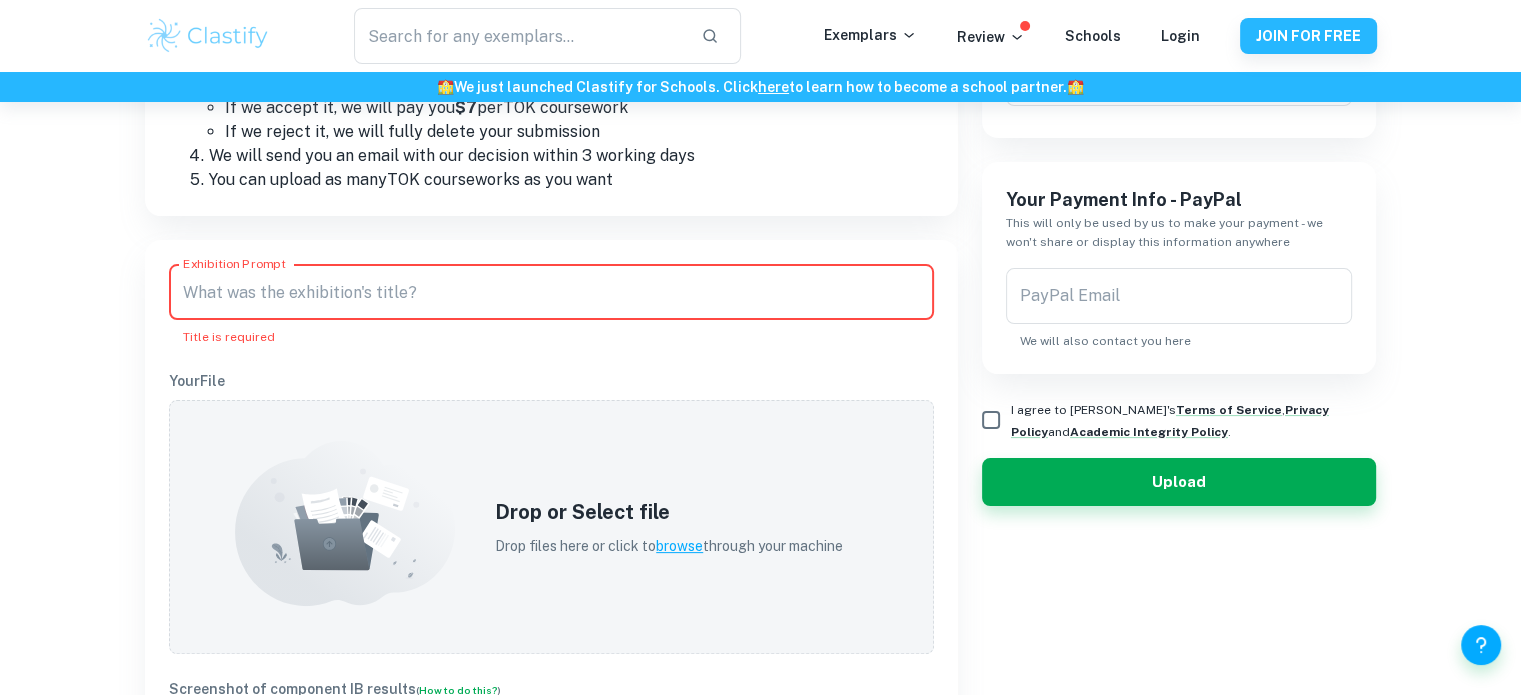 click on "Exhibition Prompt" at bounding box center [551, 292] 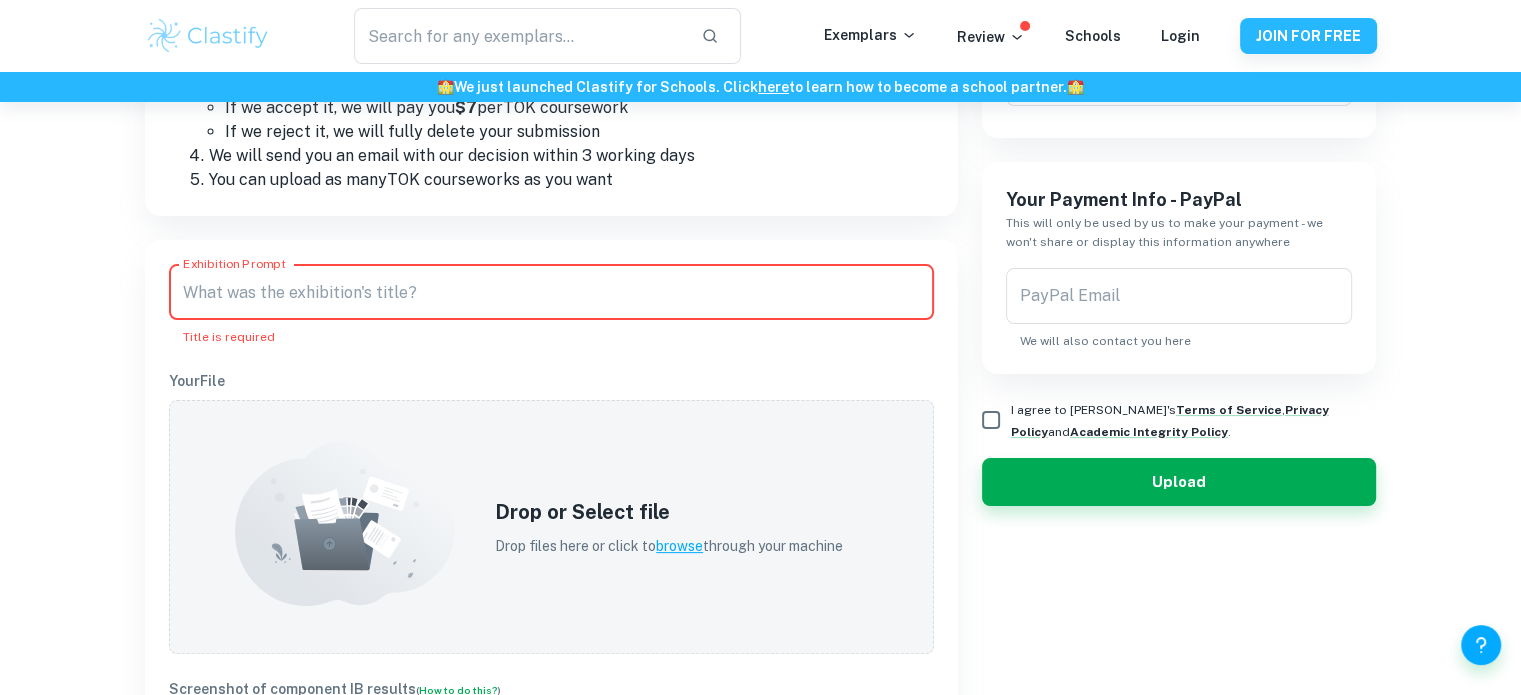 paste on "What role does imagination play in producing knowledge about the world?" 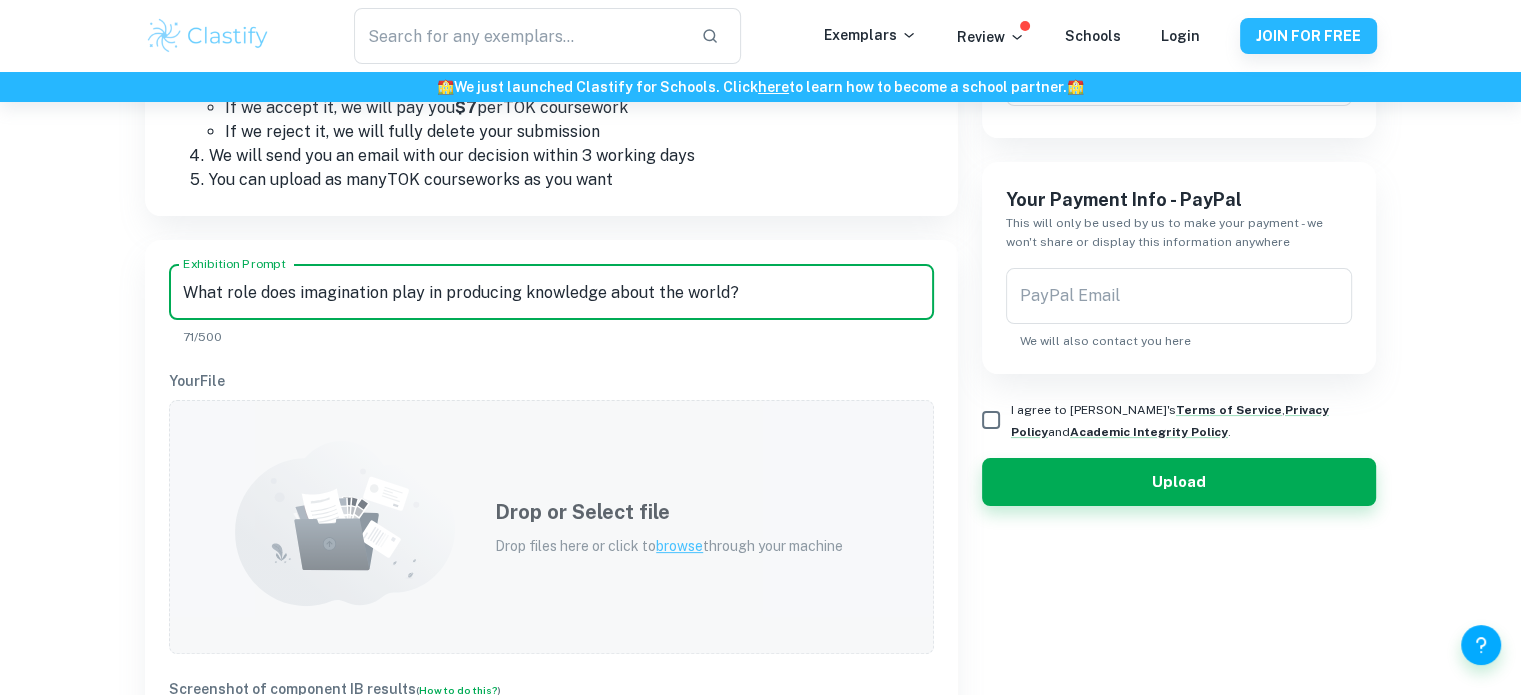 type on "What role does imagination play in producing knowledge about the world?" 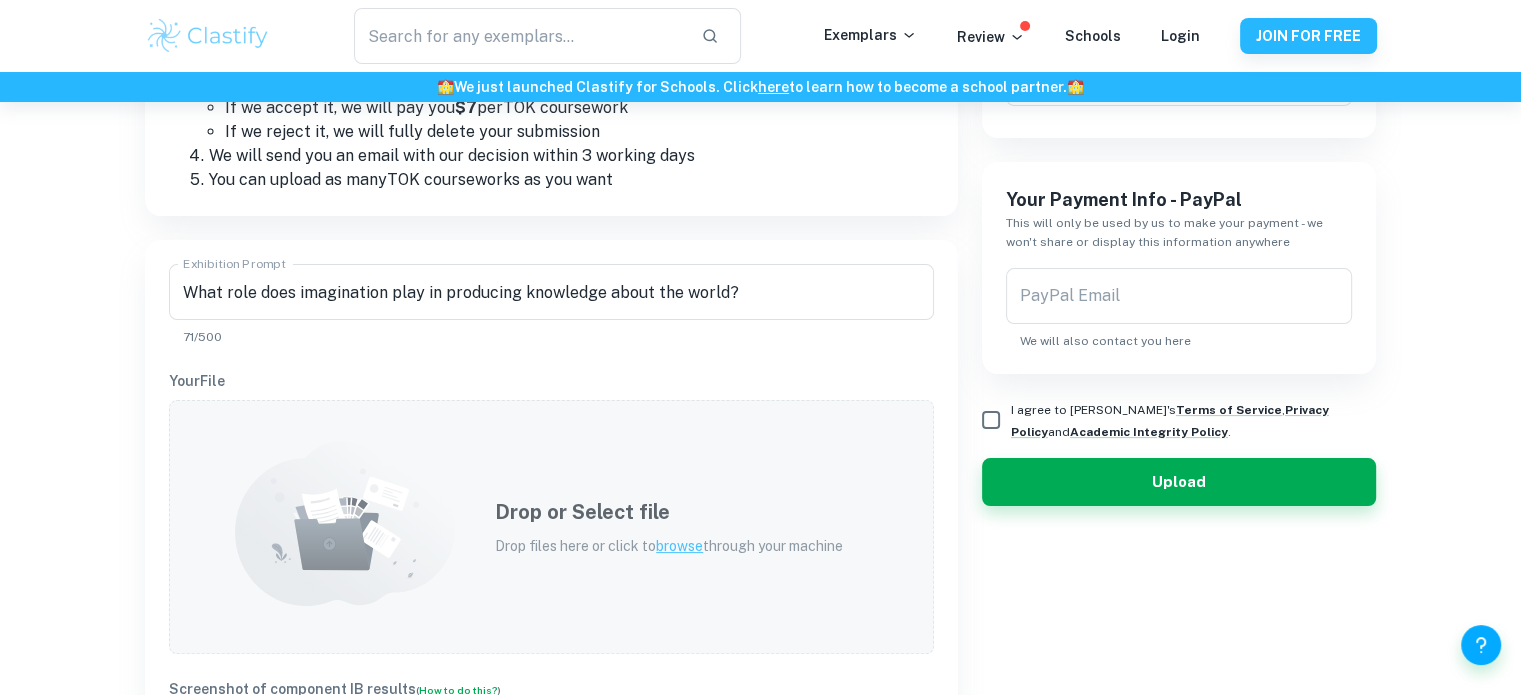 click on "Drop or Select file Drop files here or click to  browse  through your machine" at bounding box center [551, 527] 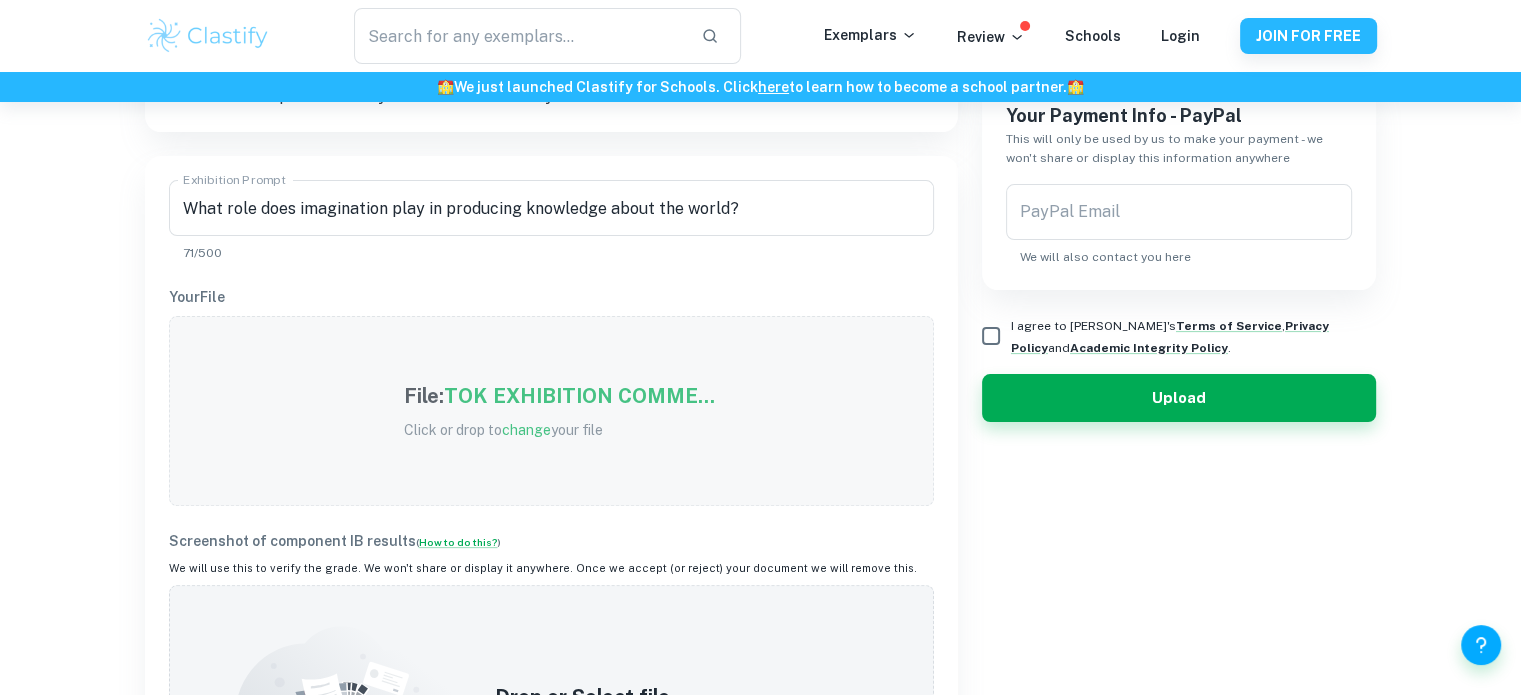 scroll, scrollTop: 700, scrollLeft: 0, axis: vertical 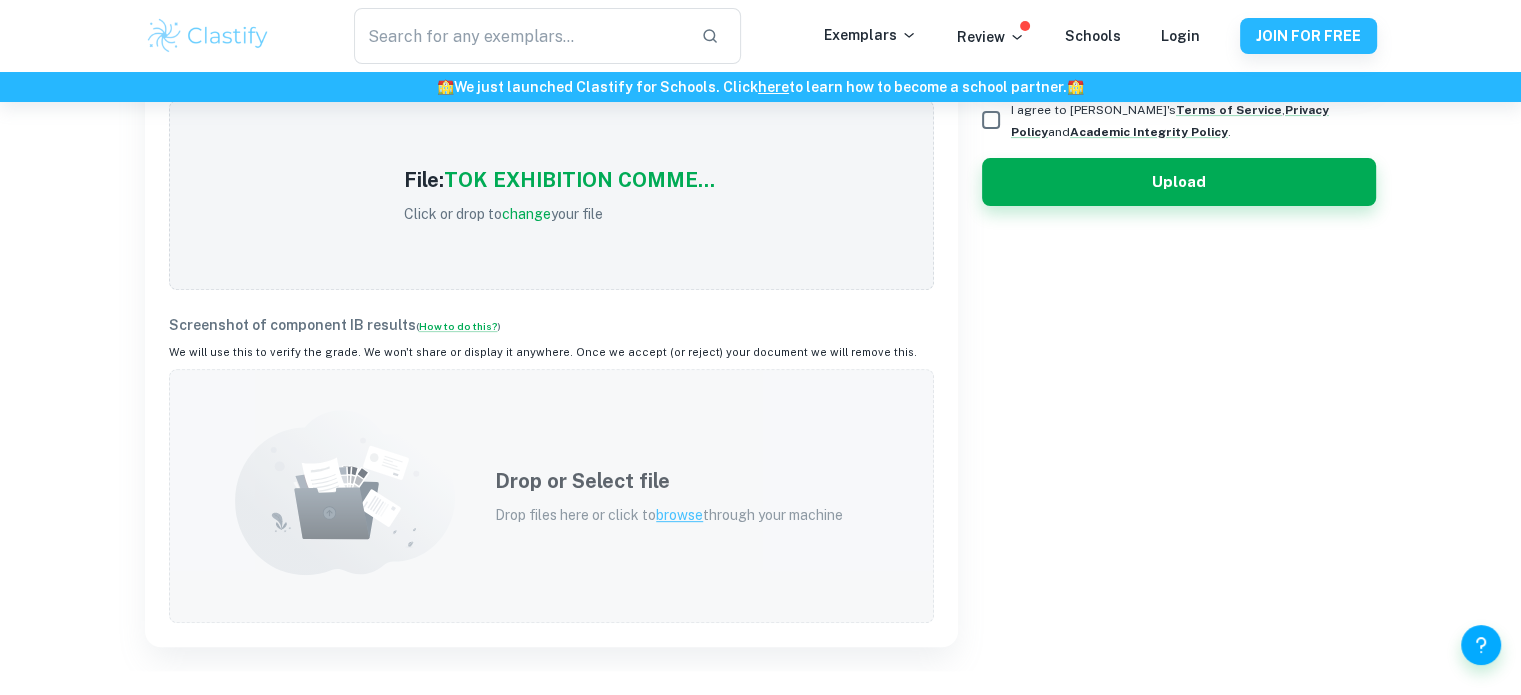 click on "Drop or Select file Drop files here or click to  browse  through your machine" at bounding box center (551, 496) 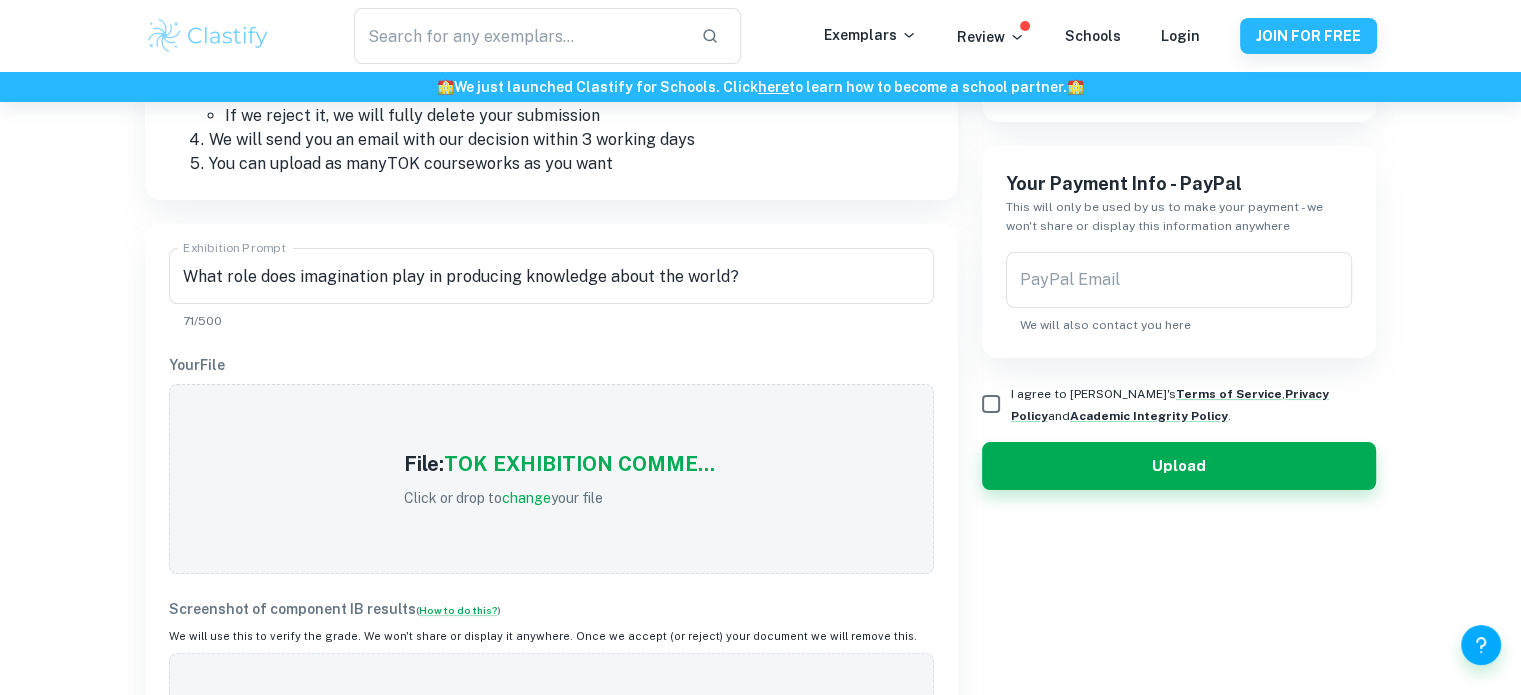 scroll, scrollTop: 400, scrollLeft: 0, axis: vertical 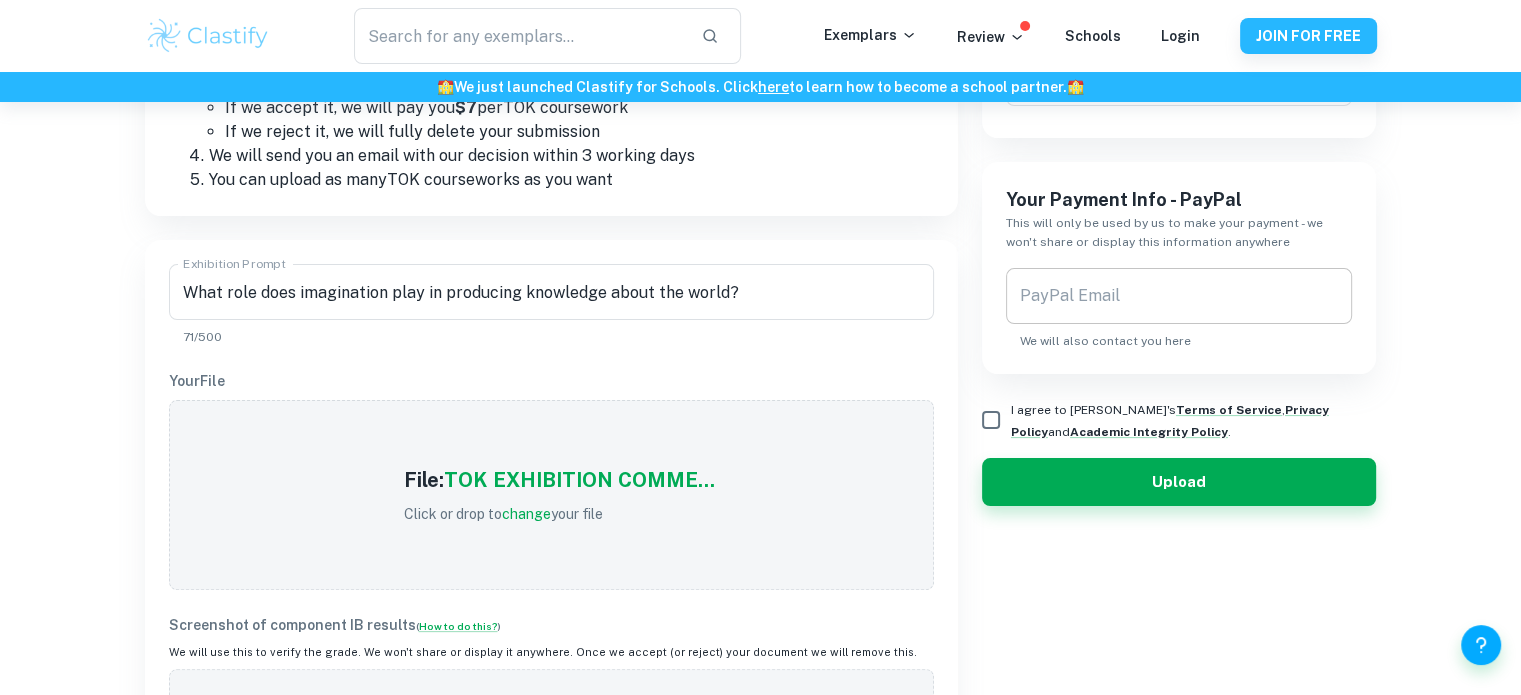 click on "PayPal Email" at bounding box center (1179, 296) 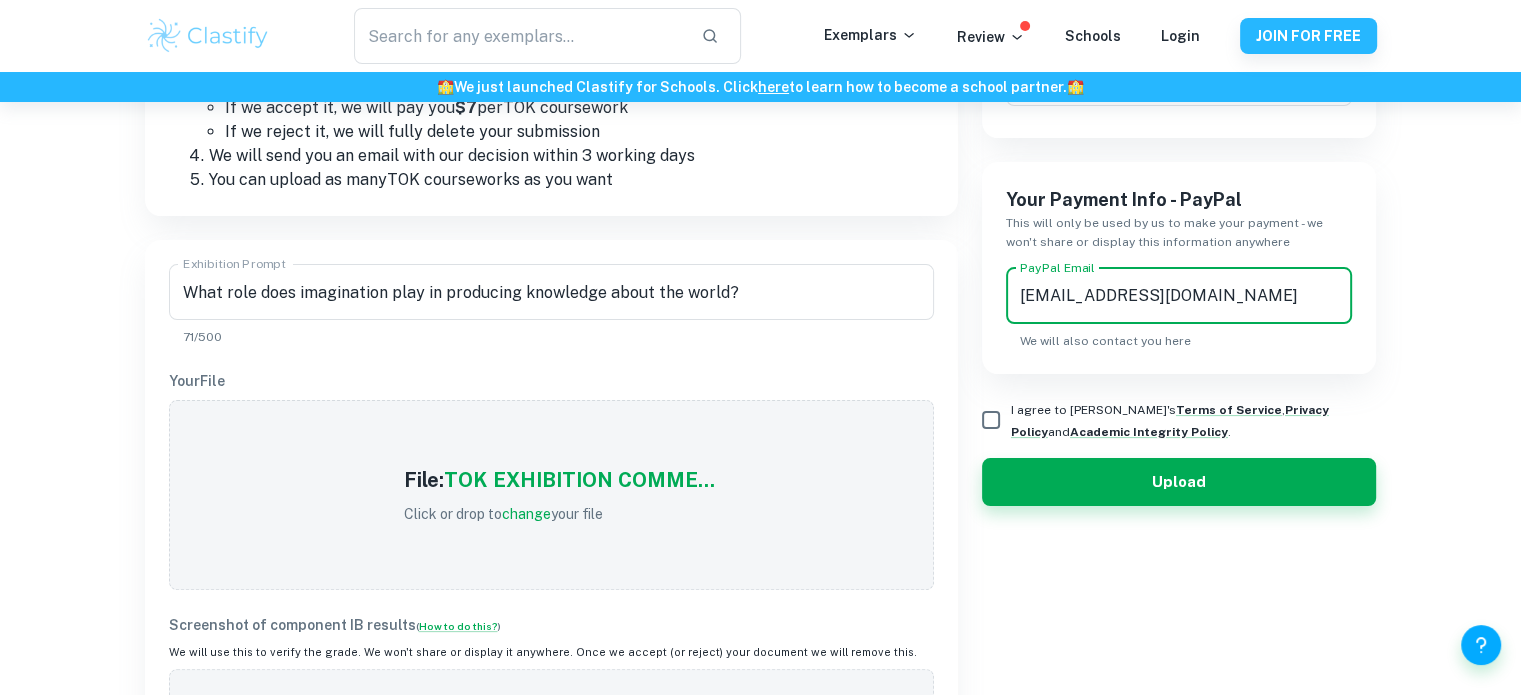 type on "[EMAIL_ADDRESS][DOMAIN_NAME]" 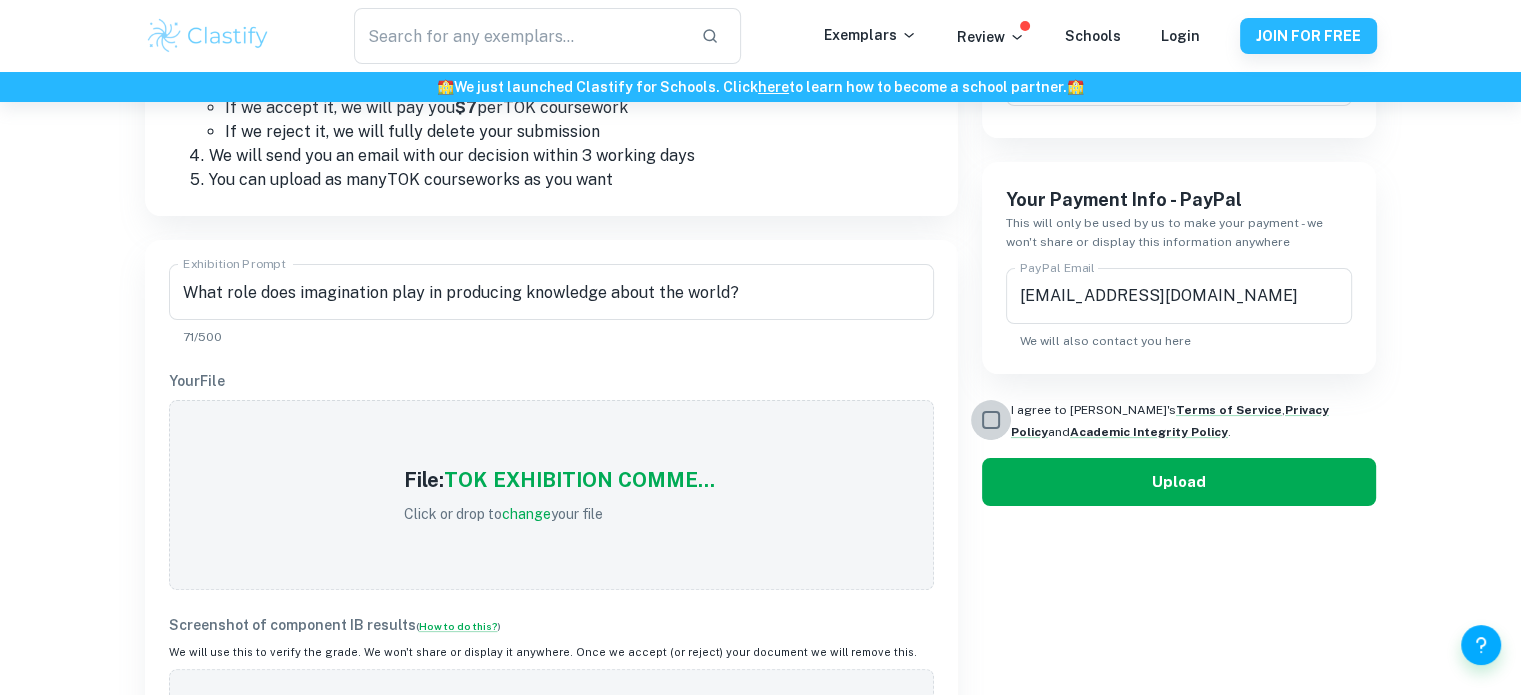 drag, startPoint x: 984, startPoint y: 416, endPoint x: 1032, endPoint y: 458, distance: 63.780876 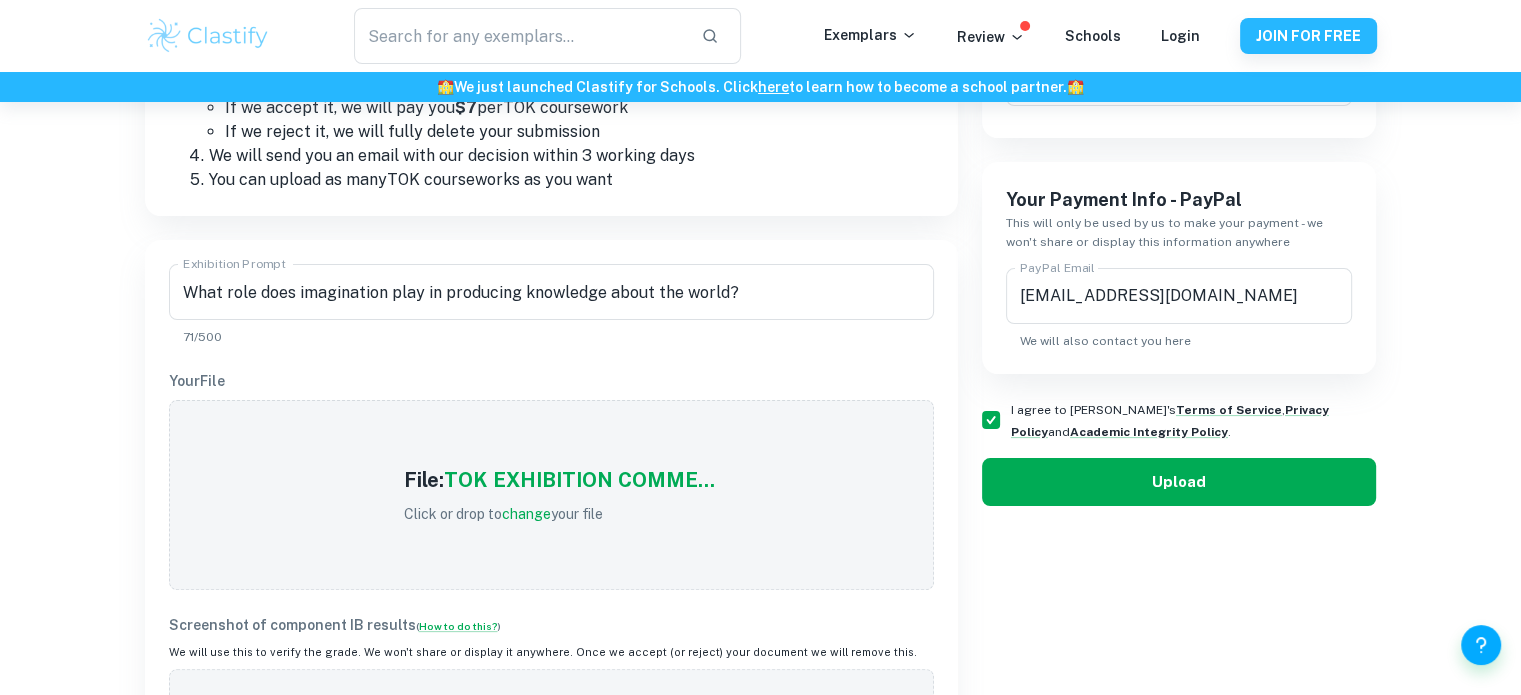 click on "Upload" at bounding box center (1179, 482) 